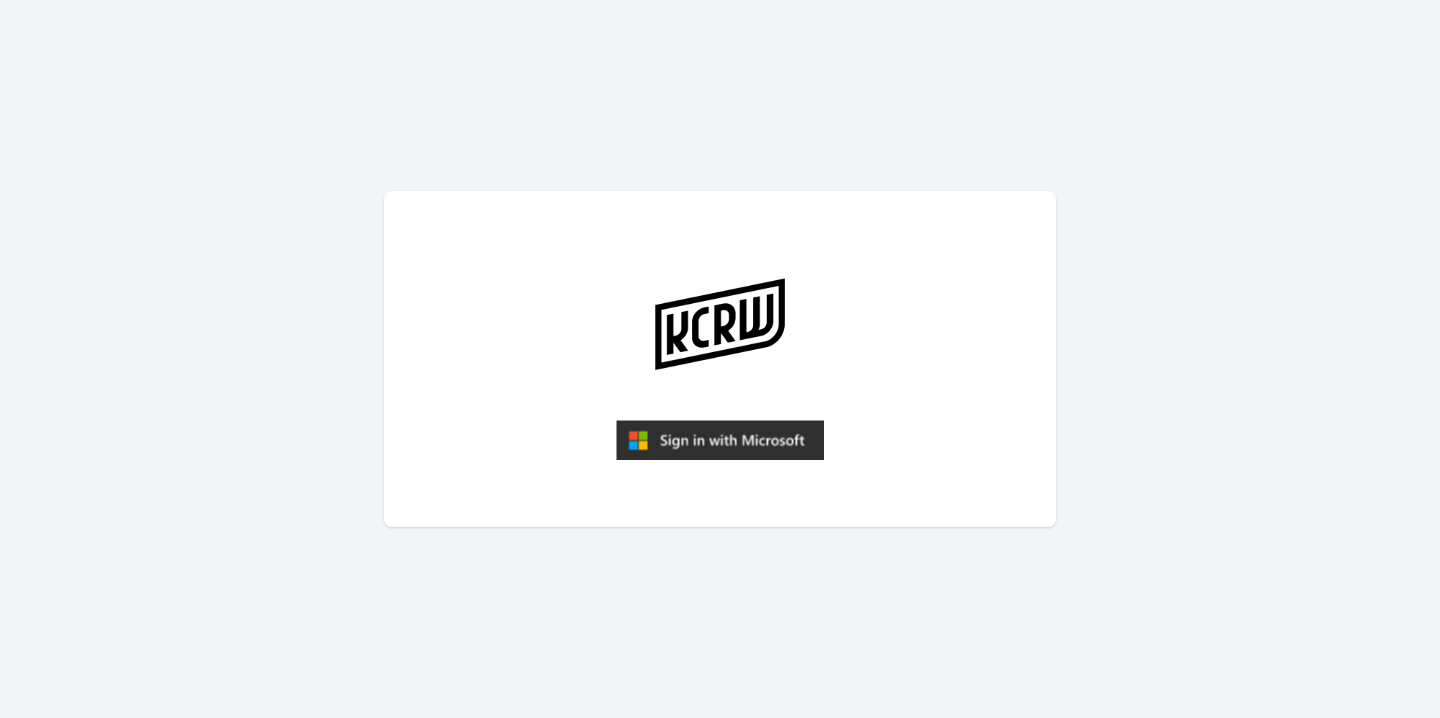 scroll, scrollTop: 0, scrollLeft: 0, axis: both 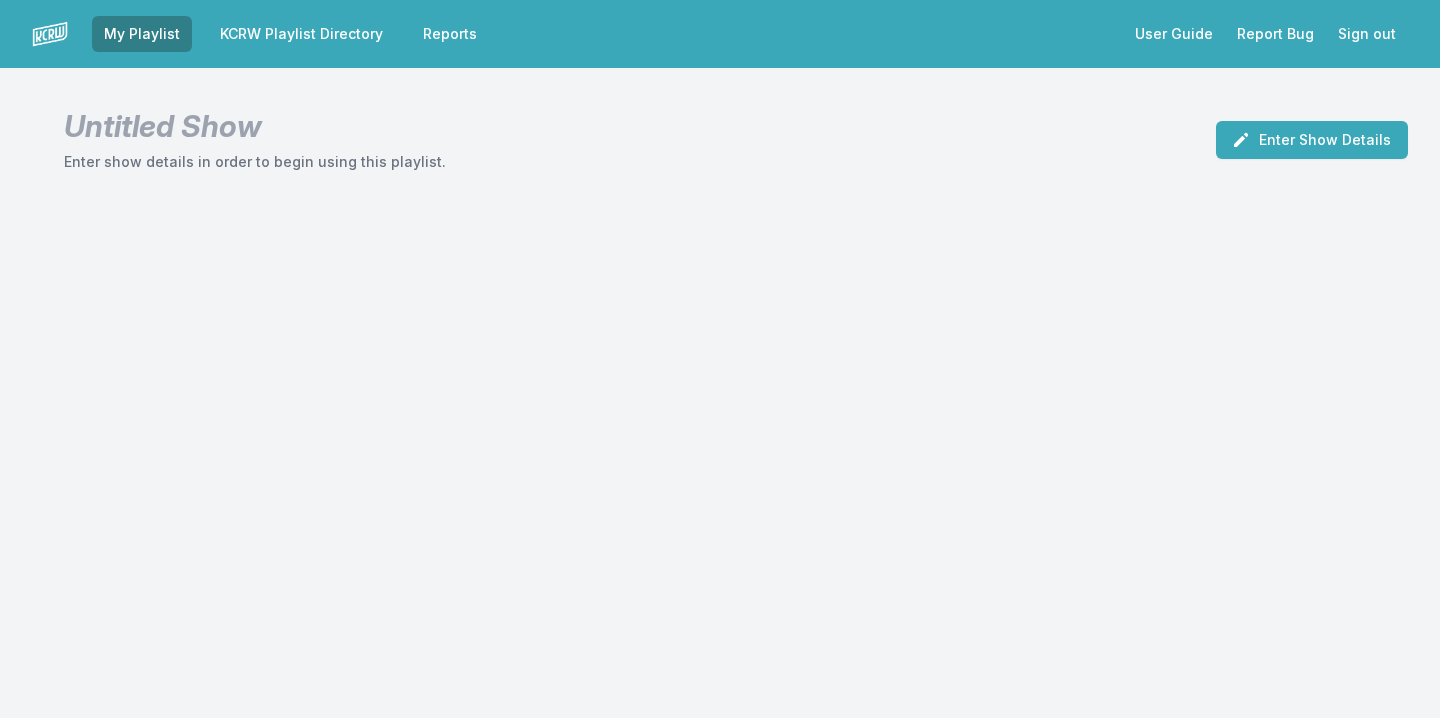 click on "KCRW Playlist Directory" at bounding box center (301, 34) 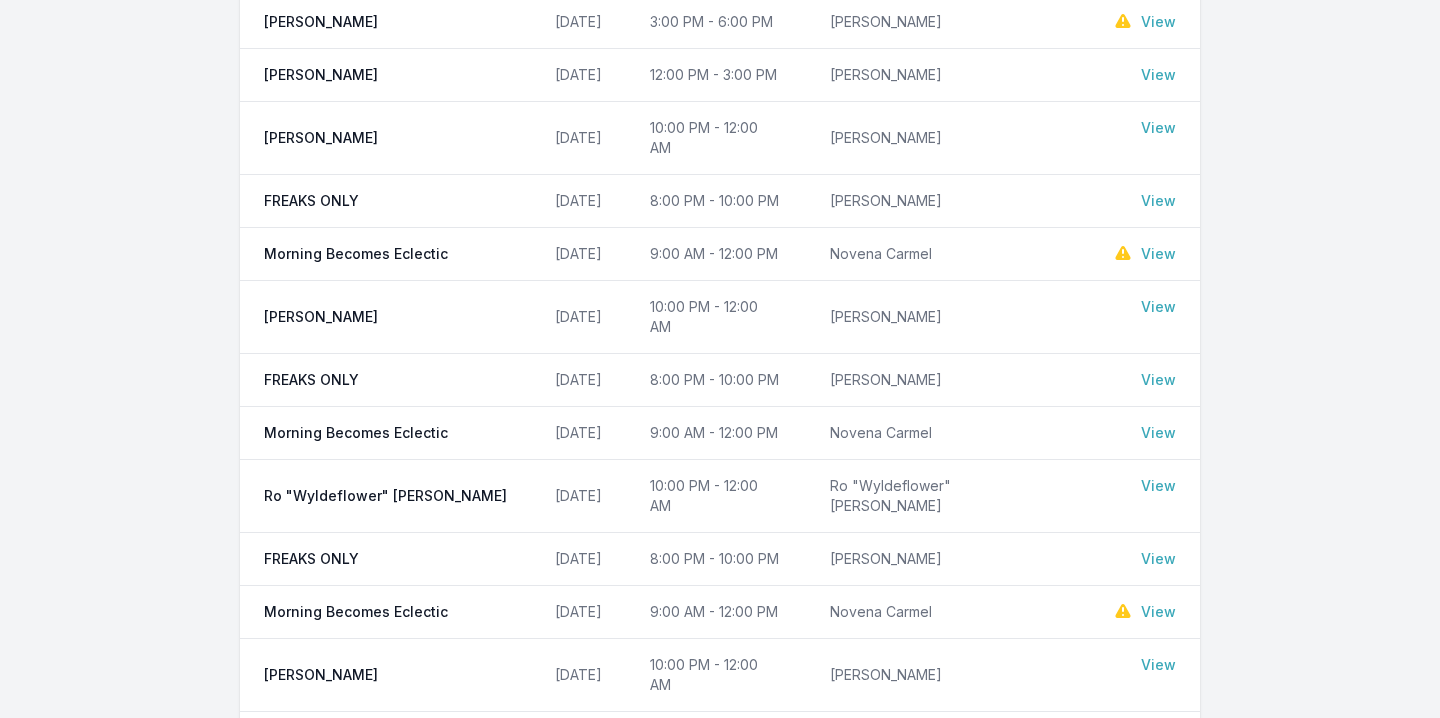 scroll, scrollTop: 654, scrollLeft: 0, axis: vertical 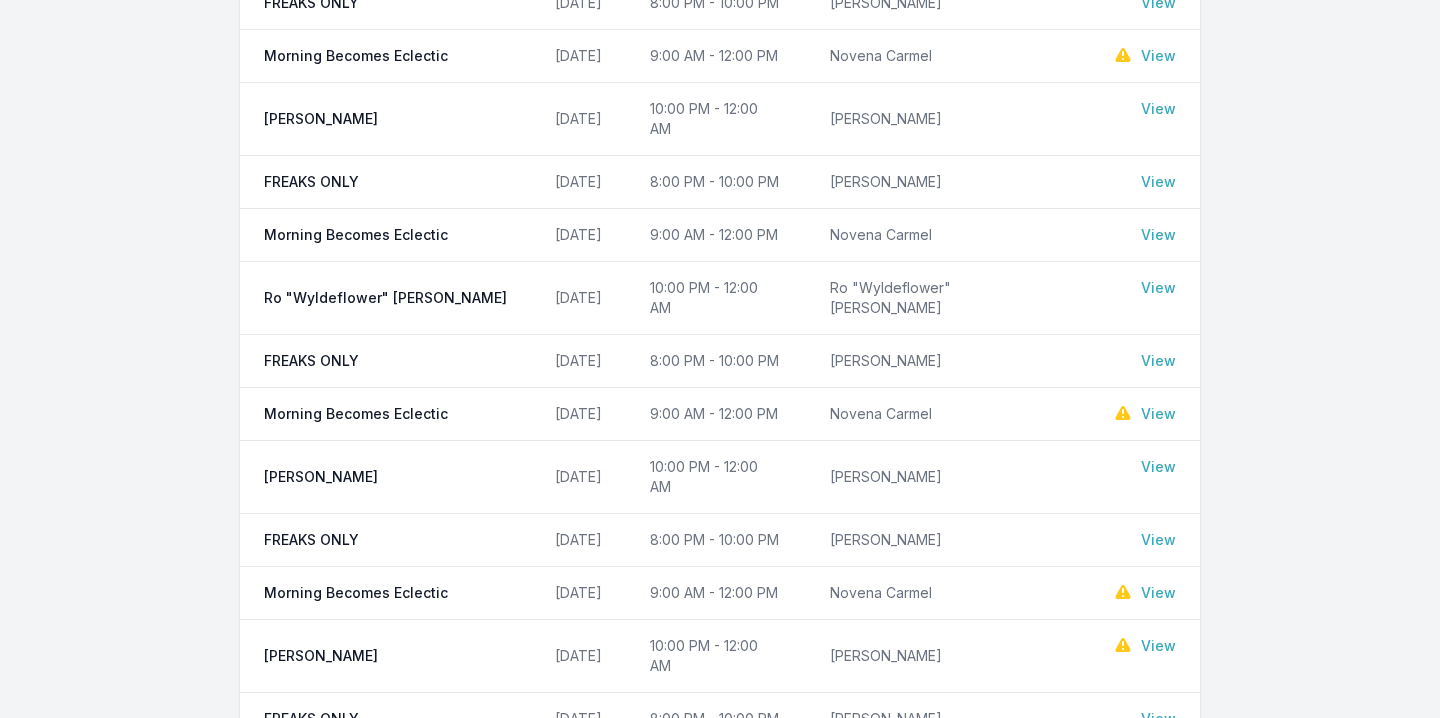 click on "View" at bounding box center (1144, 646) 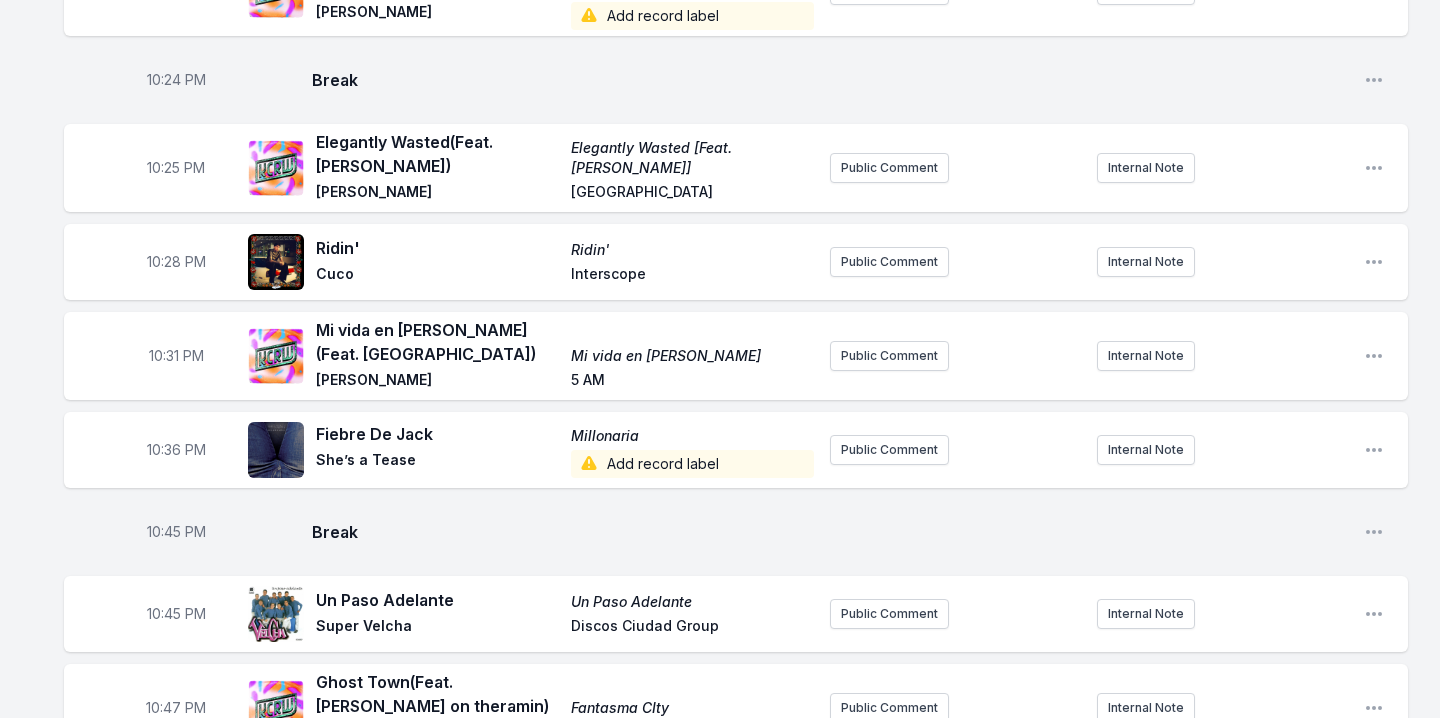 scroll, scrollTop: 1237, scrollLeft: 0, axis: vertical 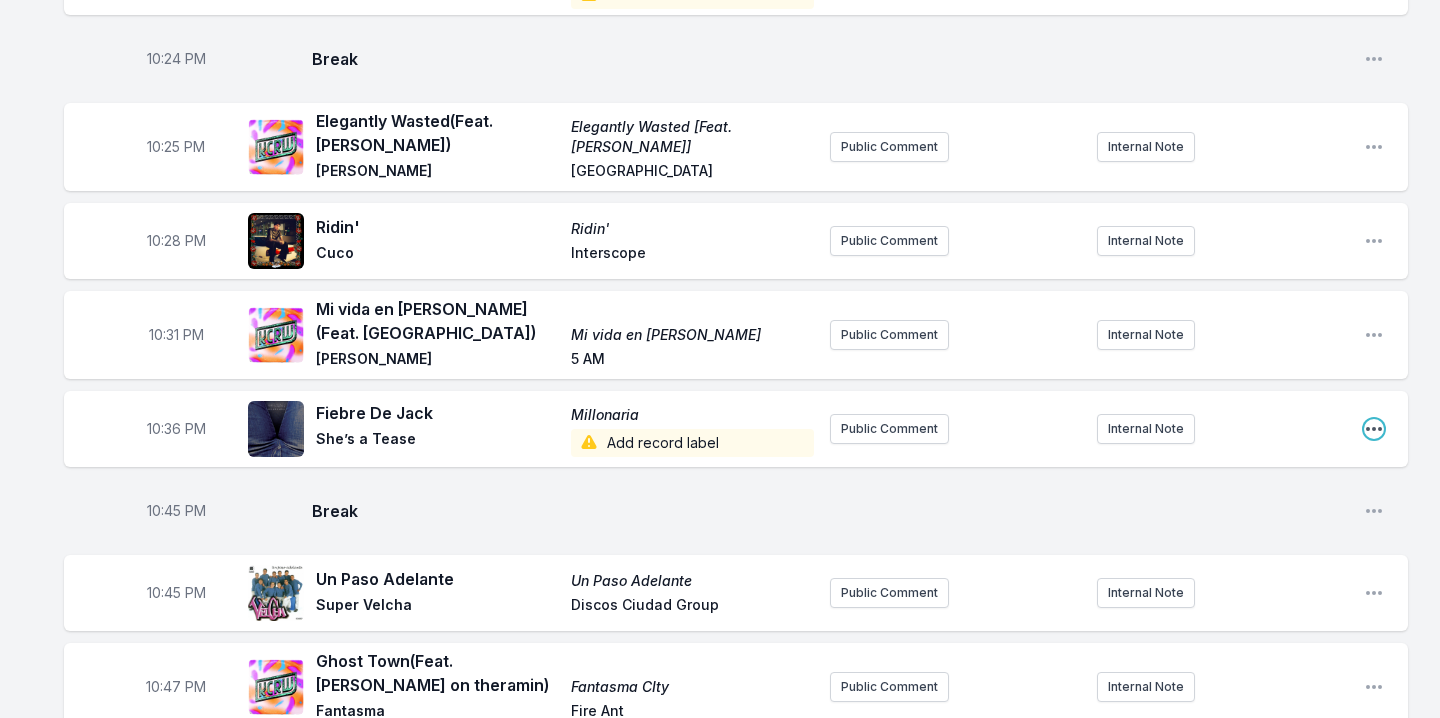 click 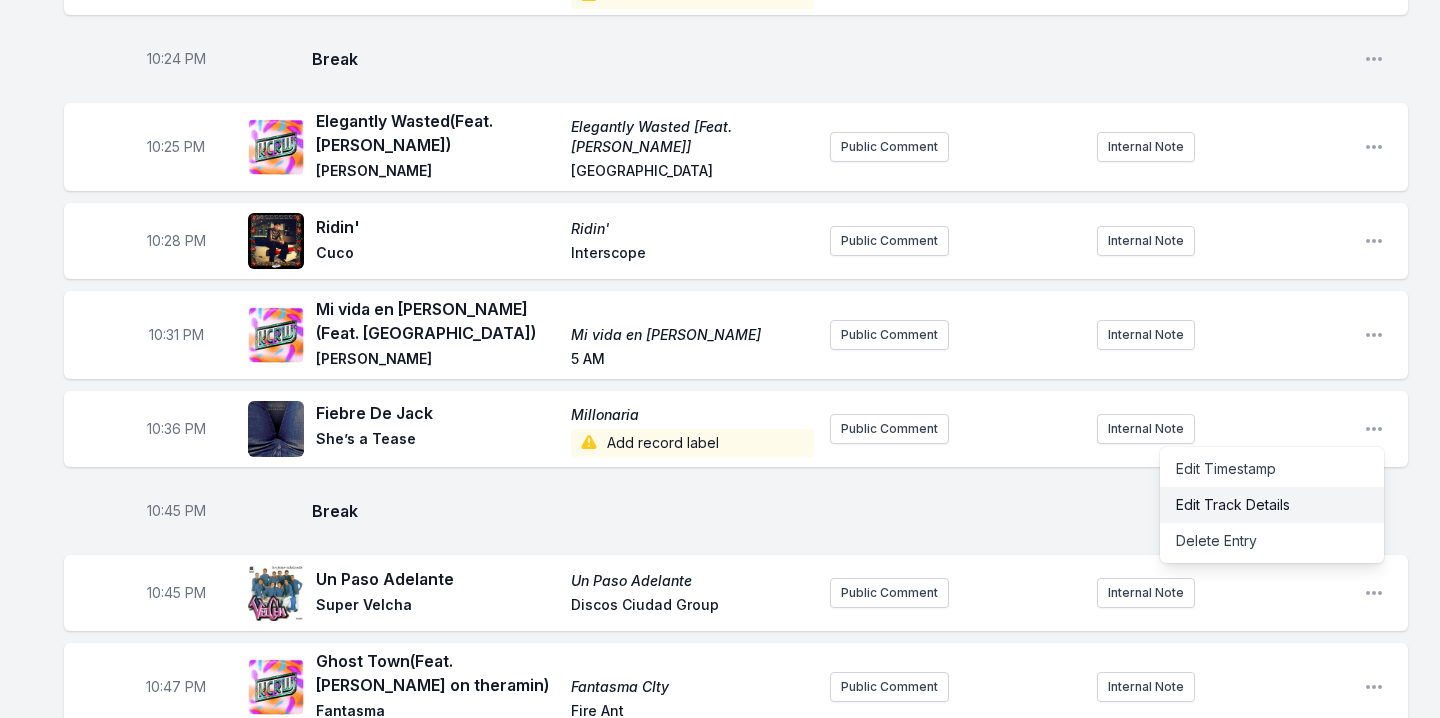 click on "Edit Track Details" at bounding box center [1272, 505] 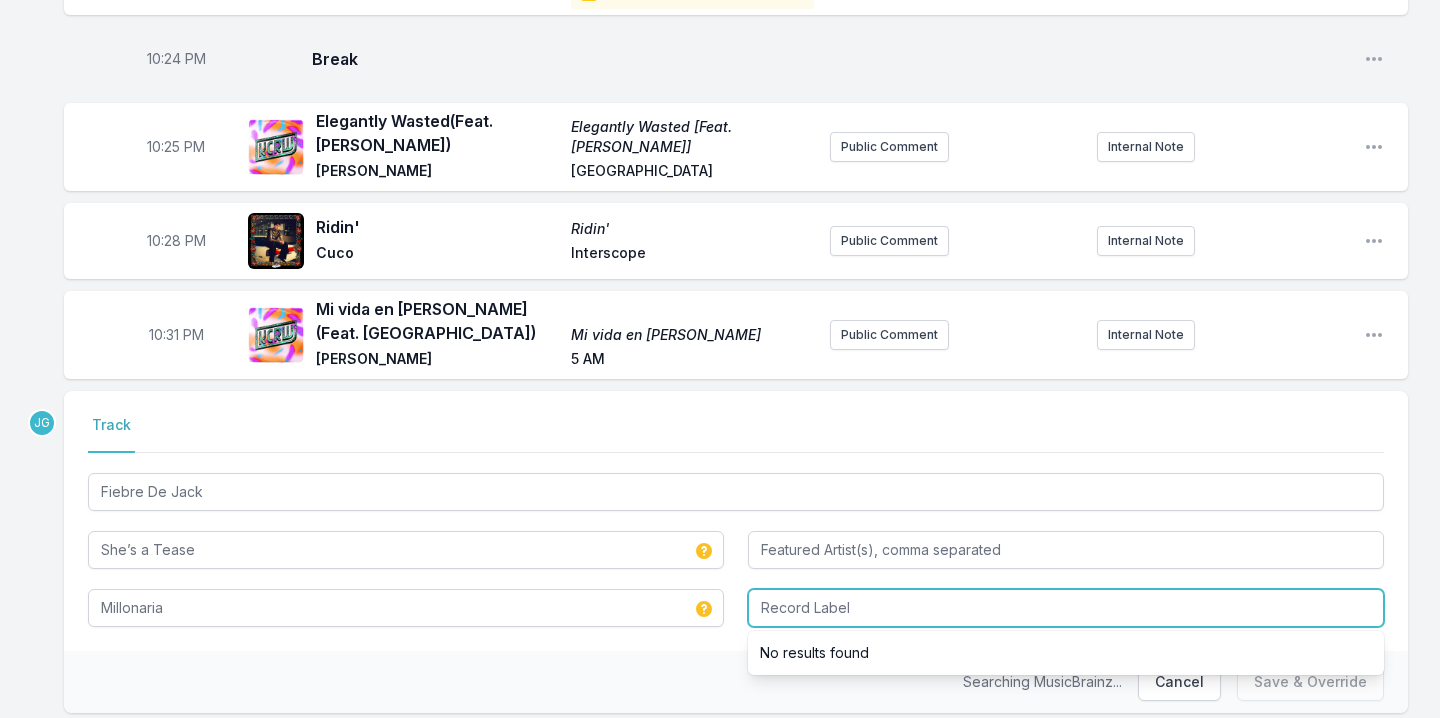 click at bounding box center (1066, 608) 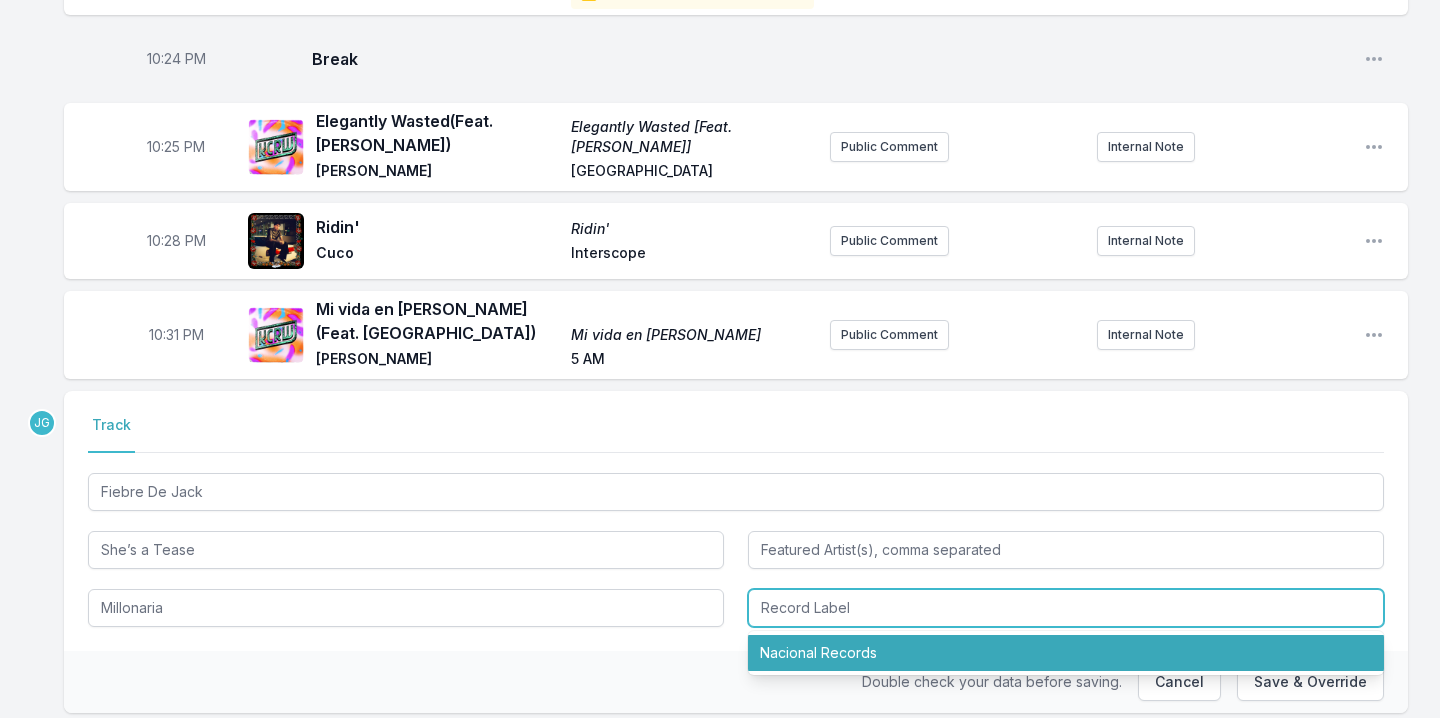 click on "Nacional Records" at bounding box center [1066, 653] 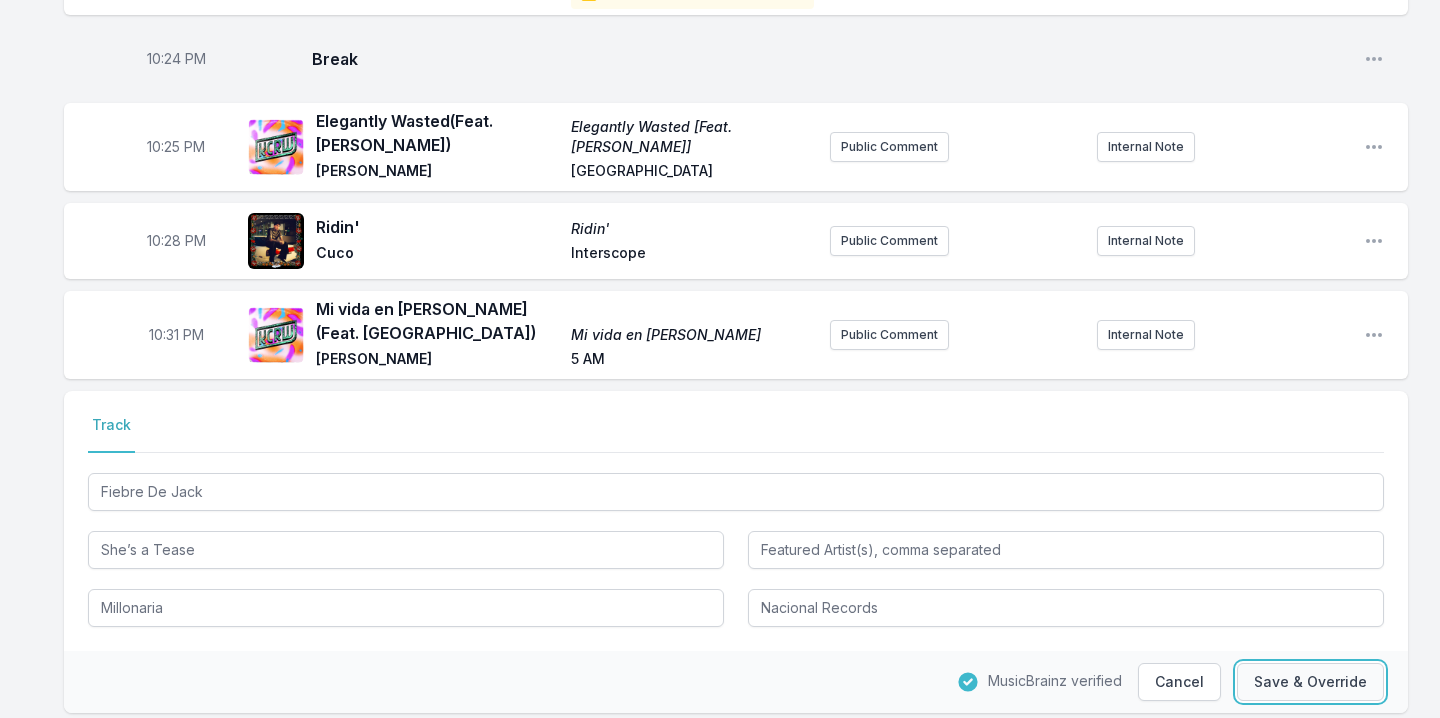 click on "Save & Override" at bounding box center [1310, 682] 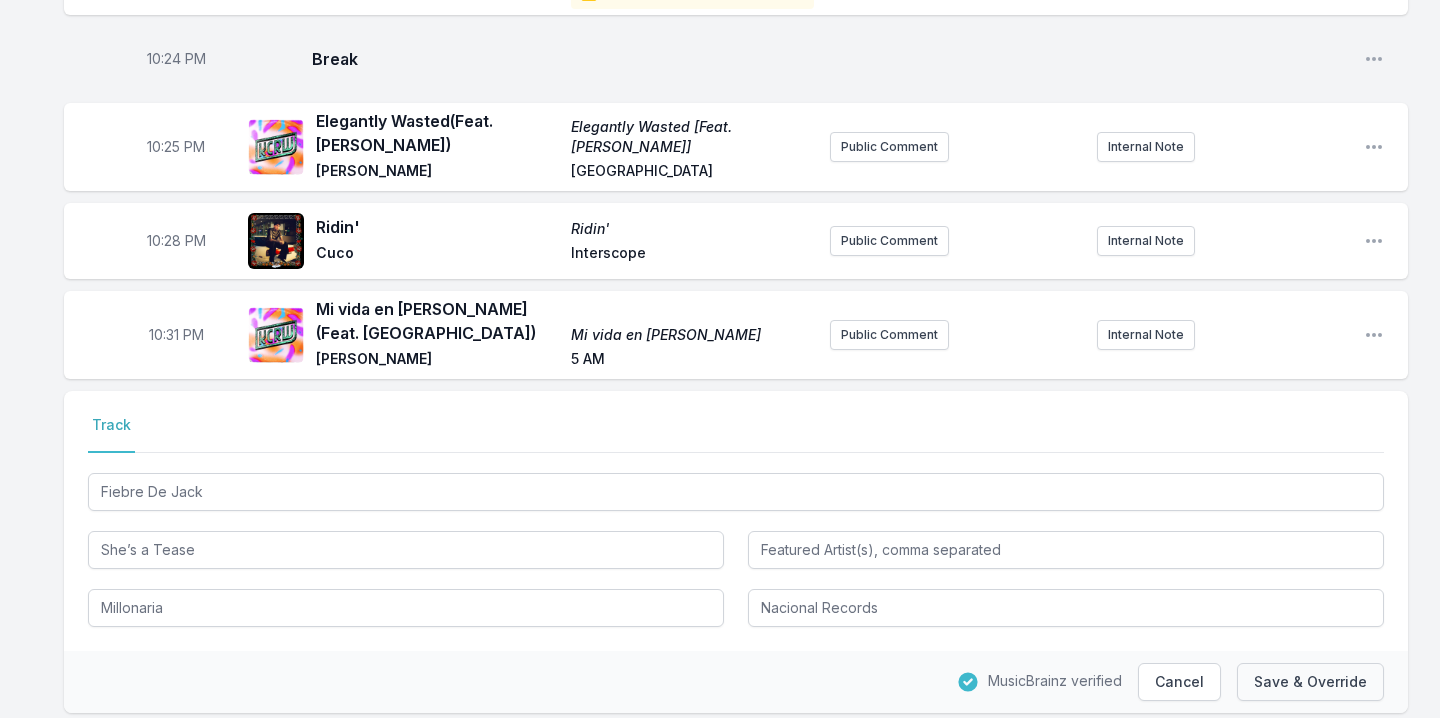type 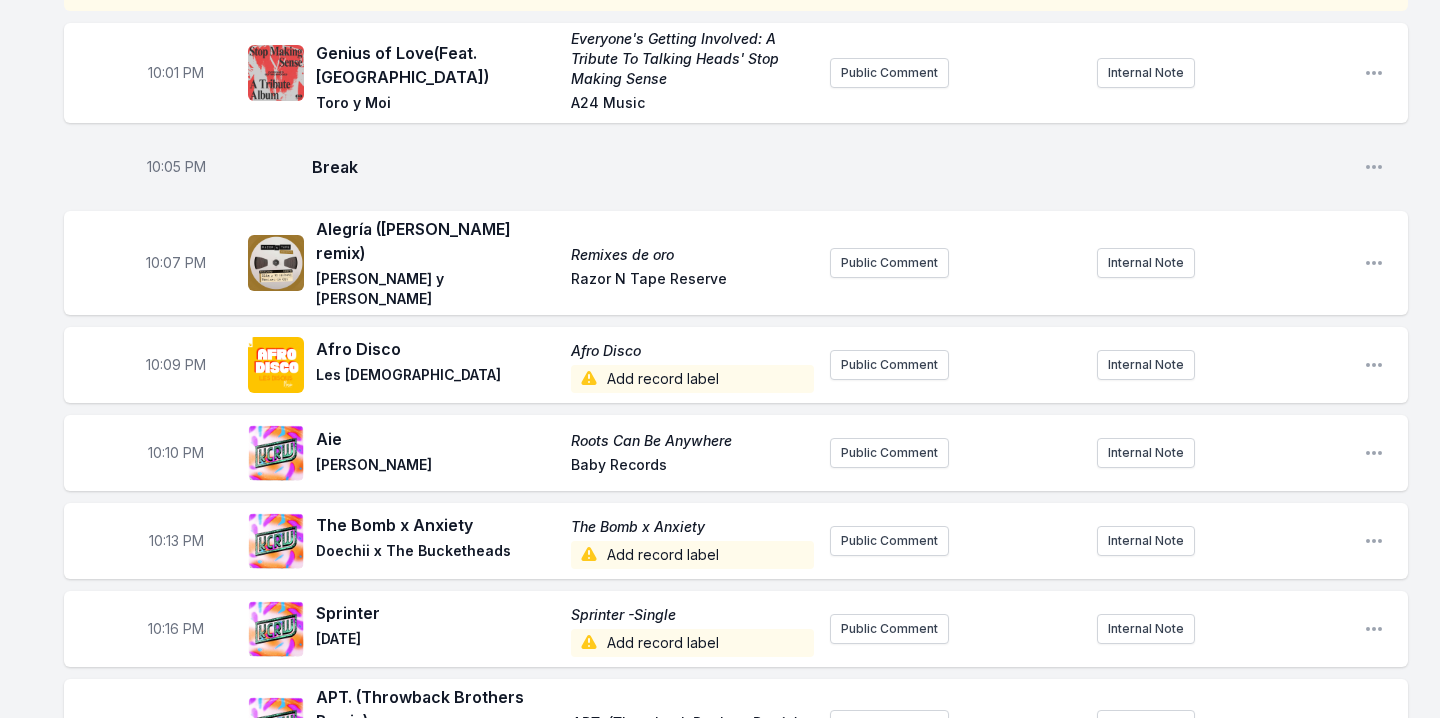 scroll, scrollTop: 239, scrollLeft: 0, axis: vertical 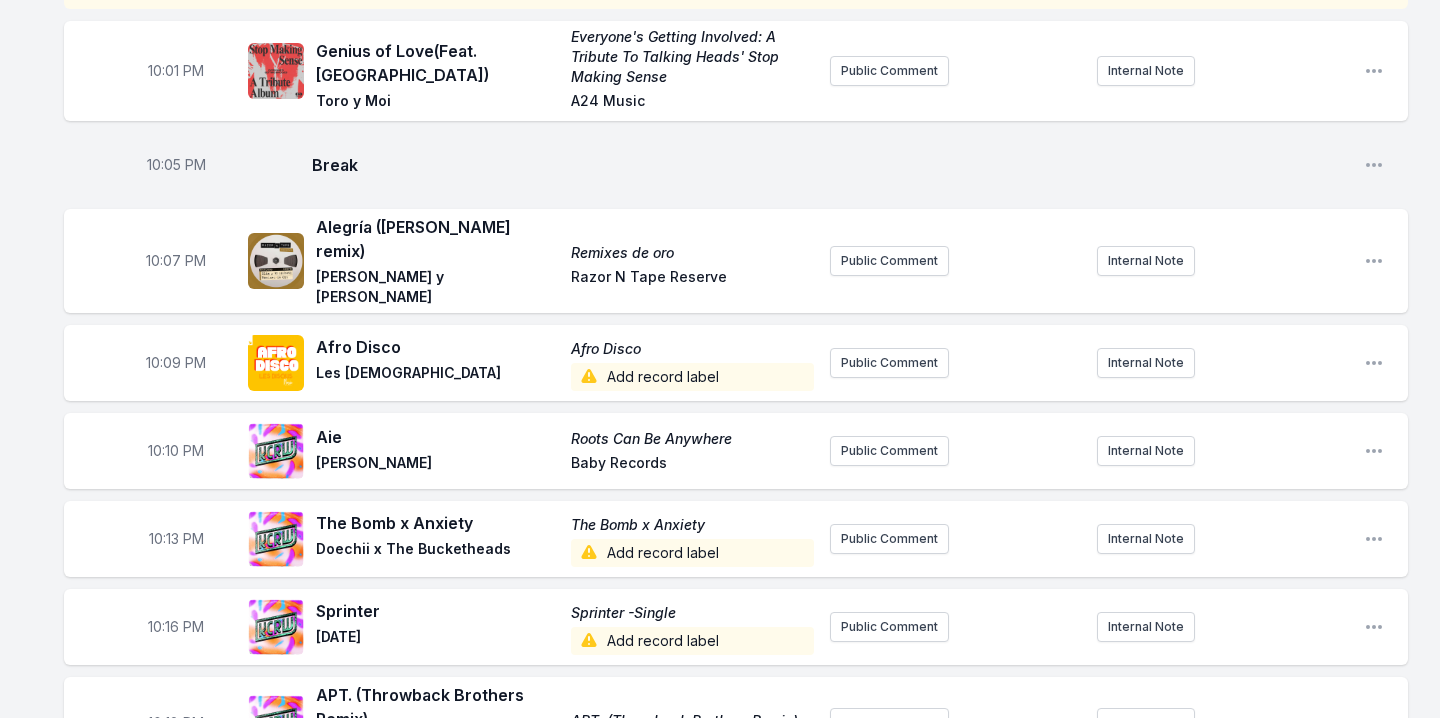 click on "Add record label" at bounding box center (692, 377) 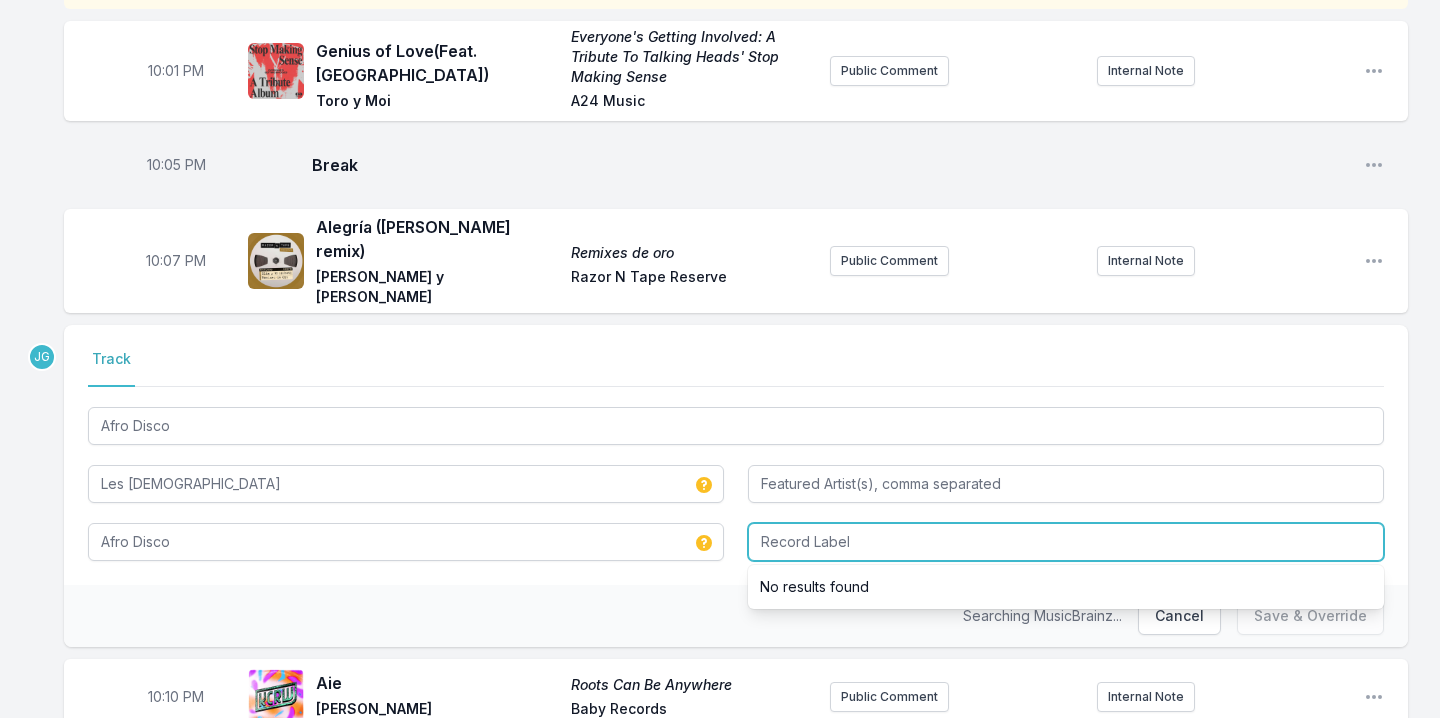 click at bounding box center [1066, 542] 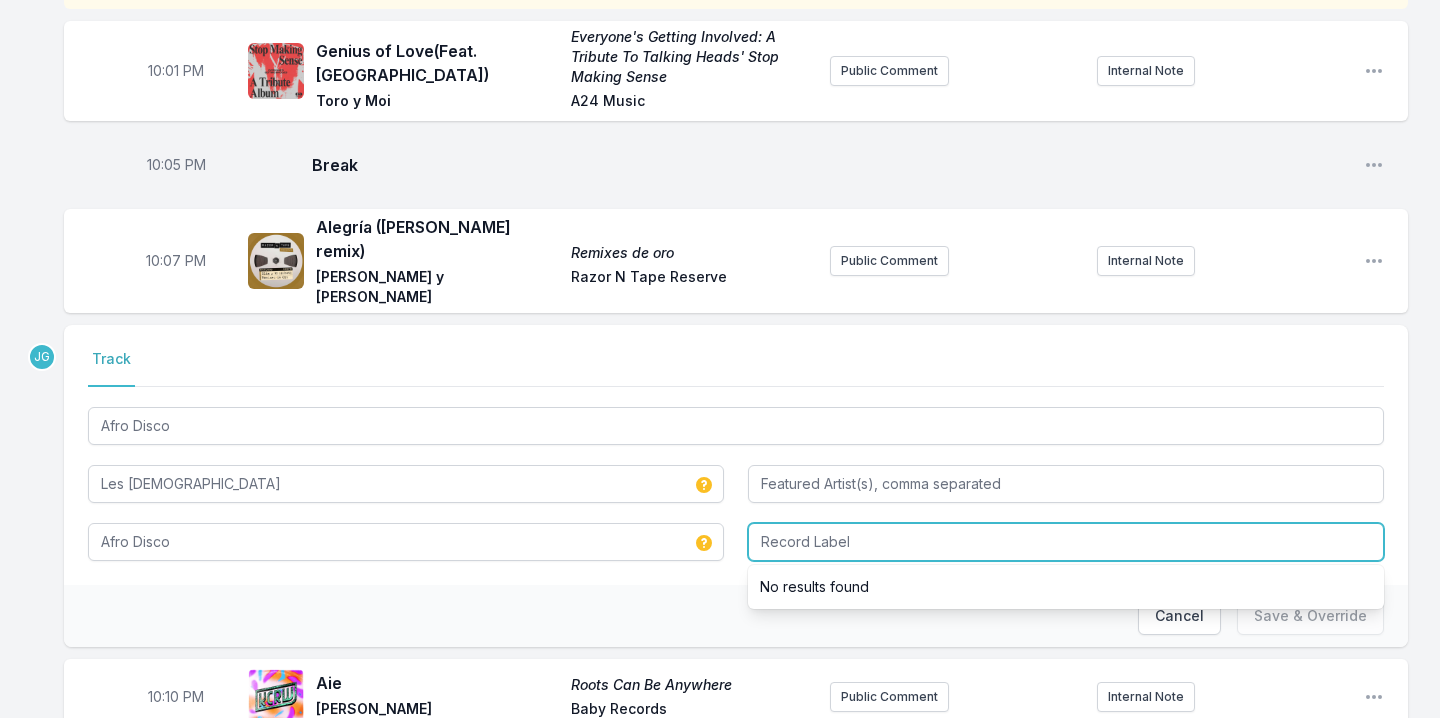 type on "p" 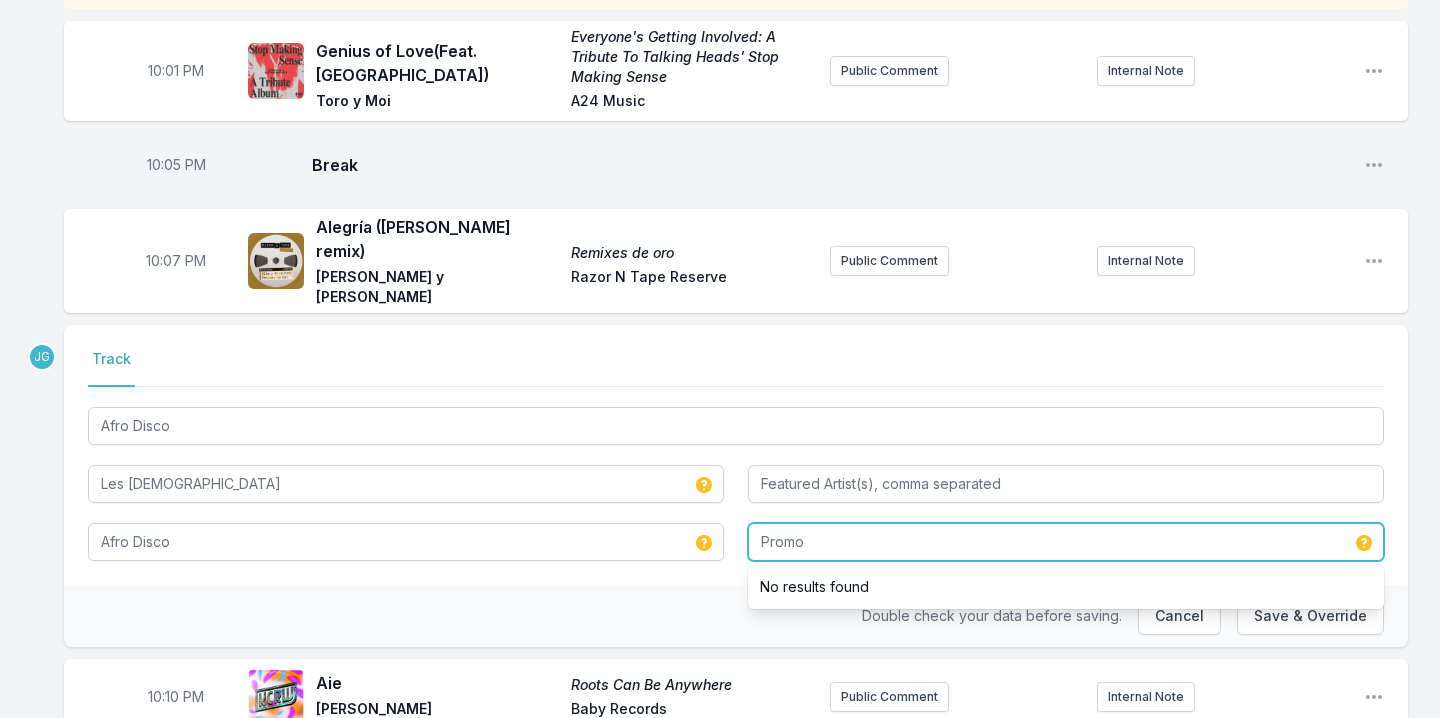 drag, startPoint x: 856, startPoint y: 513, endPoint x: 751, endPoint y: 517, distance: 105.076164 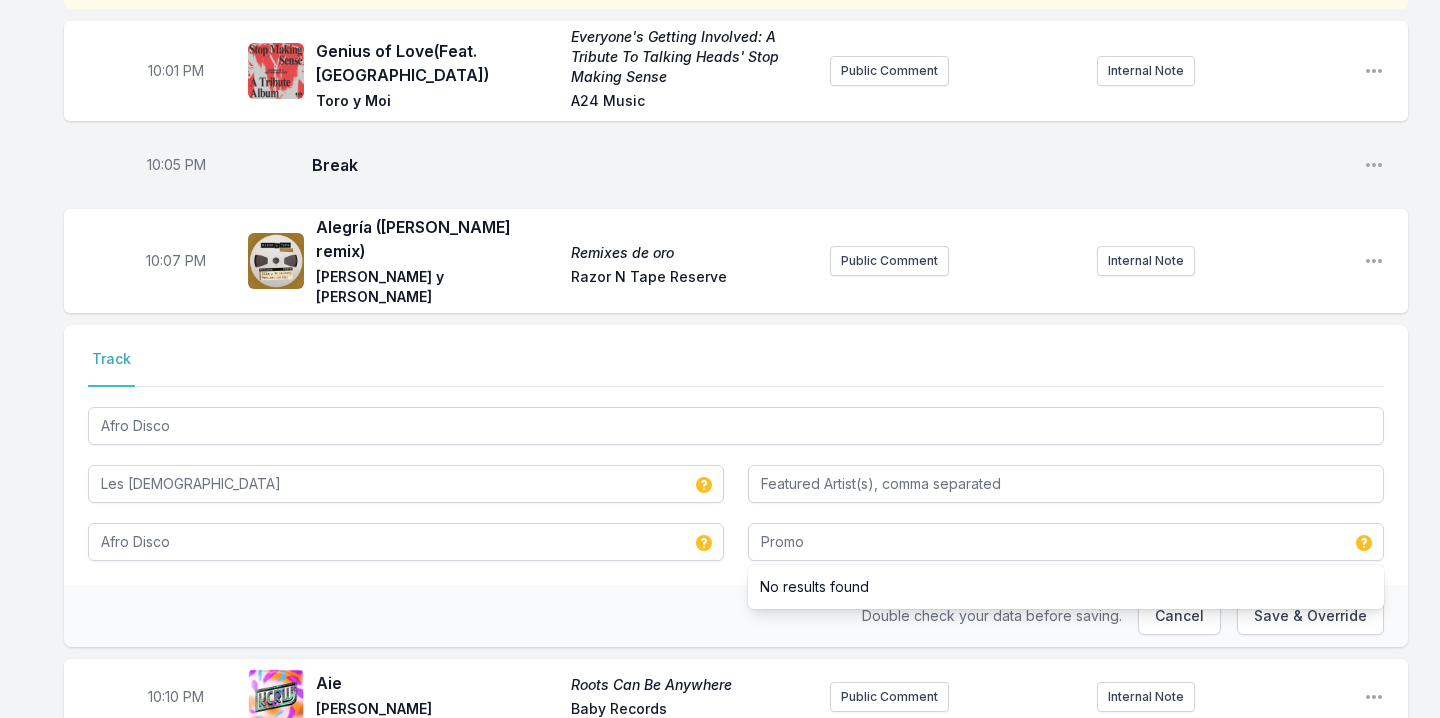 click on "Select a tab Track Track Afro Disco Les Bisous Afro Disco Promo No results found" at bounding box center [736, 455] 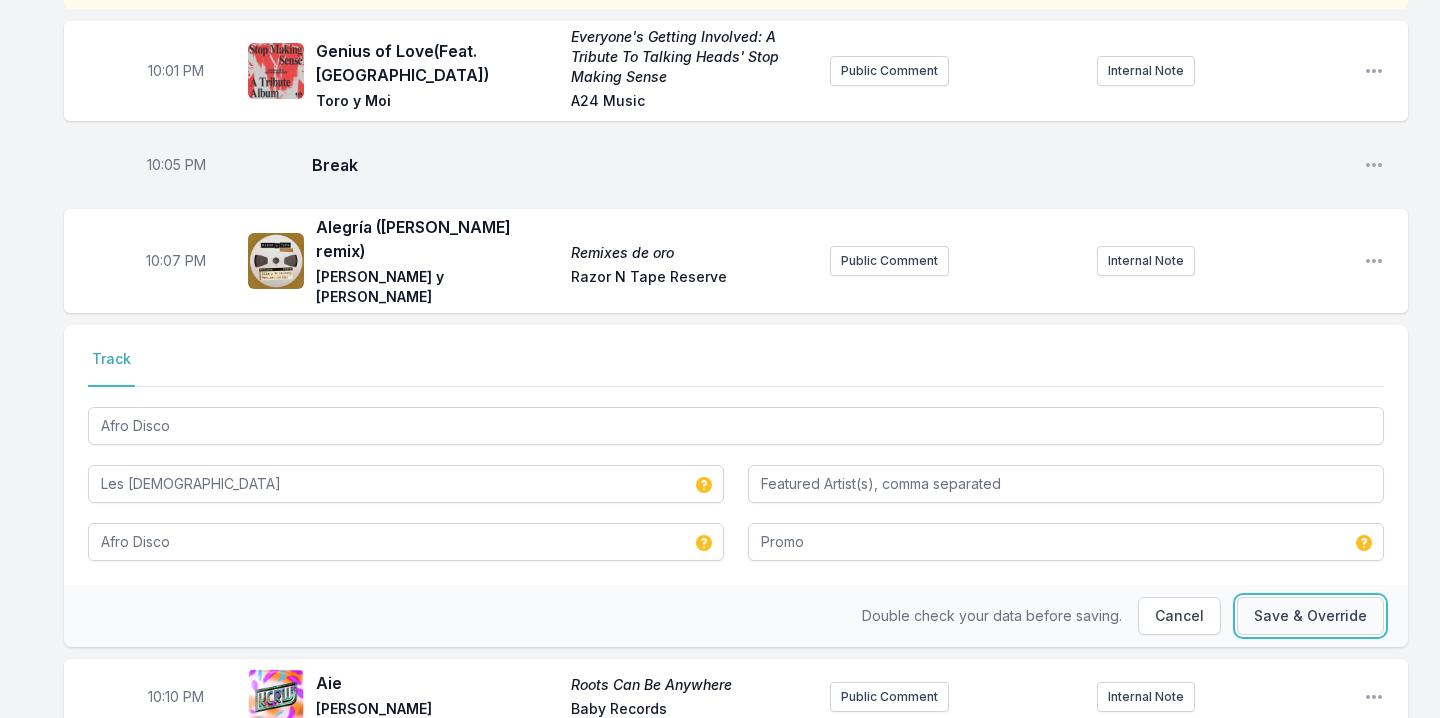 click on "Save & Override" at bounding box center (1310, 616) 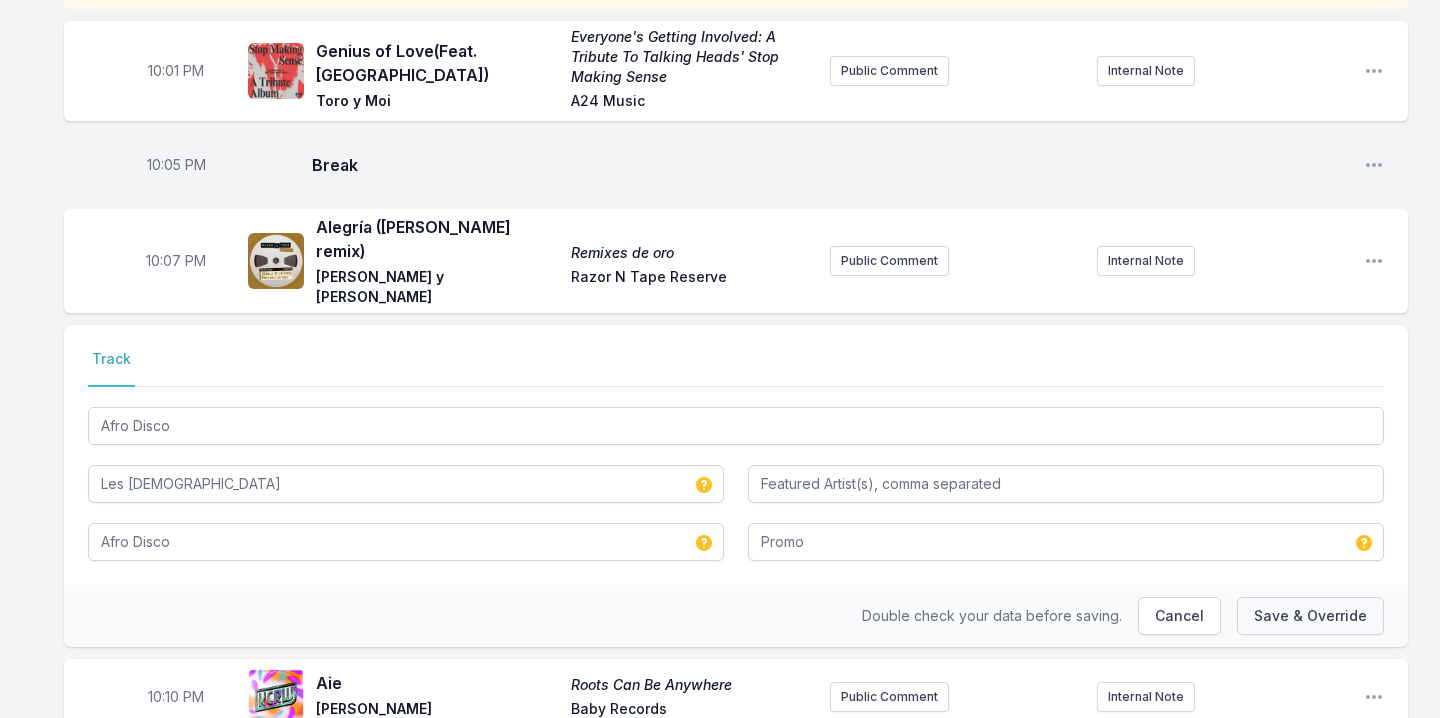 type 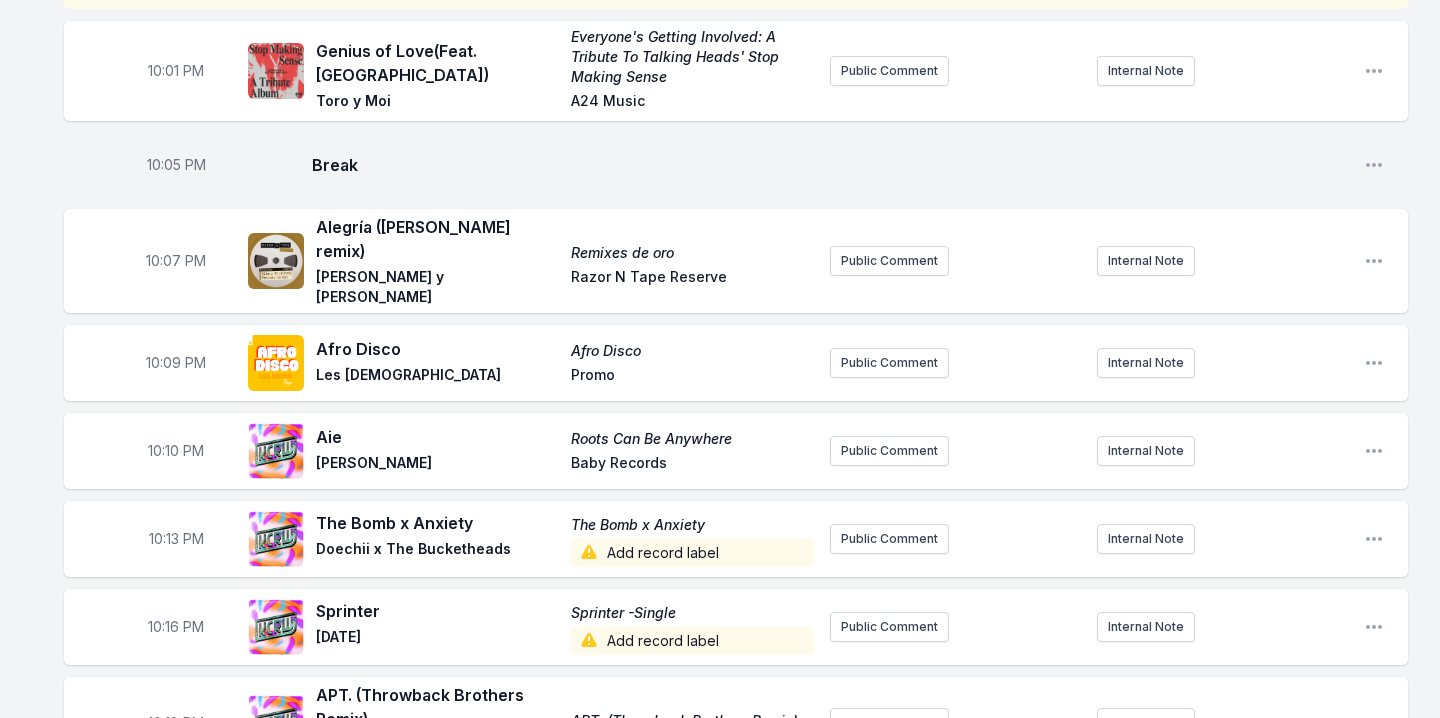 click on "Add record label" at bounding box center [692, 553] 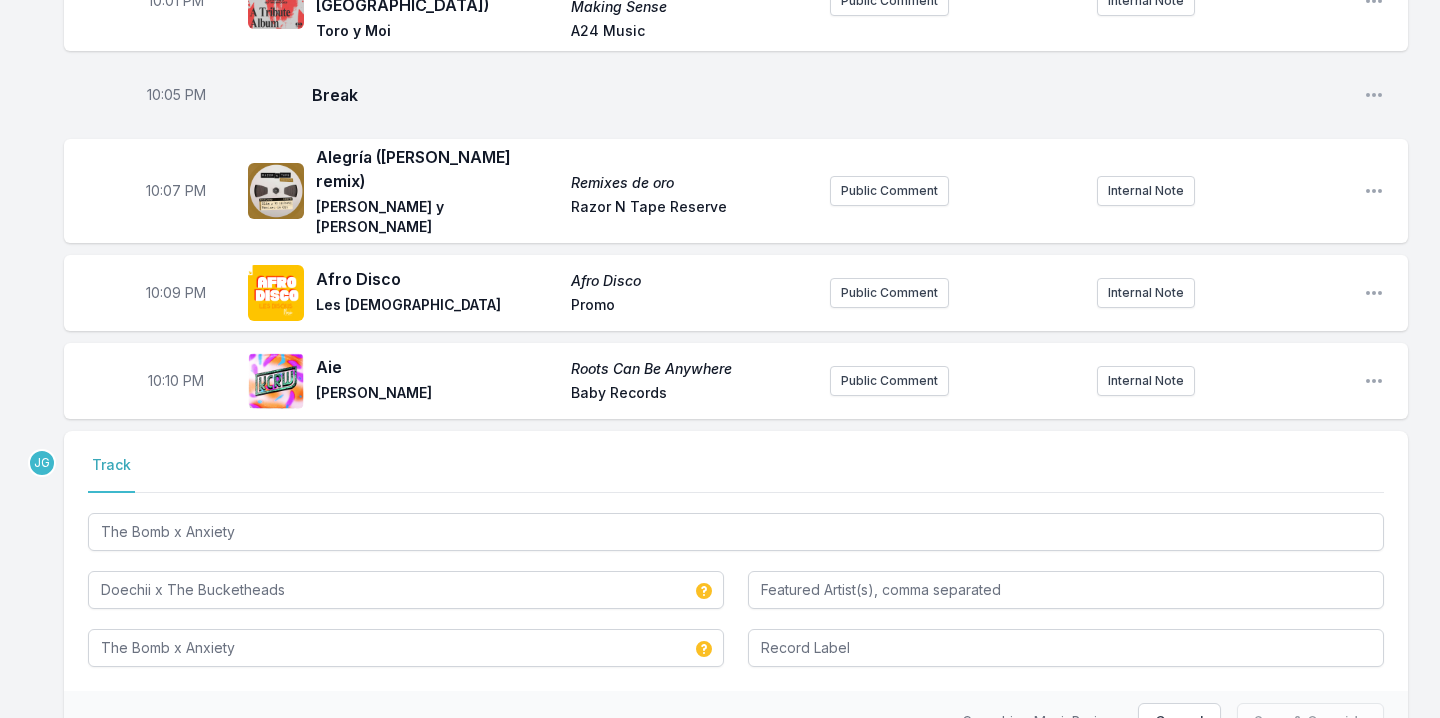scroll, scrollTop: 319, scrollLeft: 0, axis: vertical 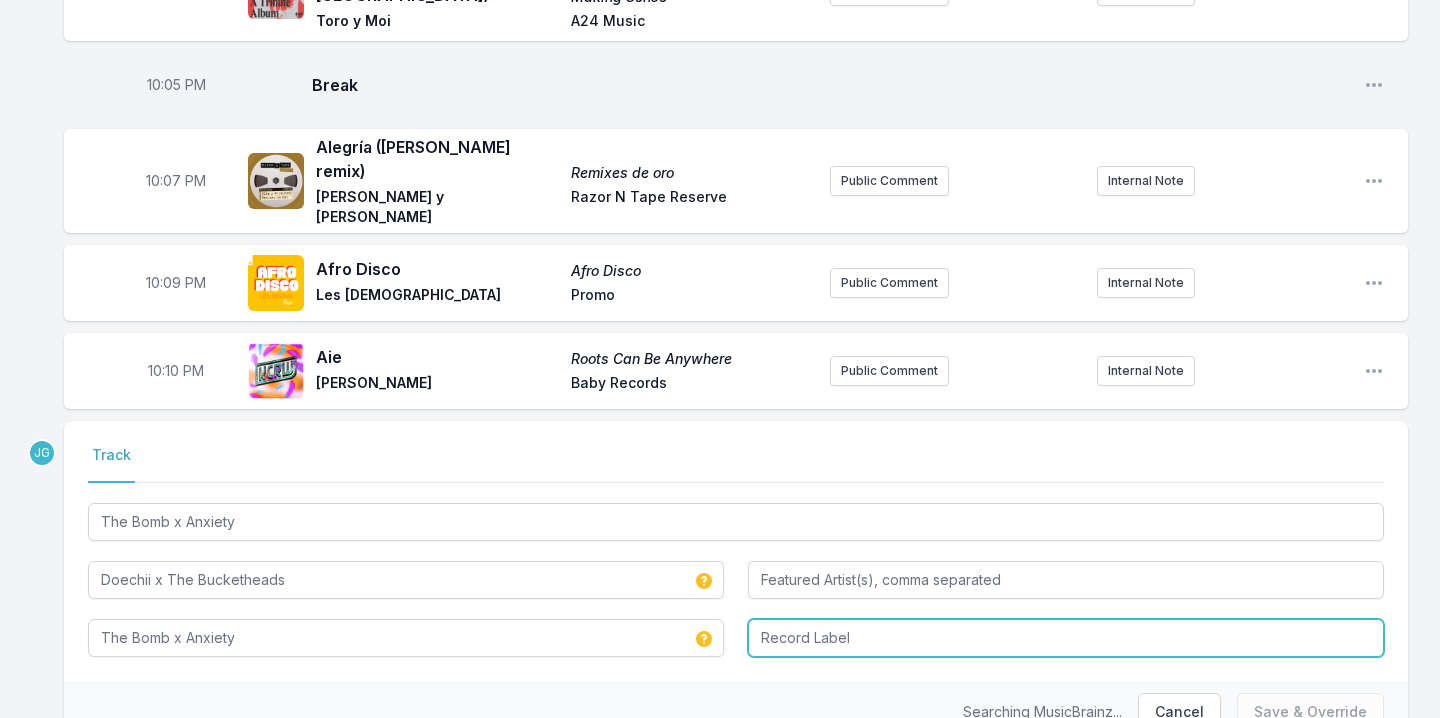 click at bounding box center (1066, 638) 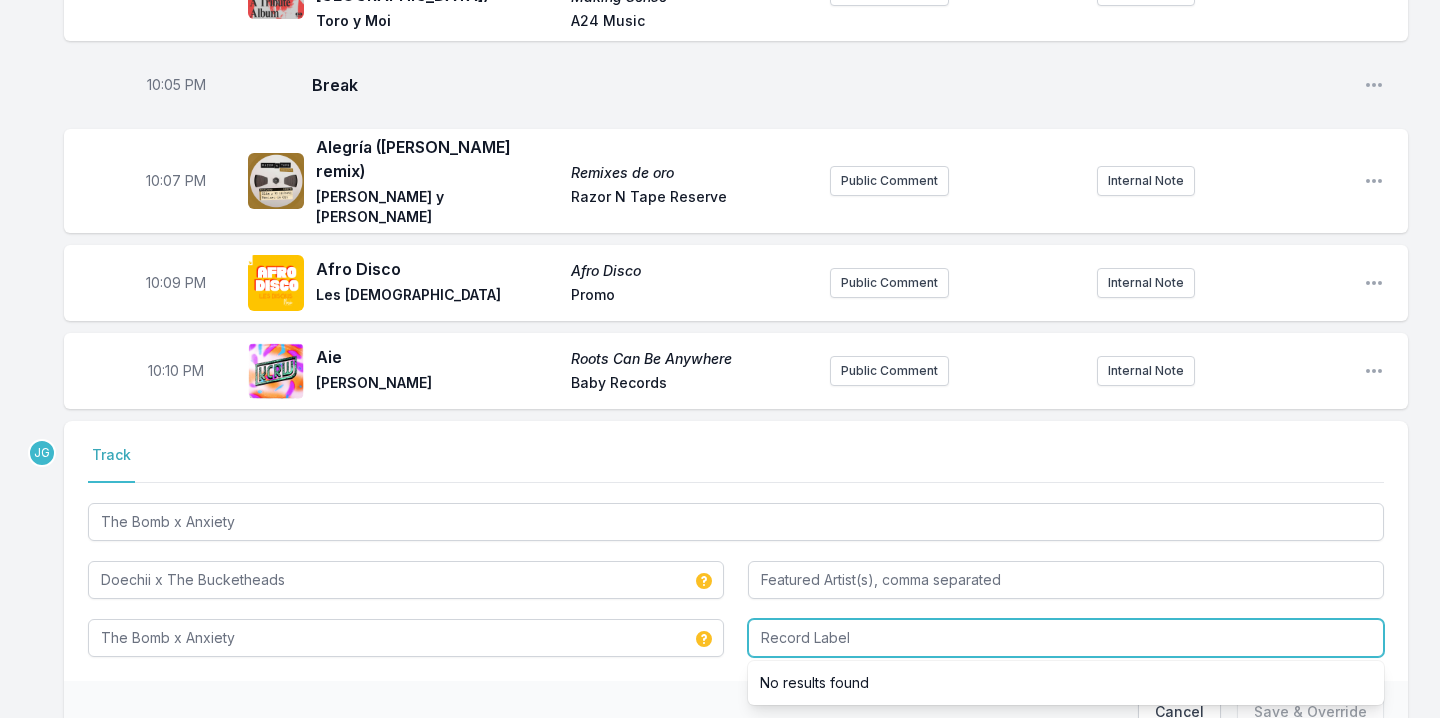 click at bounding box center (1066, 638) 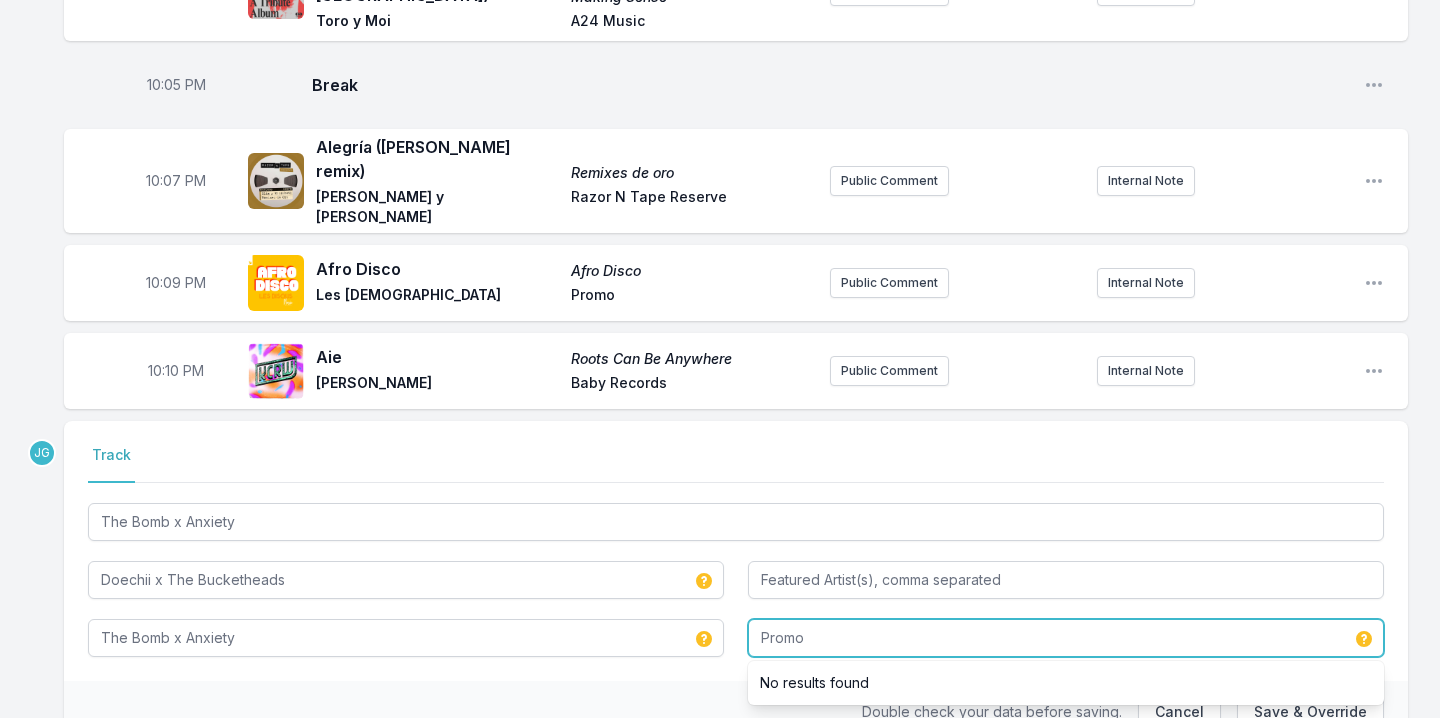 type on "Promo" 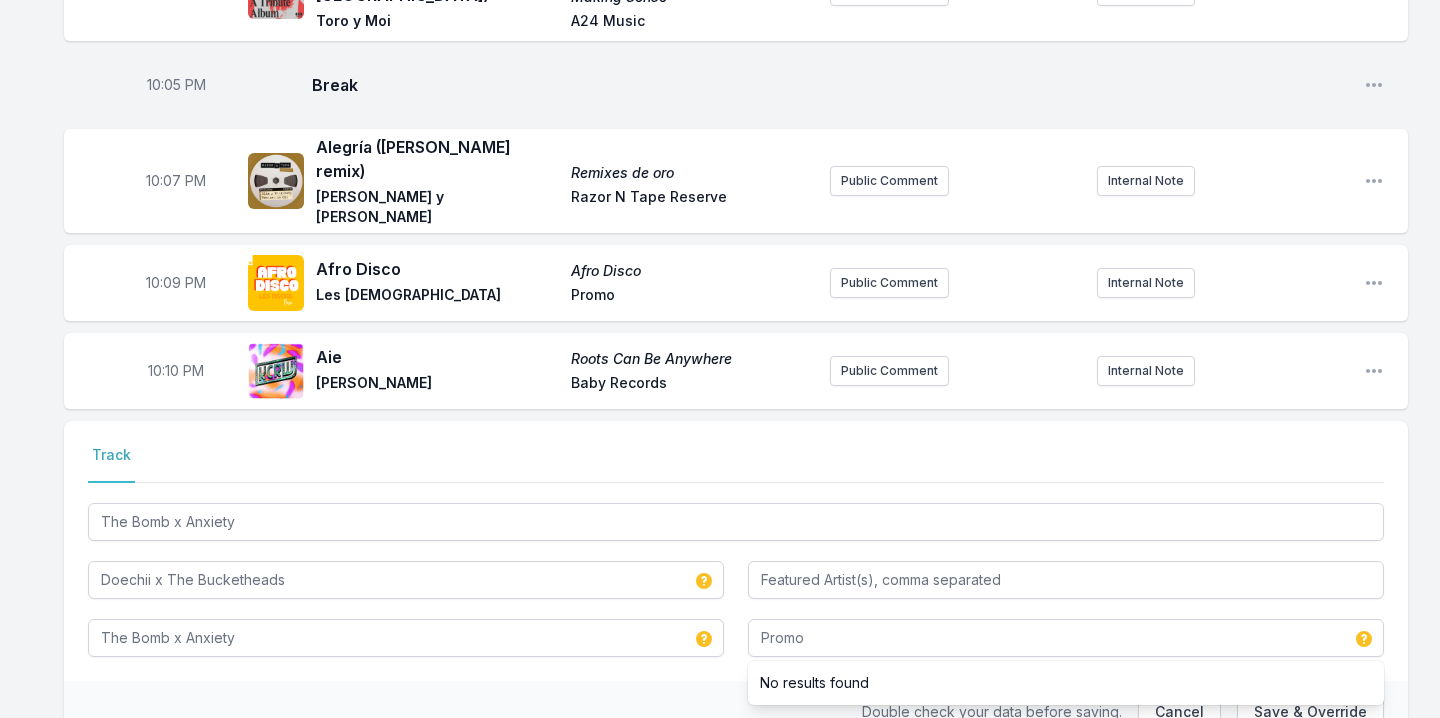 click on "Select a tab Track Track The Bomb x Anxiety Doechii x The Bucketheads The Bomb x Anxiety Promo No results found" at bounding box center [736, 551] 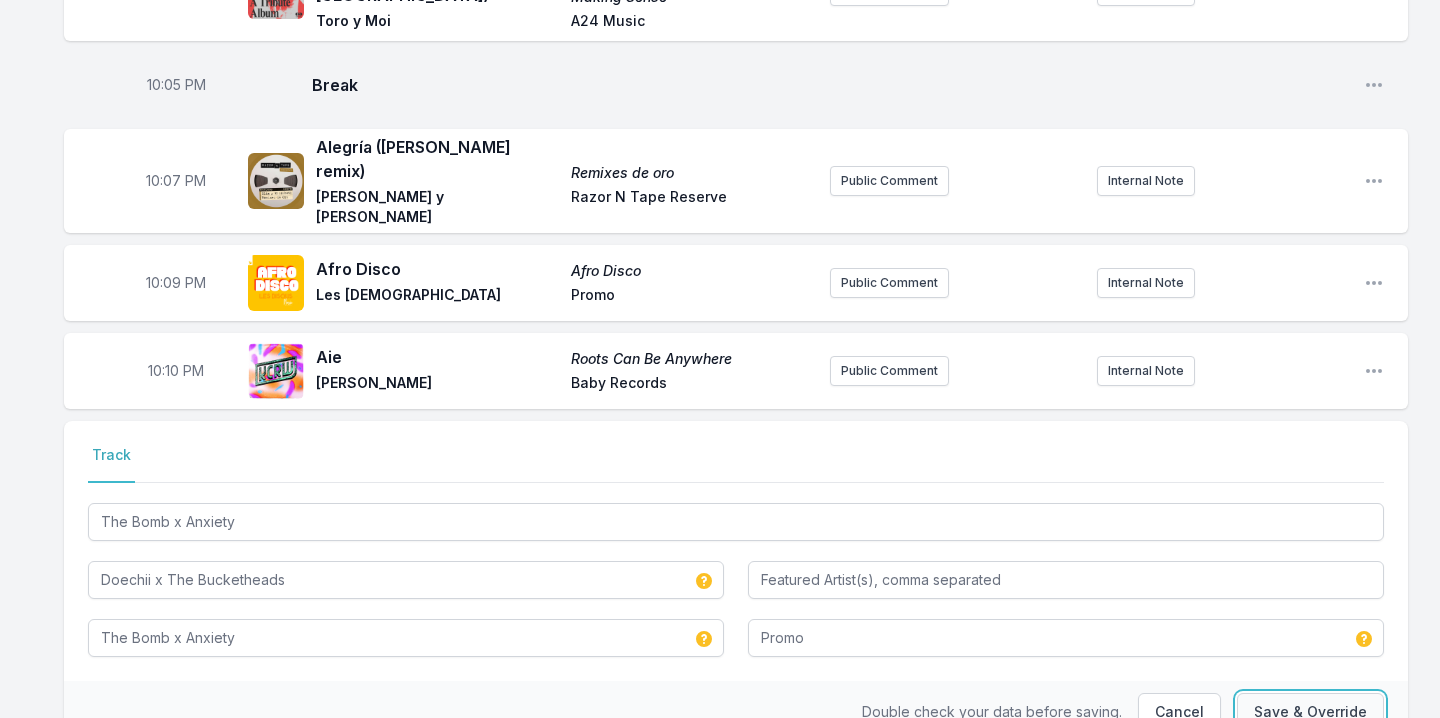 click on "Save & Override" at bounding box center [1310, 712] 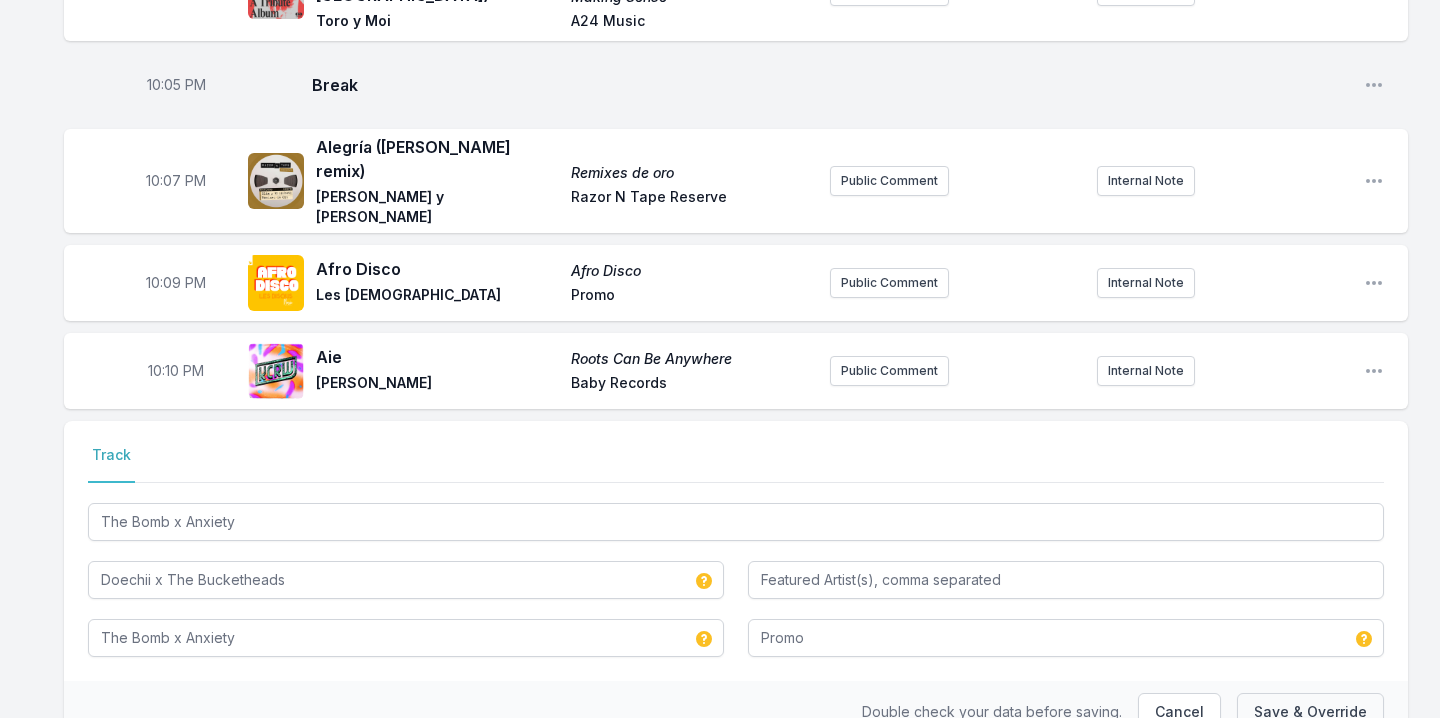 type 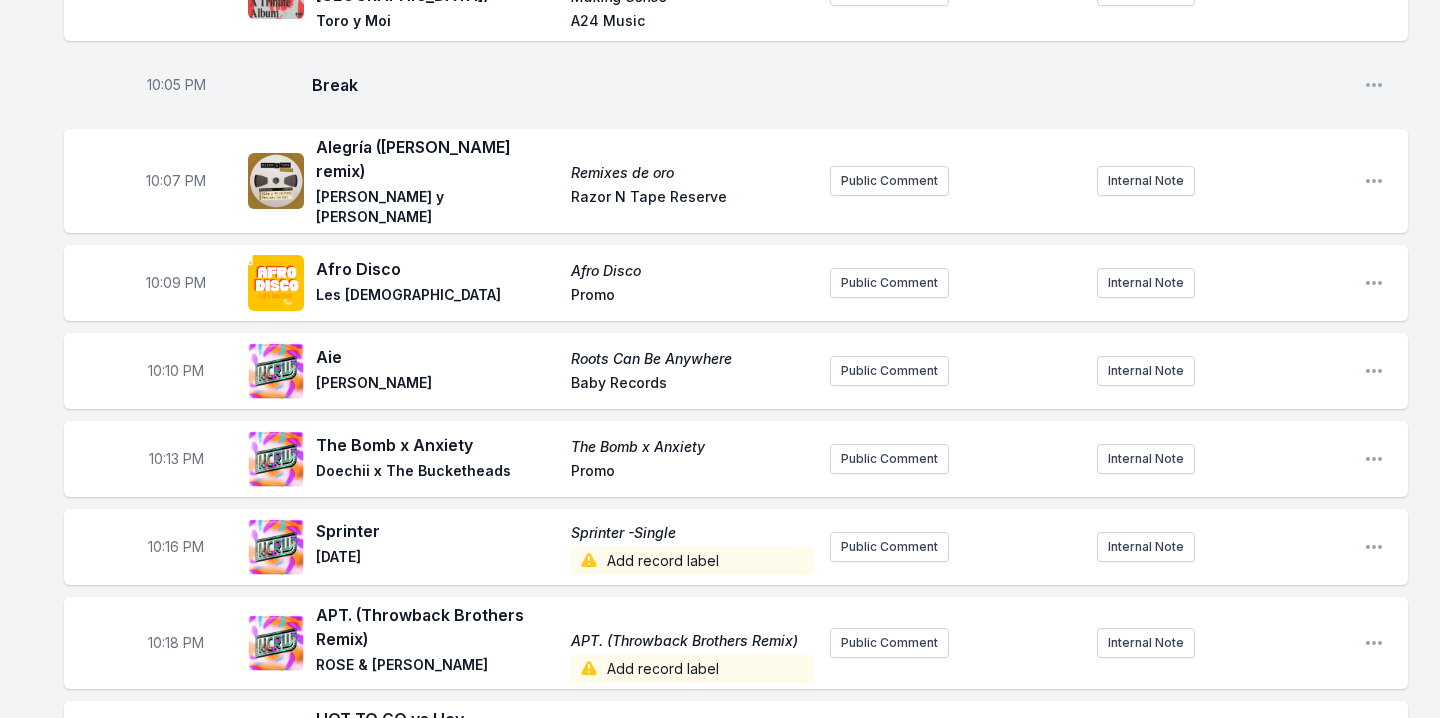 click on "Add record label" at bounding box center (692, 561) 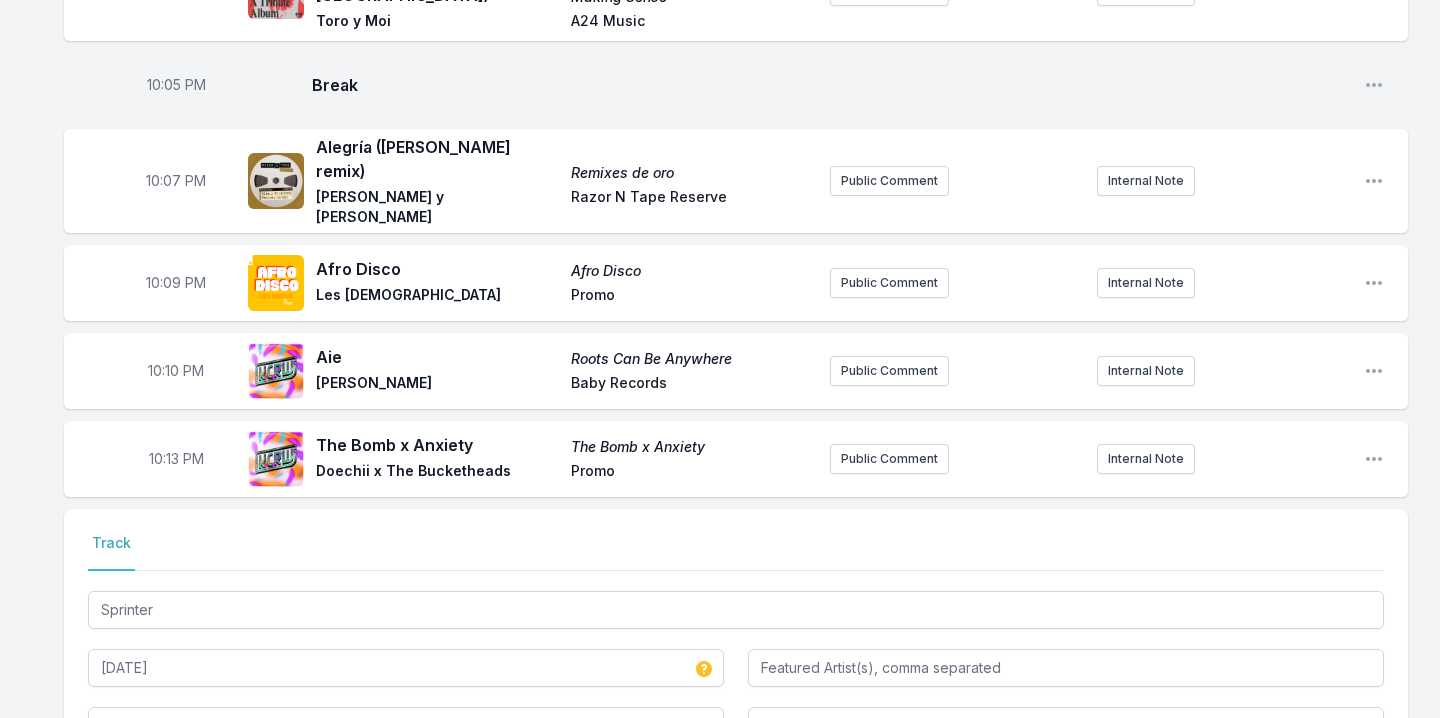 click on "Track" at bounding box center (736, 552) 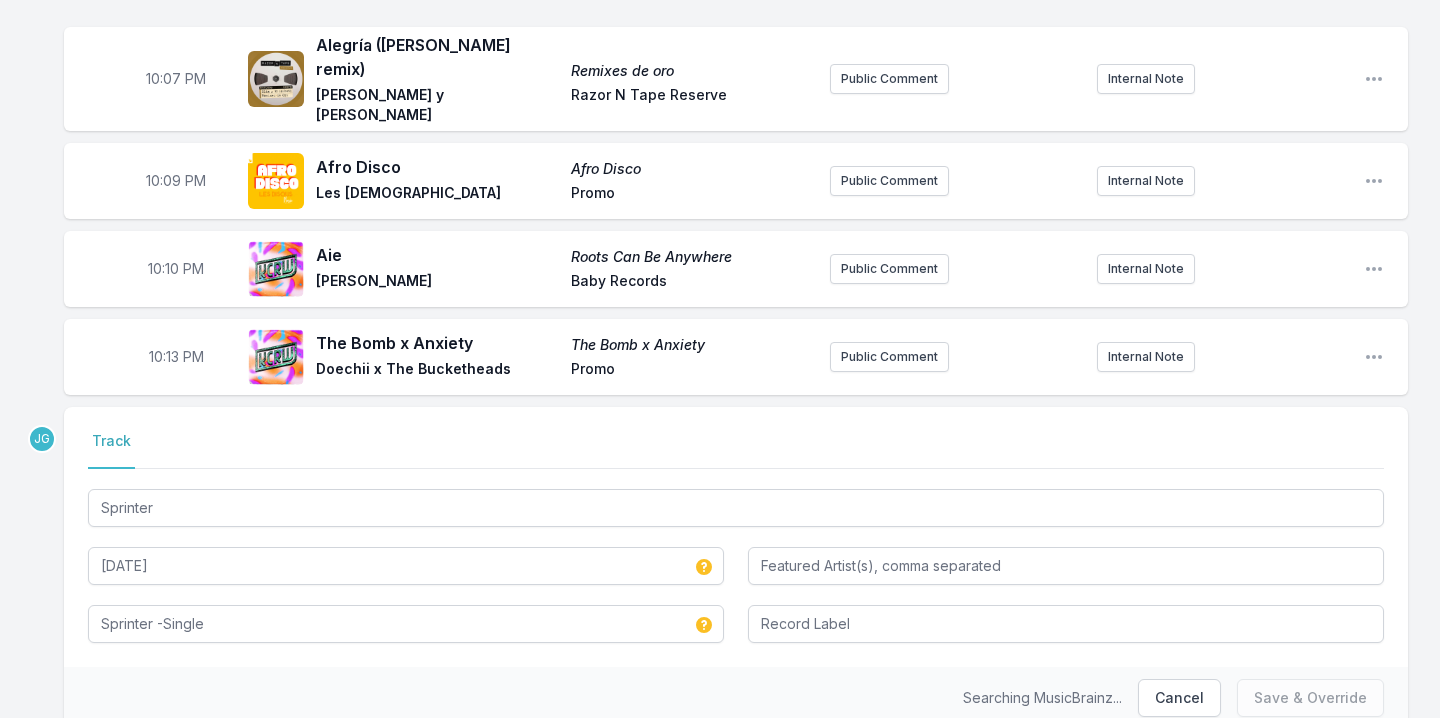 scroll, scrollTop: 425, scrollLeft: 0, axis: vertical 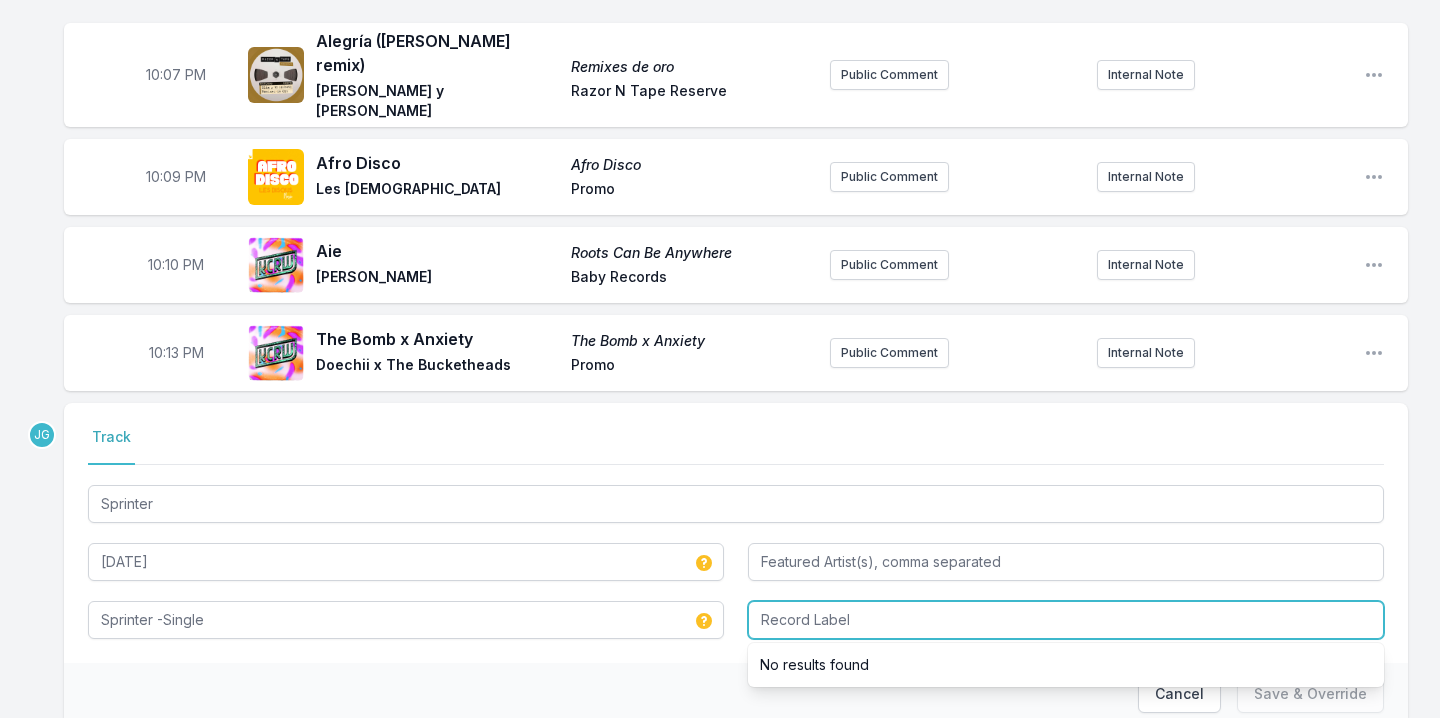 click at bounding box center [1066, 620] 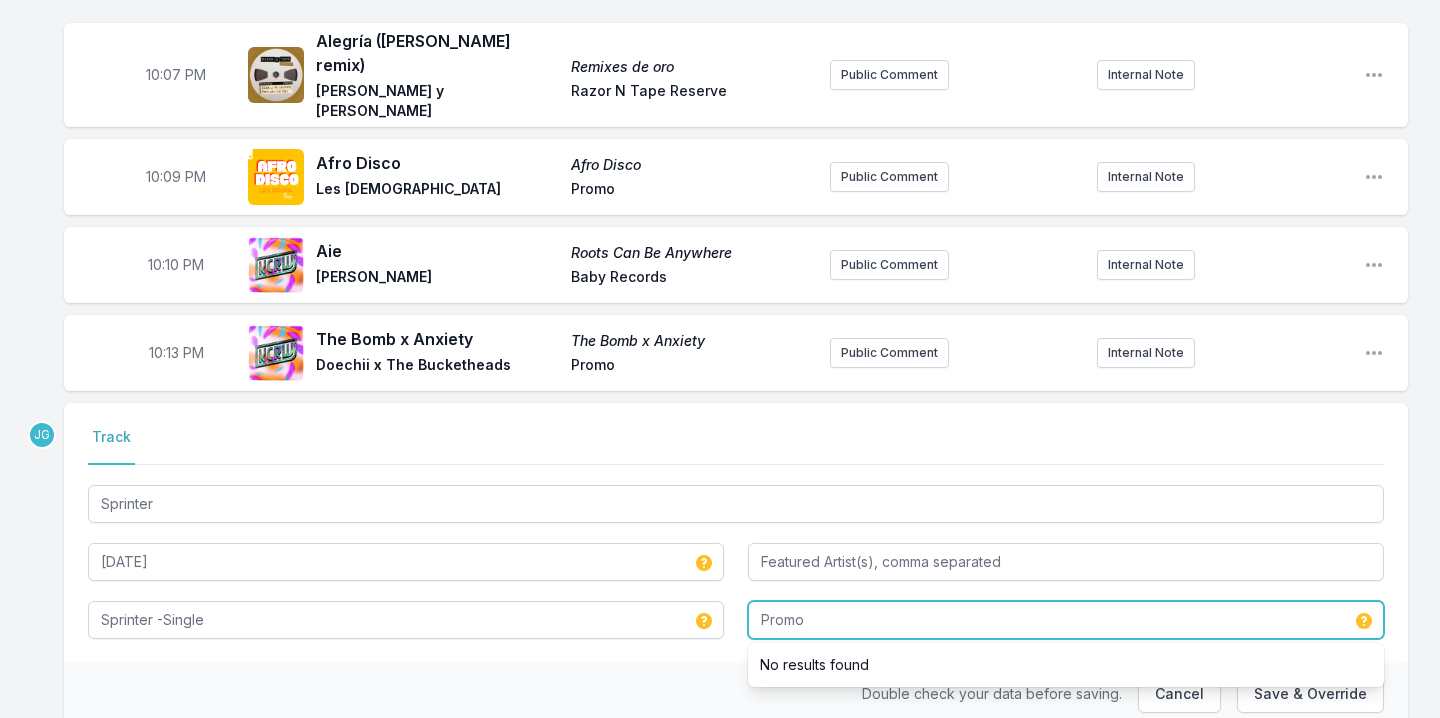 type on "Promo" 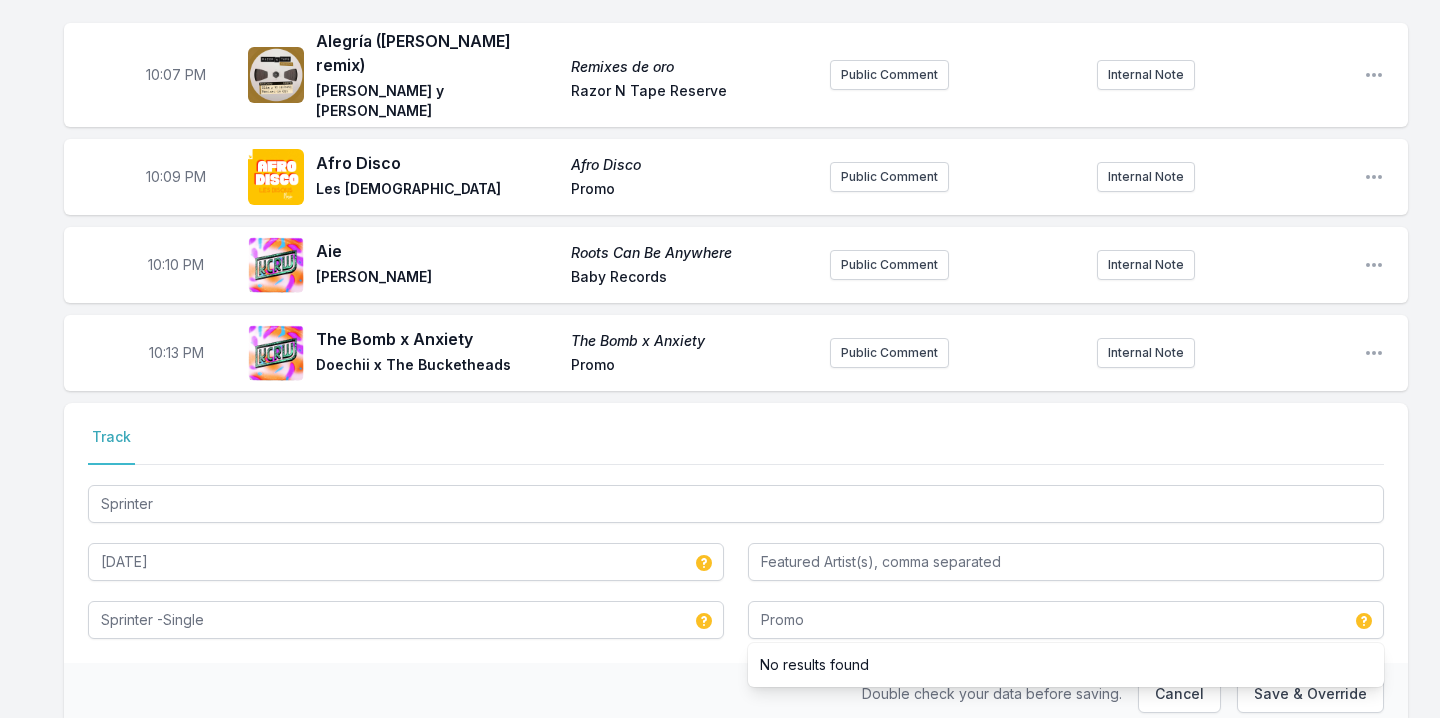 click on "Double check your data before saving. Cancel Save & Override" at bounding box center (736, 694) 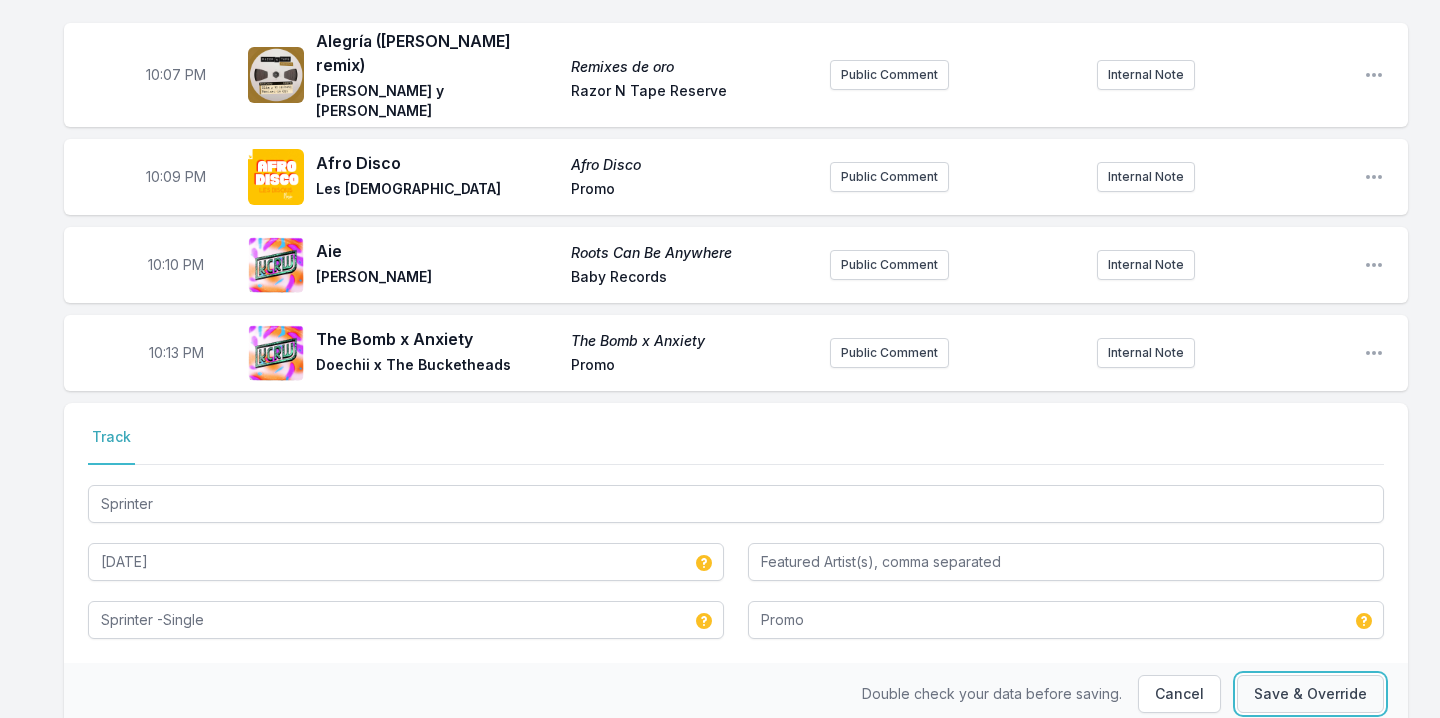 click on "Save & Override" at bounding box center (1310, 694) 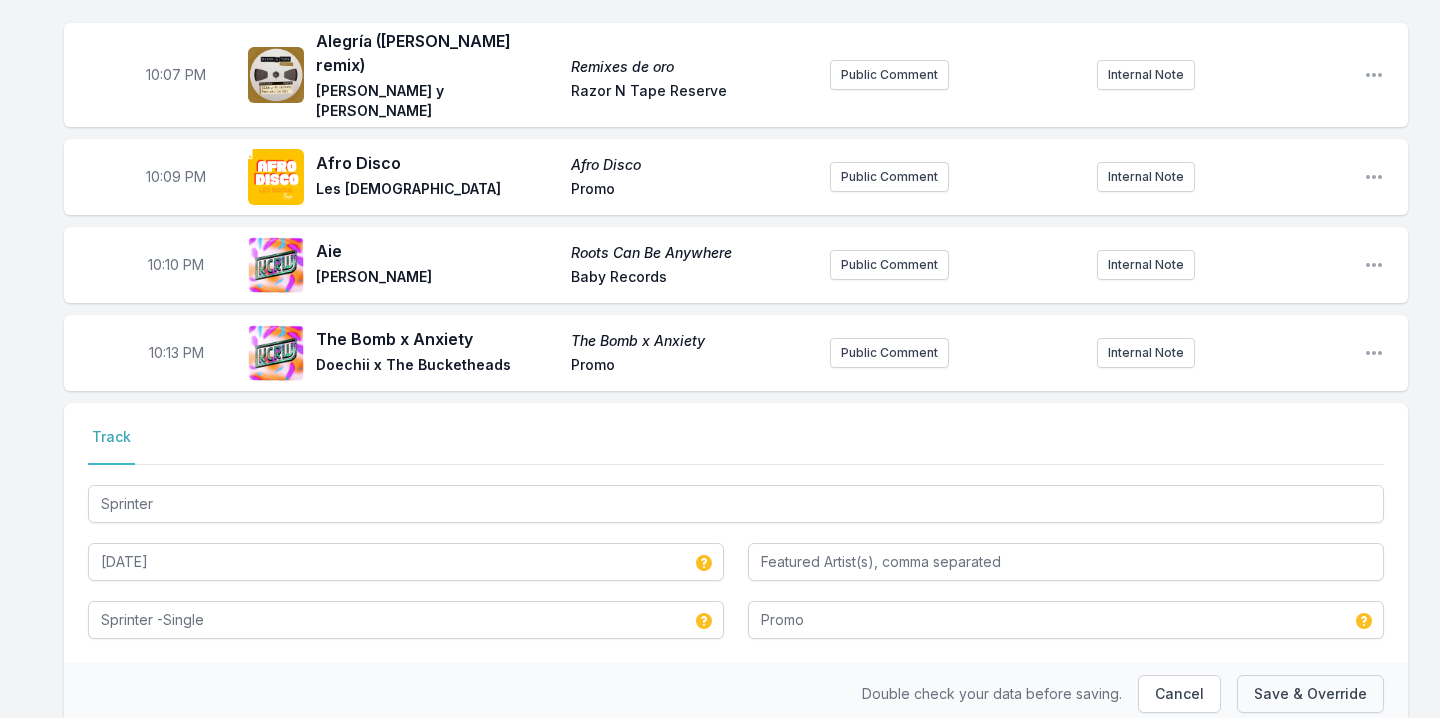 type 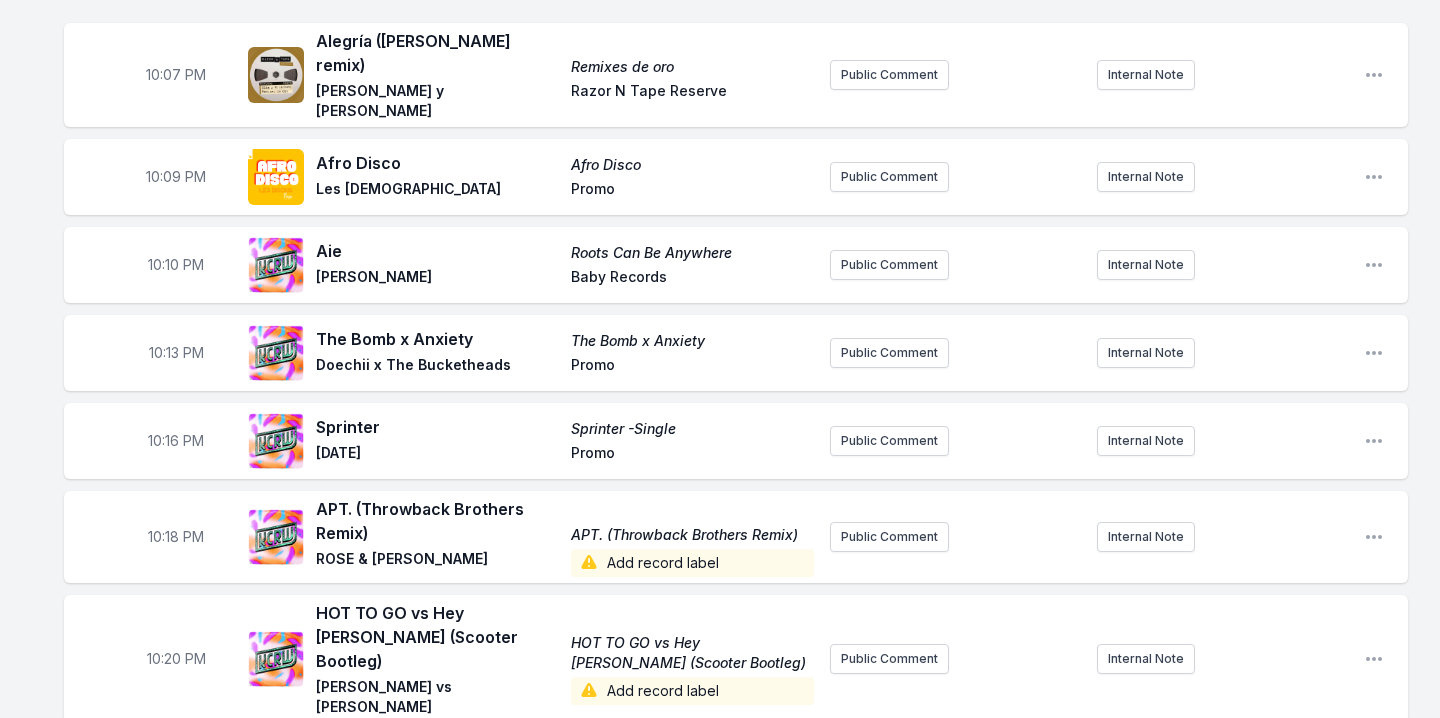 click on "Add record label" at bounding box center (692, 563) 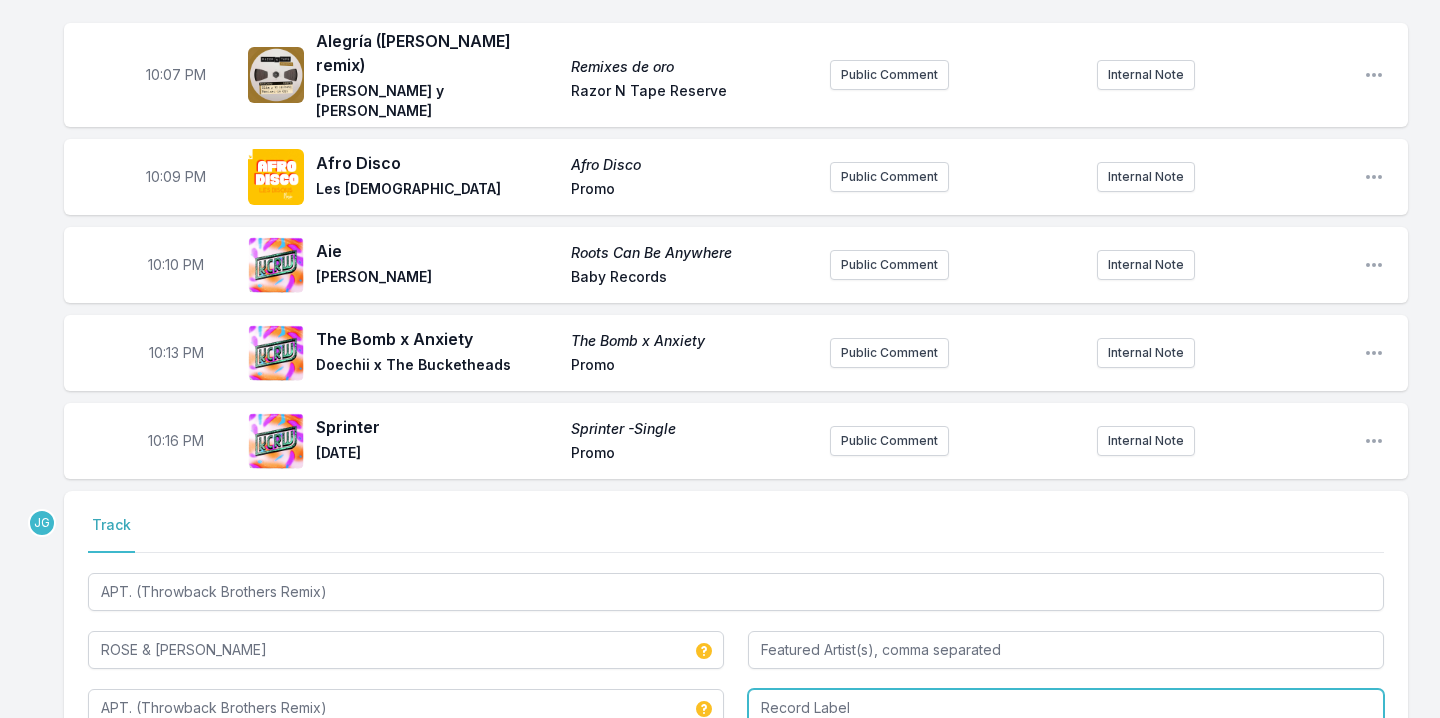 click at bounding box center (1066, 708) 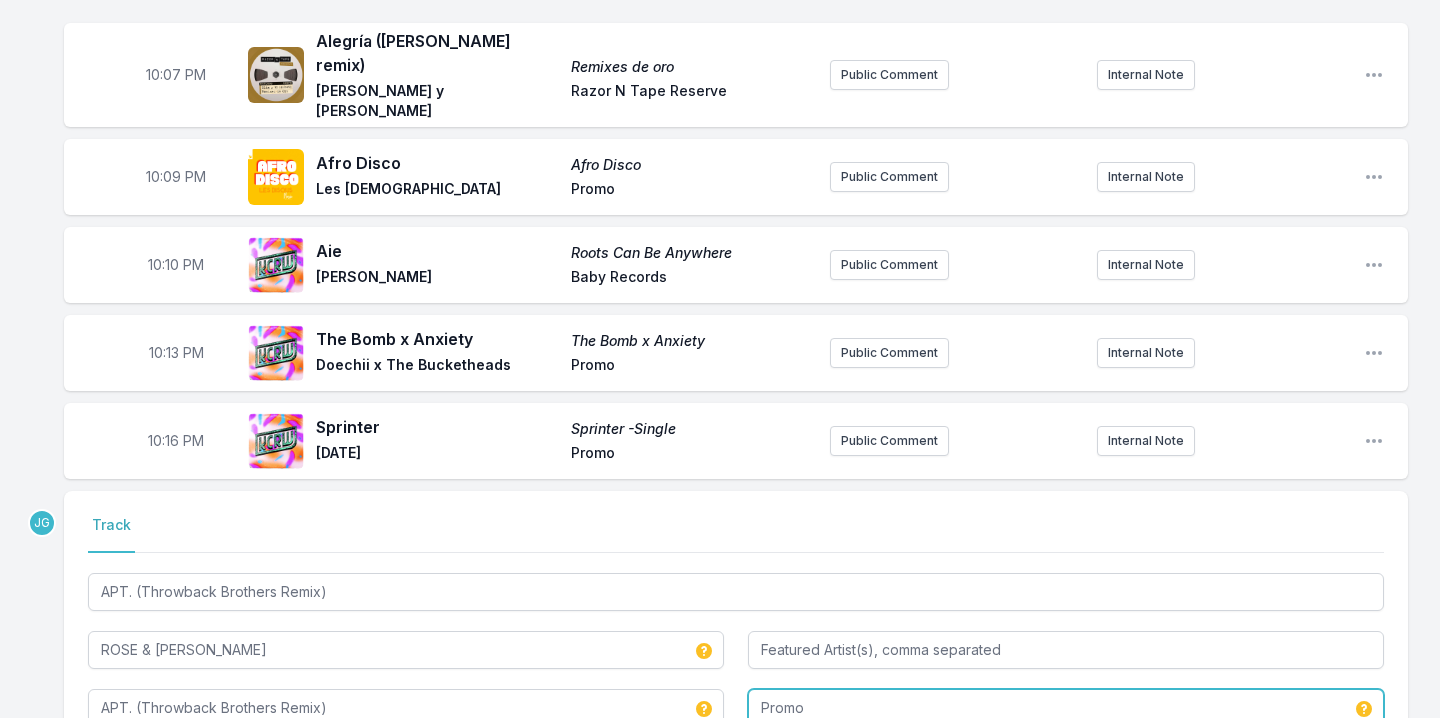 type on "Promo" 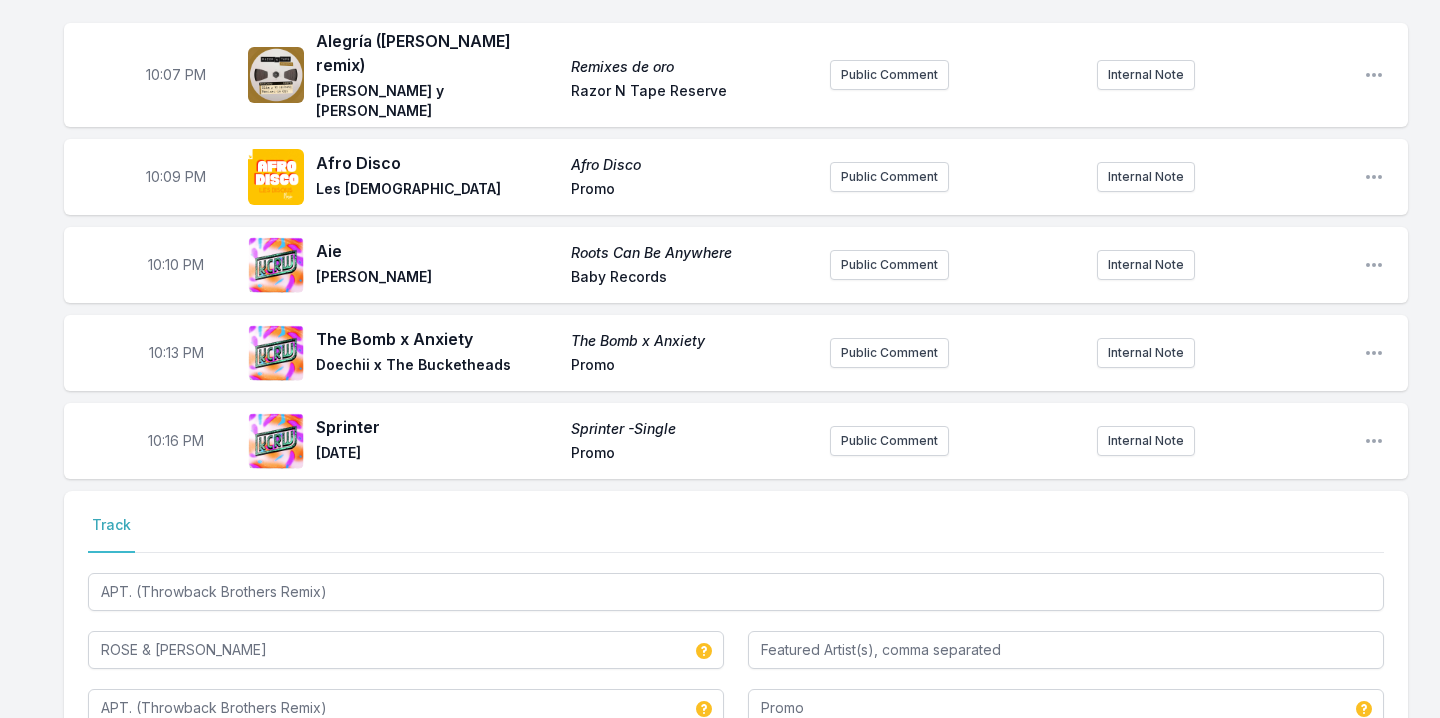 click on "Track" at bounding box center (736, 534) 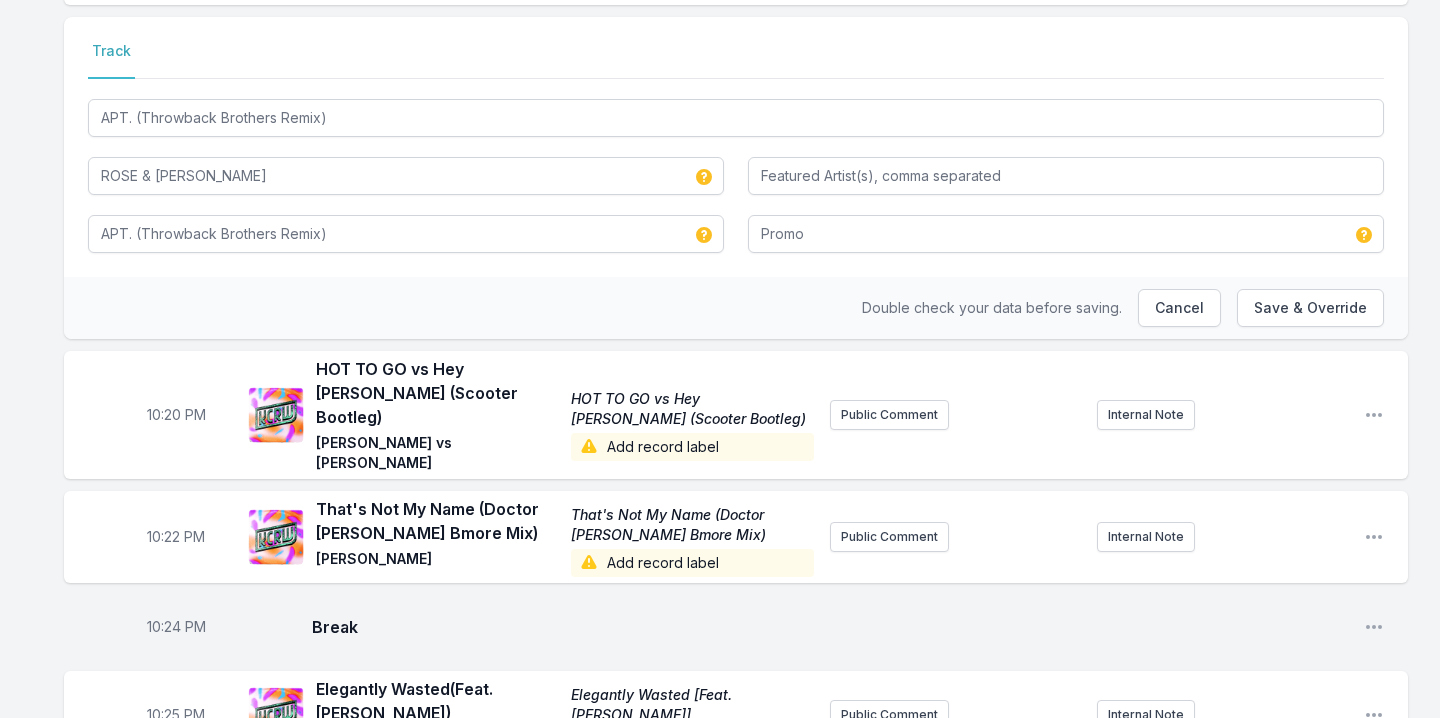 scroll, scrollTop: 901, scrollLeft: 0, axis: vertical 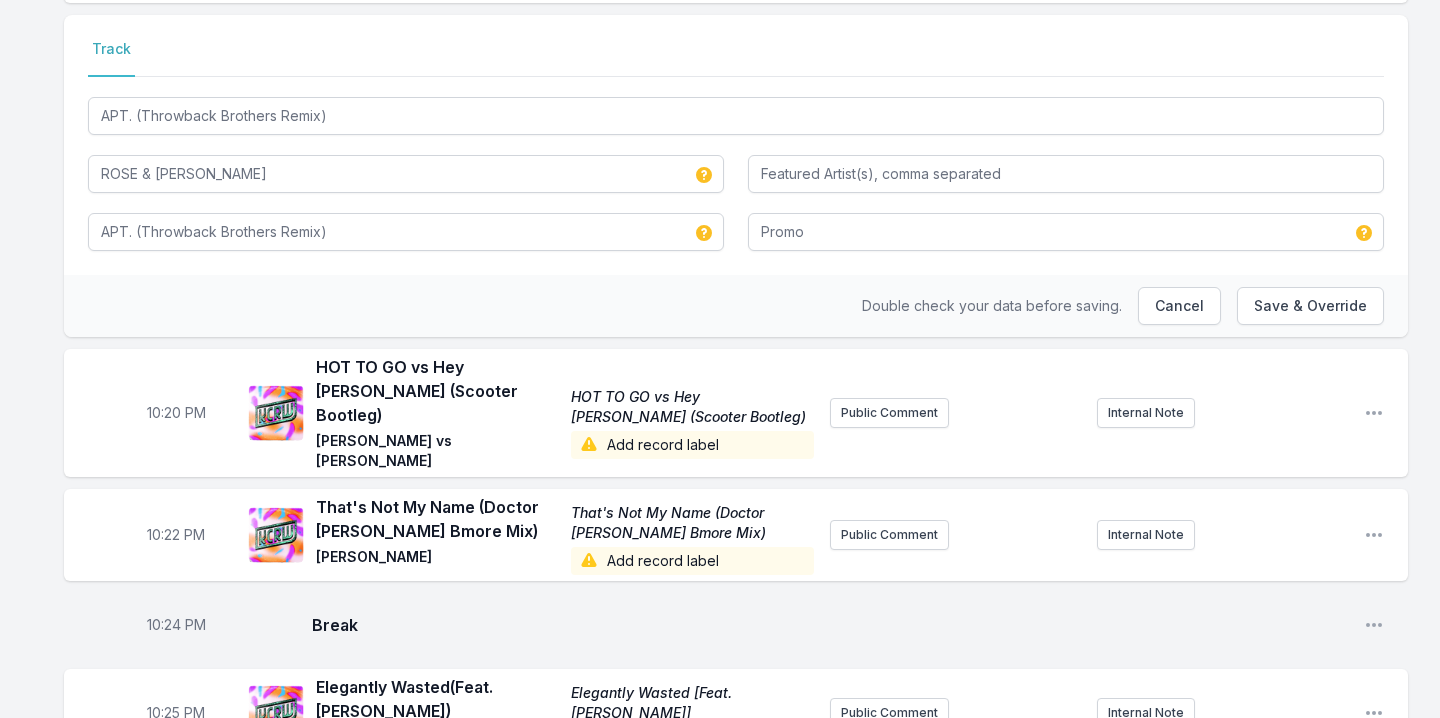 click on "Add record label" at bounding box center (692, 445) 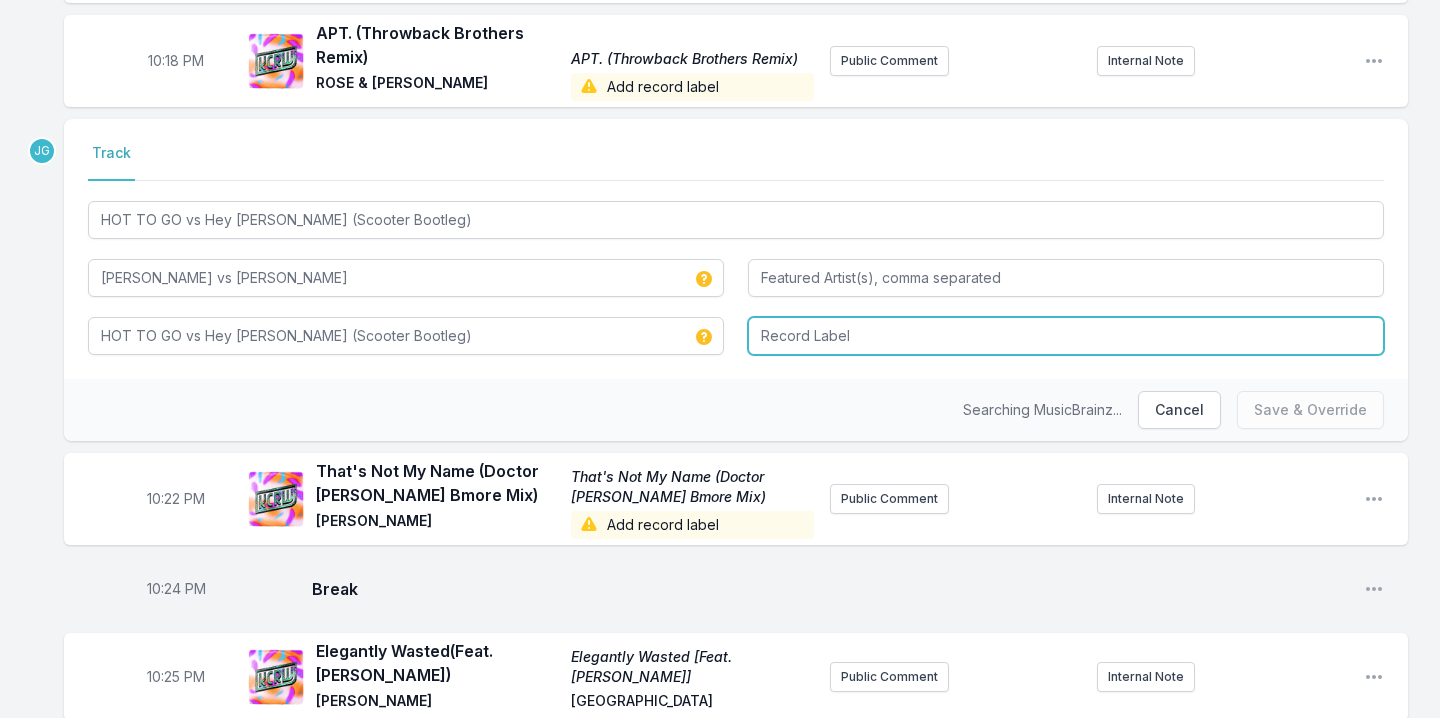 click at bounding box center [1066, 336] 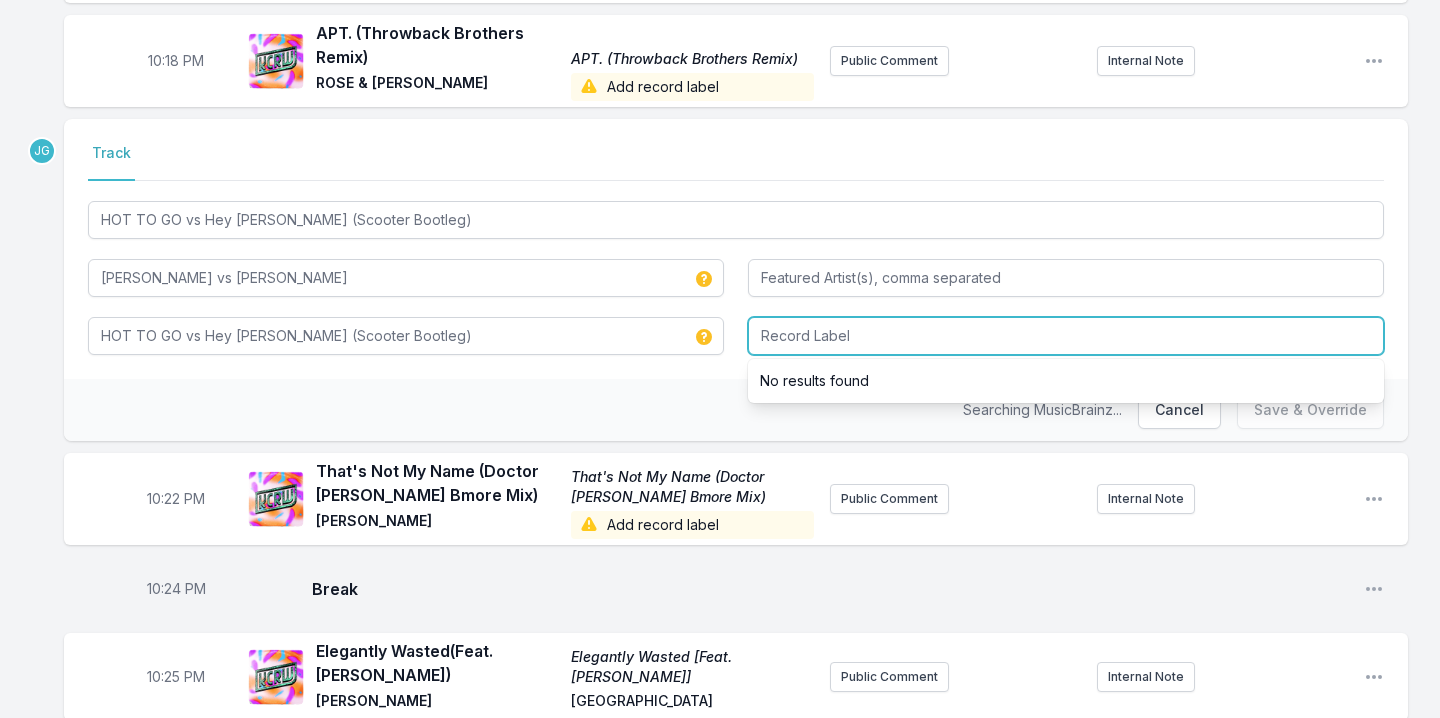 paste on "Promo" 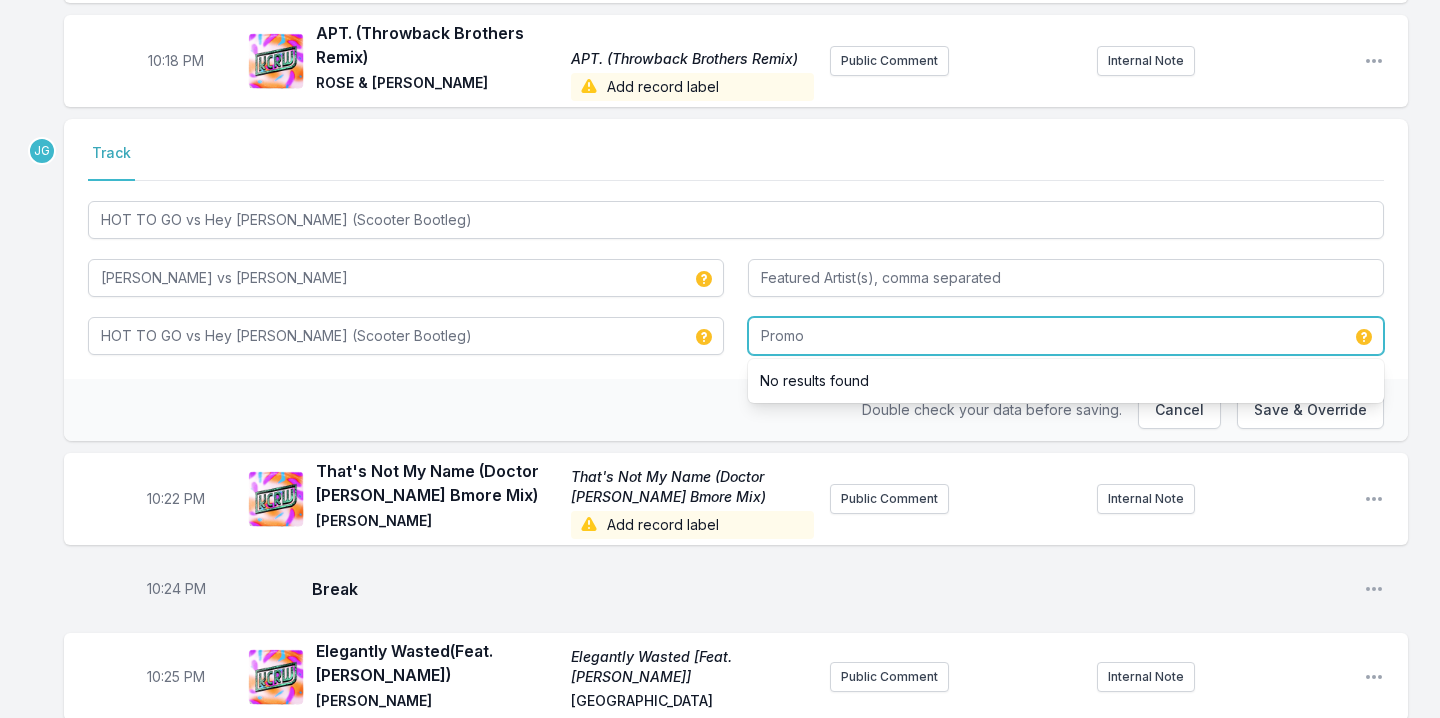 type on "Promo" 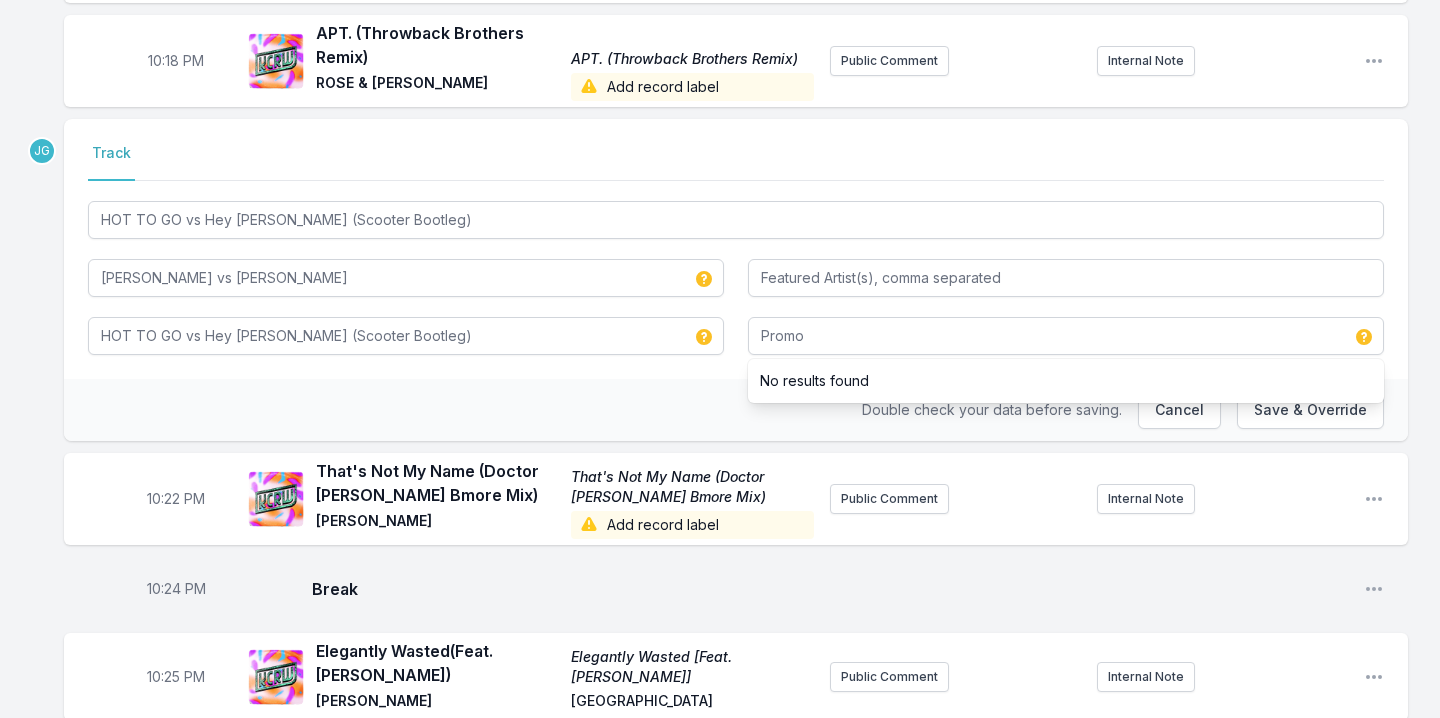 click on "Double check your data before saving. Cancel Save & Override" at bounding box center [736, 410] 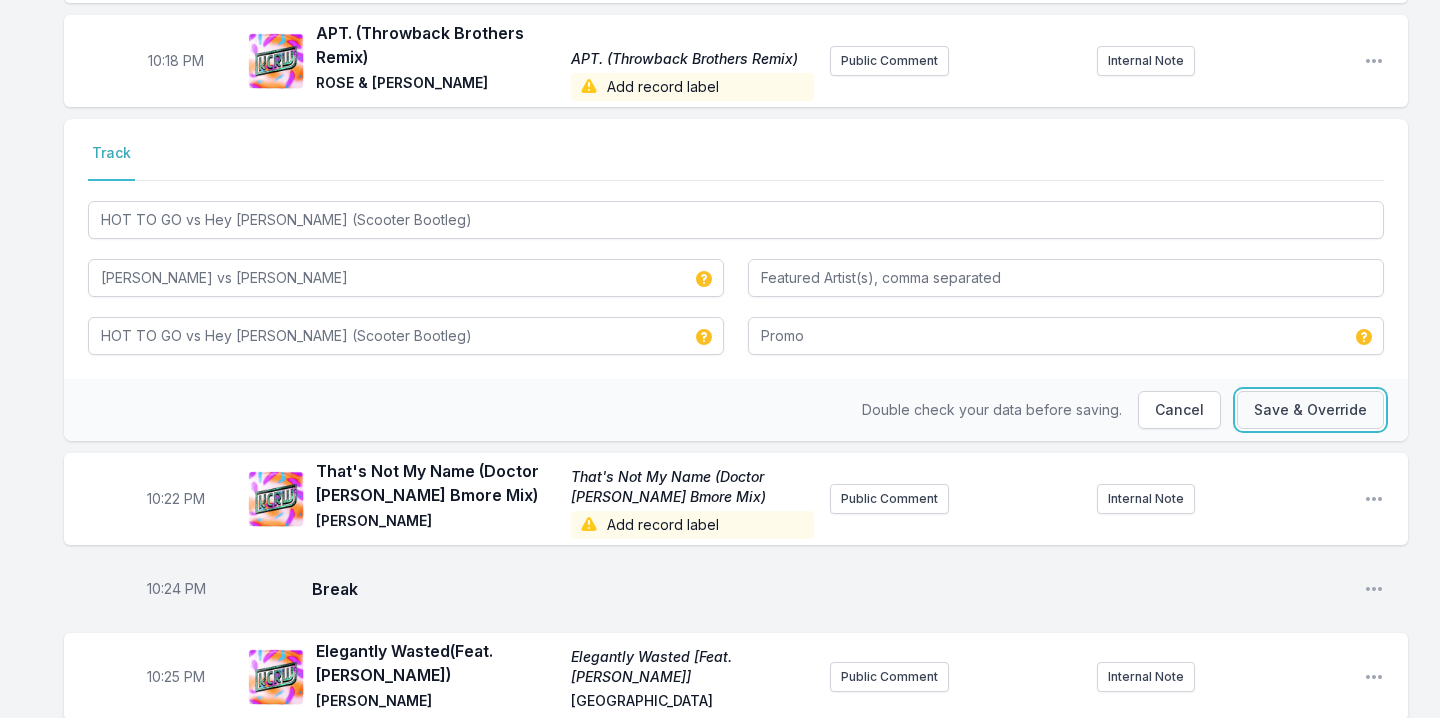 click on "Save & Override" at bounding box center (1310, 410) 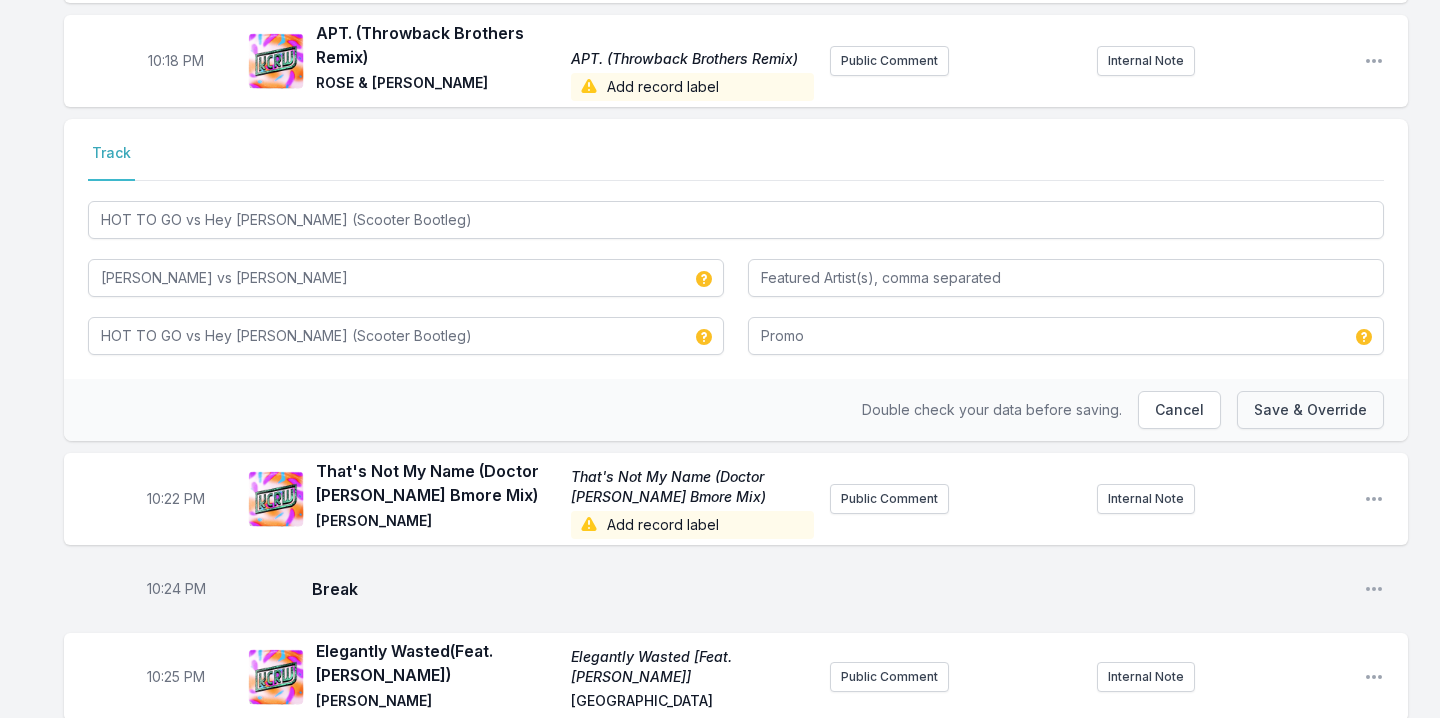 type 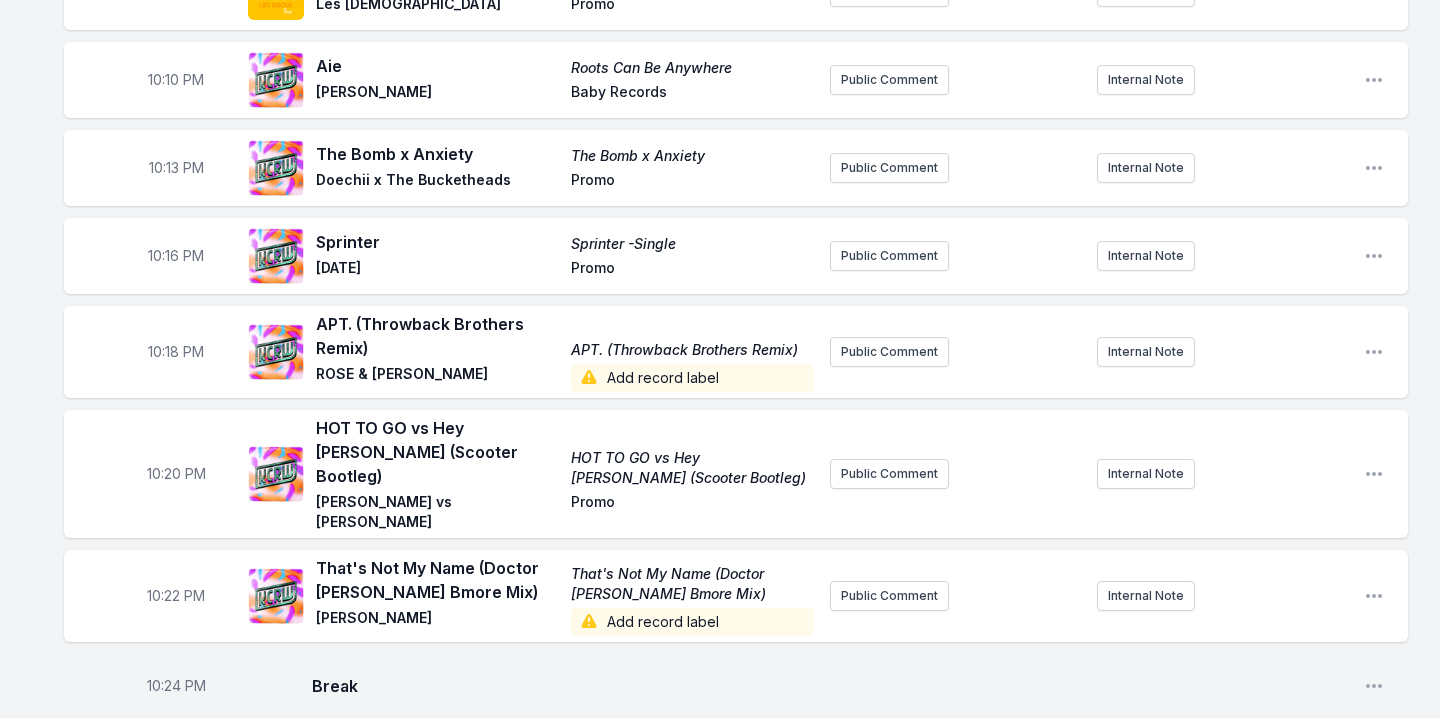 scroll, scrollTop: 538, scrollLeft: 0, axis: vertical 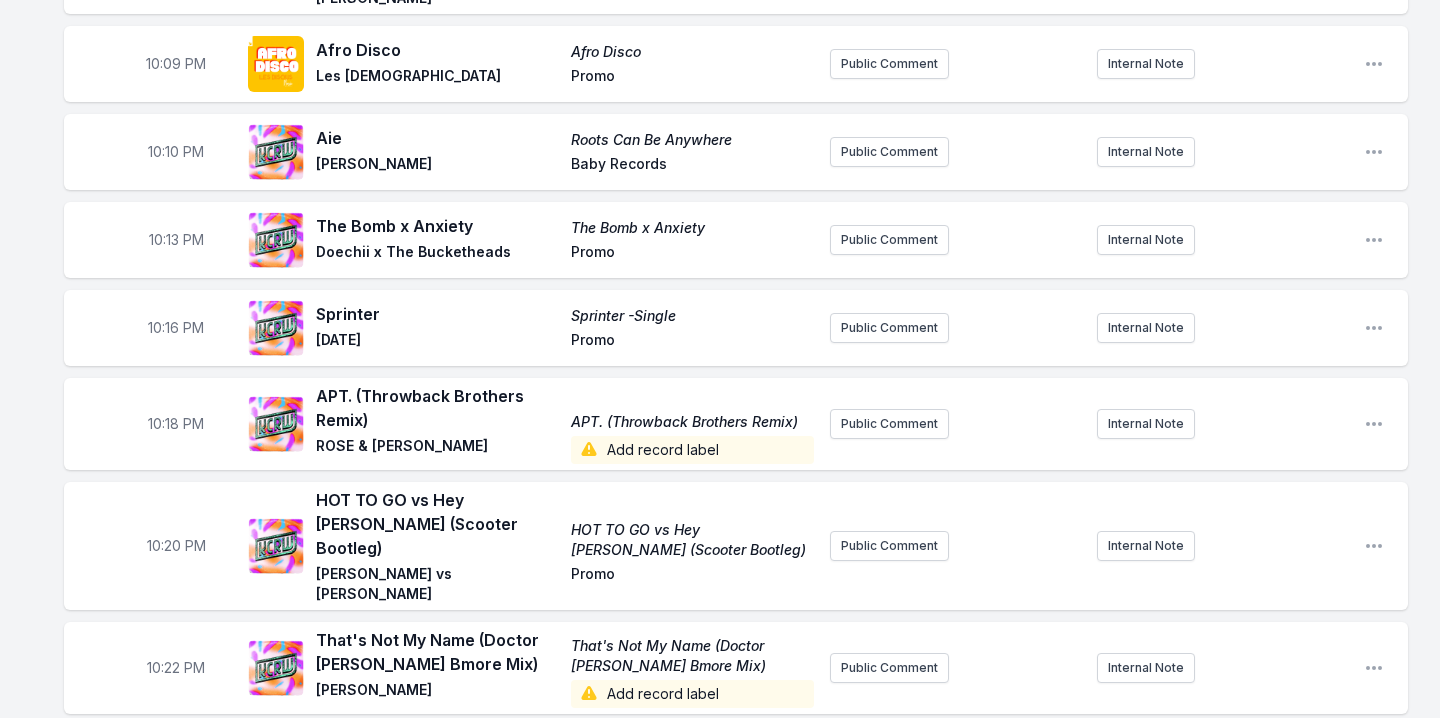 click on "Add record label" at bounding box center (692, 450) 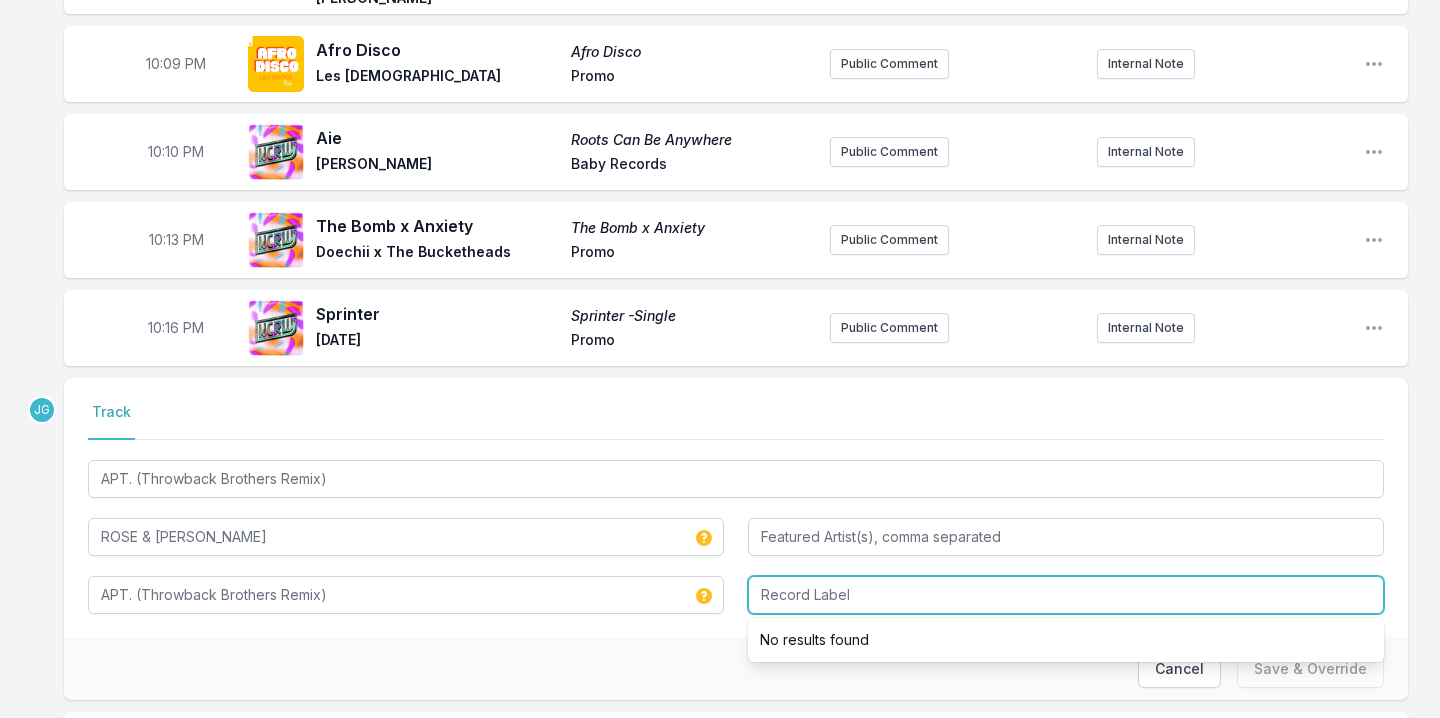 click at bounding box center [1066, 595] 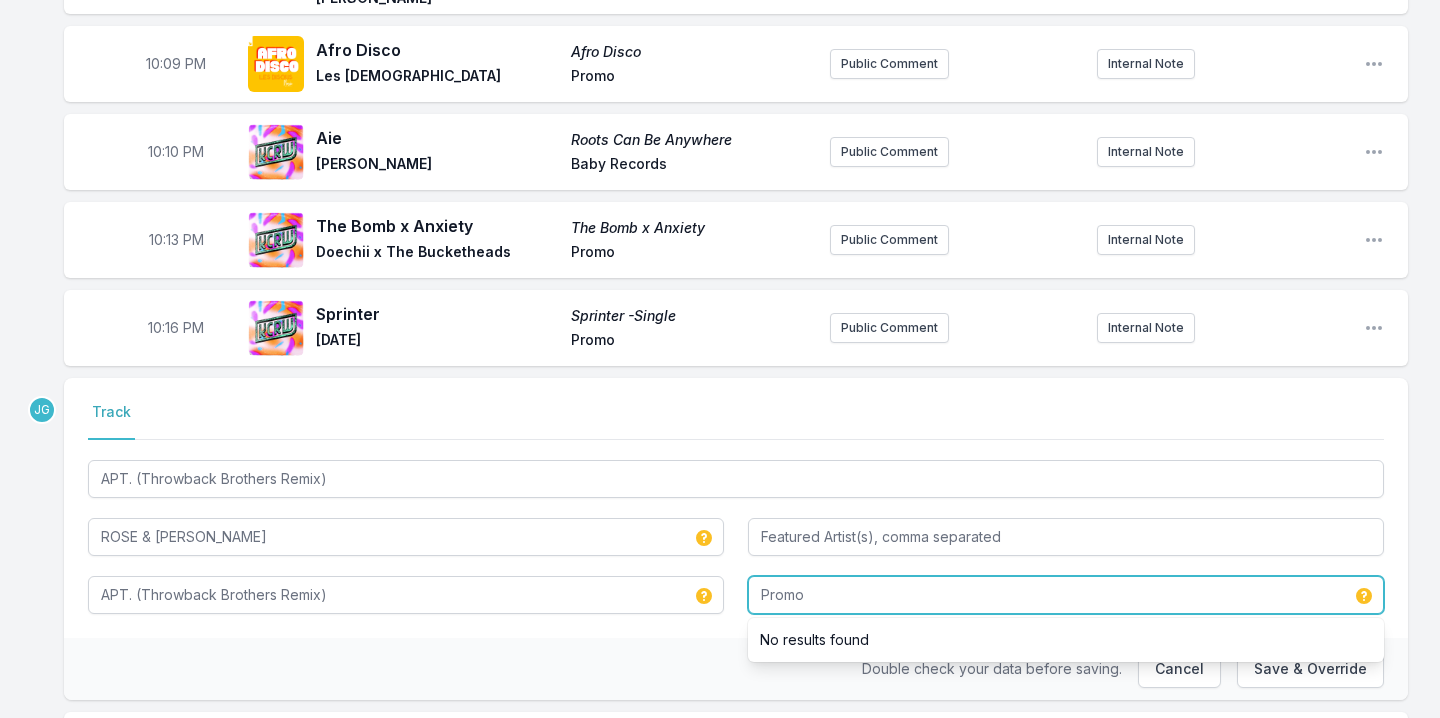 type on "Promo" 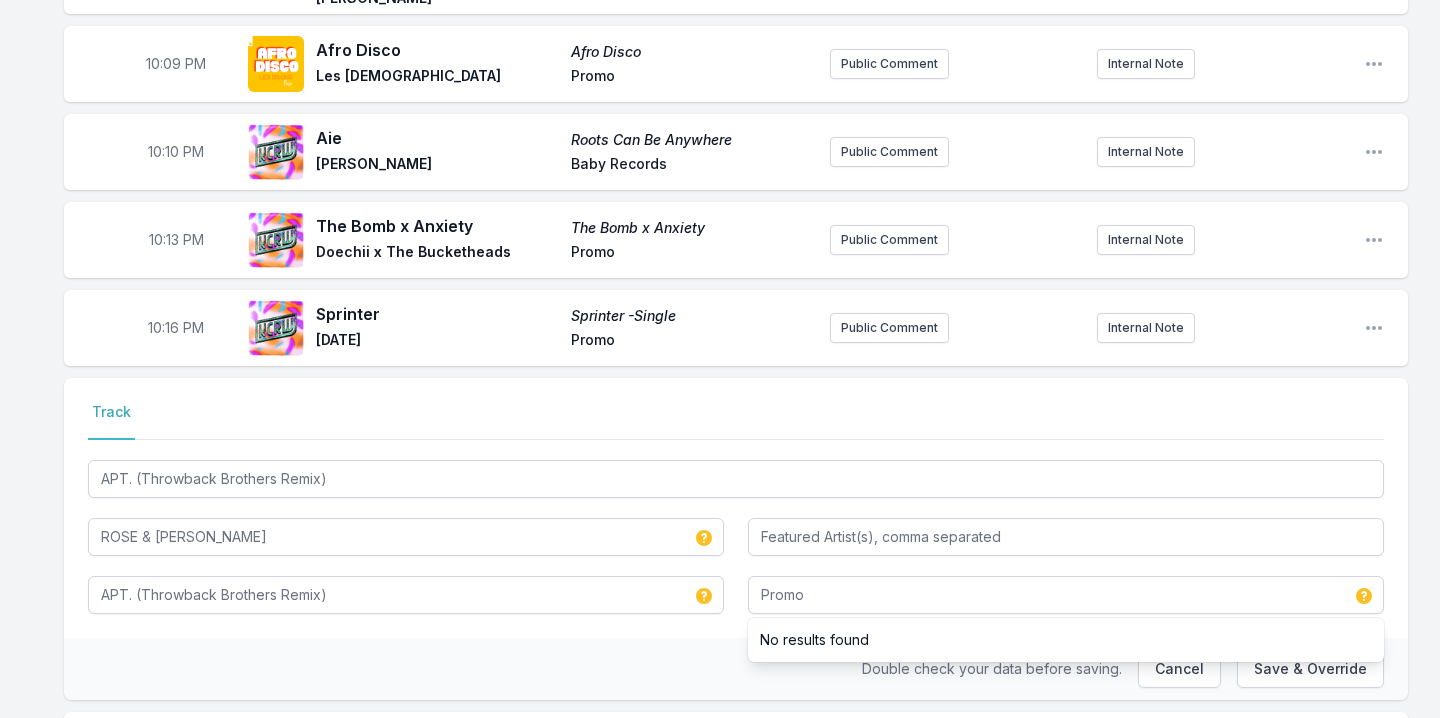 click on "Double check your data before saving. Cancel Save & Override" at bounding box center [736, 669] 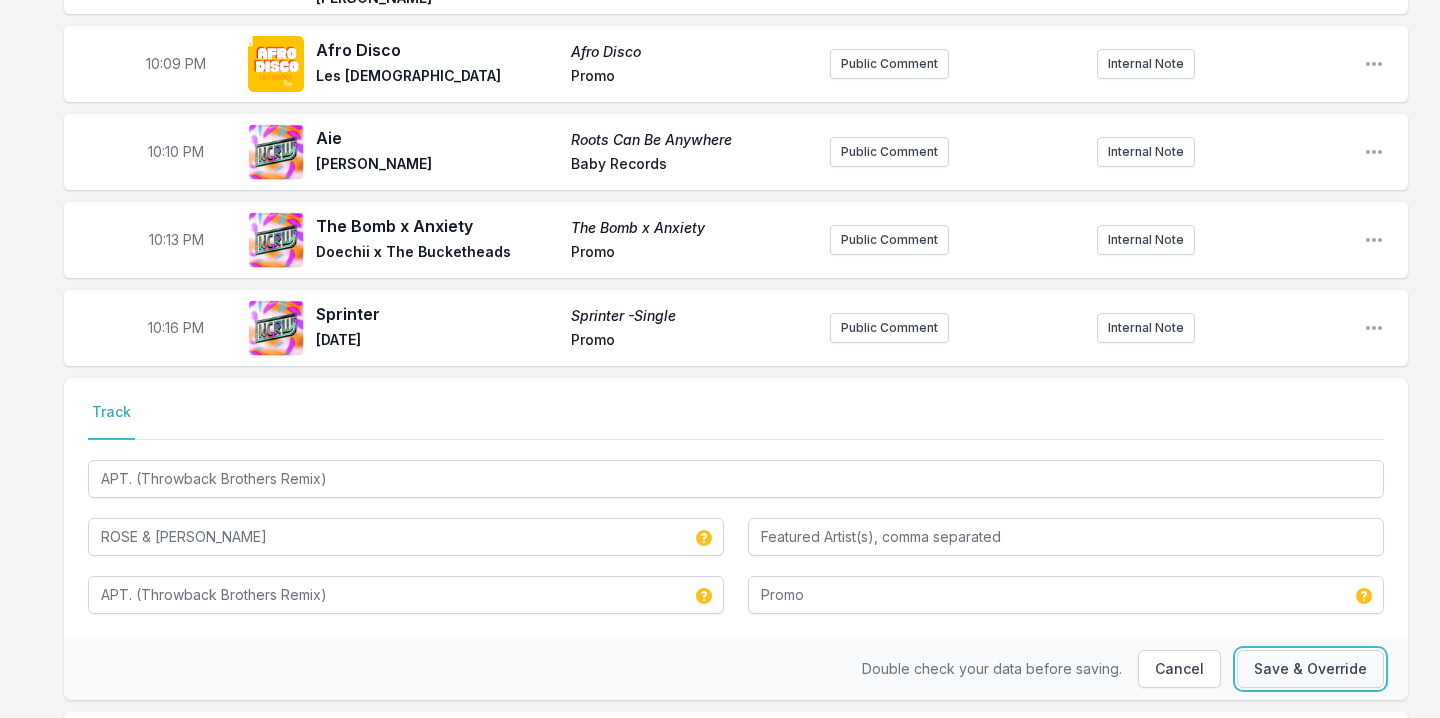 click on "Save & Override" at bounding box center (1310, 669) 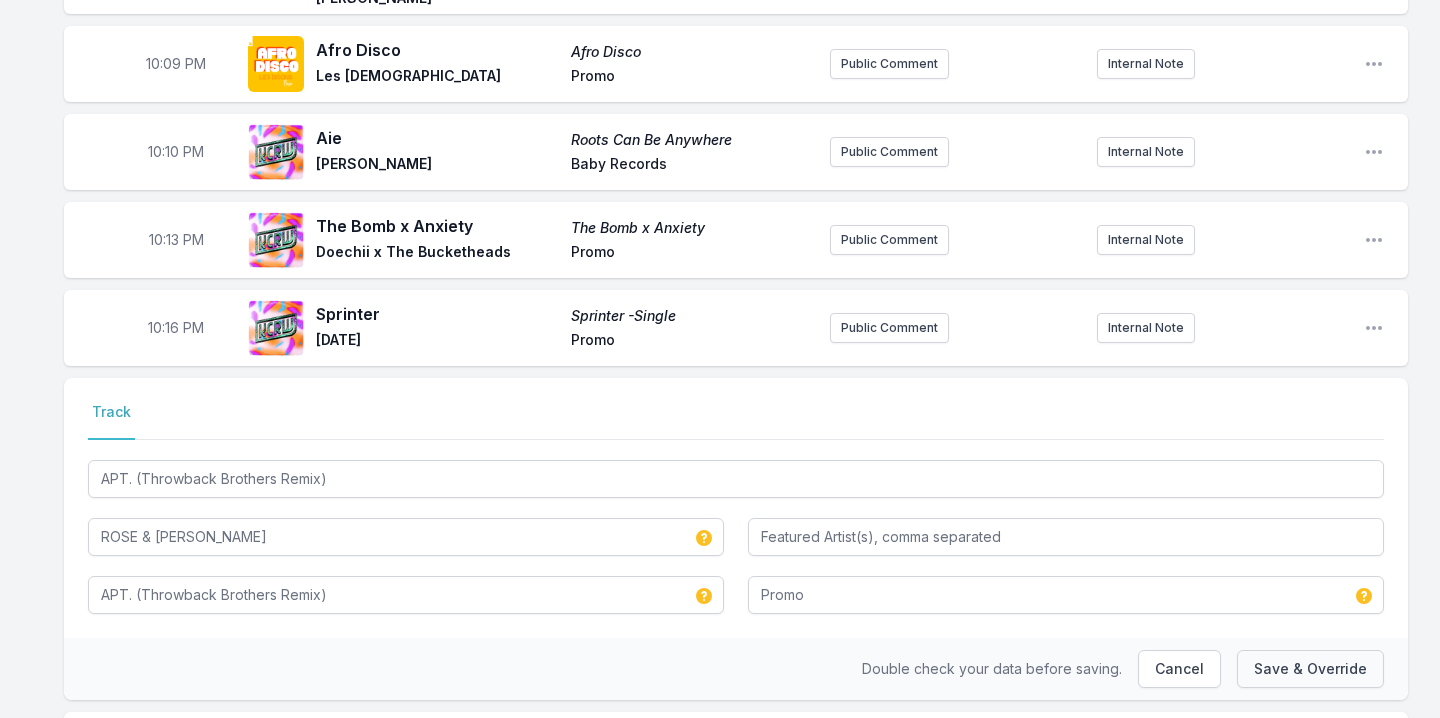 type 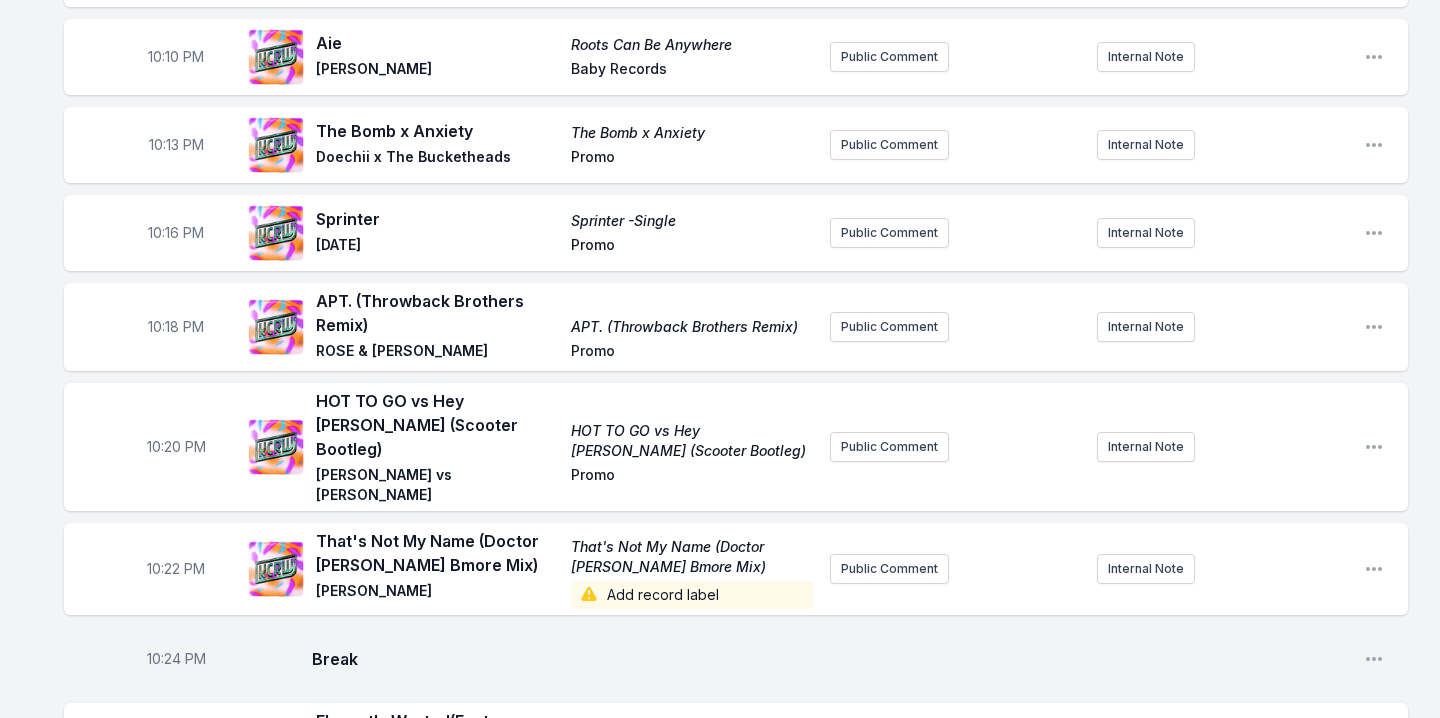 scroll, scrollTop: 628, scrollLeft: 0, axis: vertical 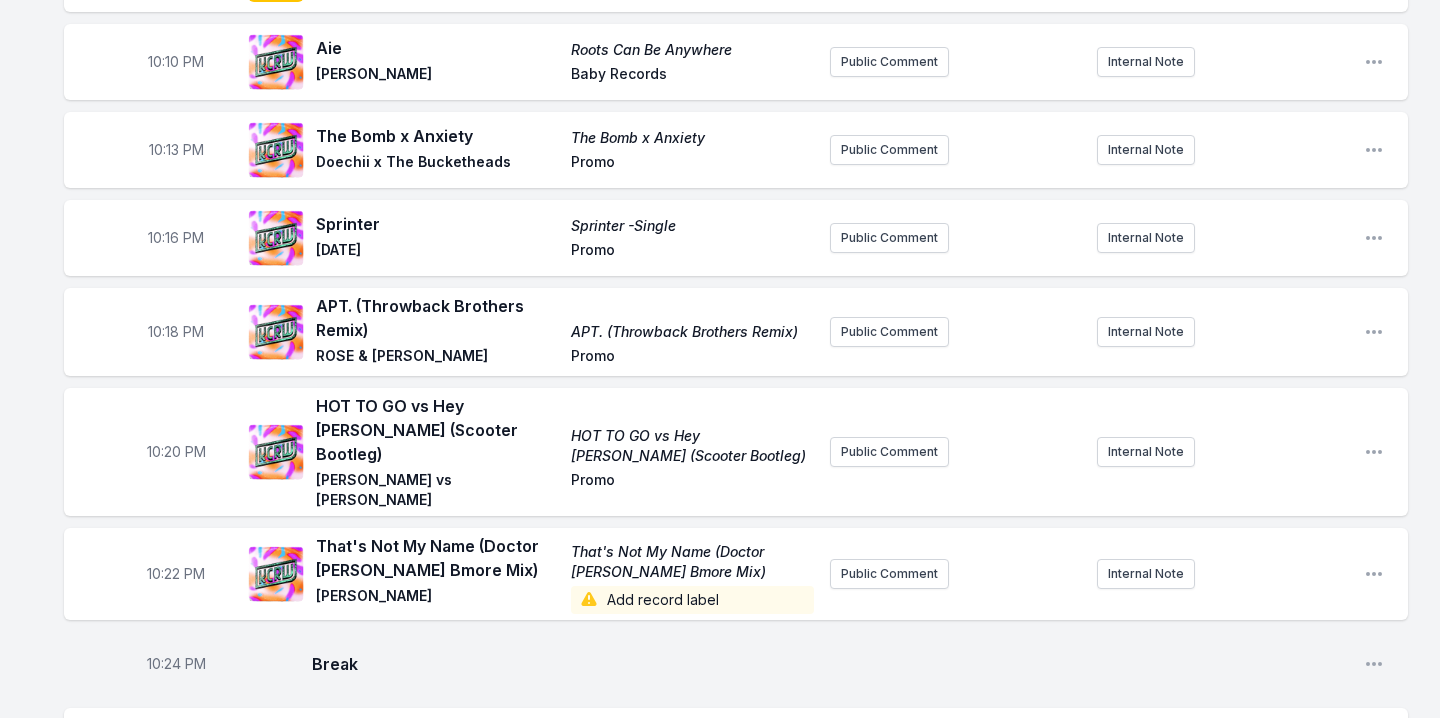 click on "Add record label" at bounding box center [692, 600] 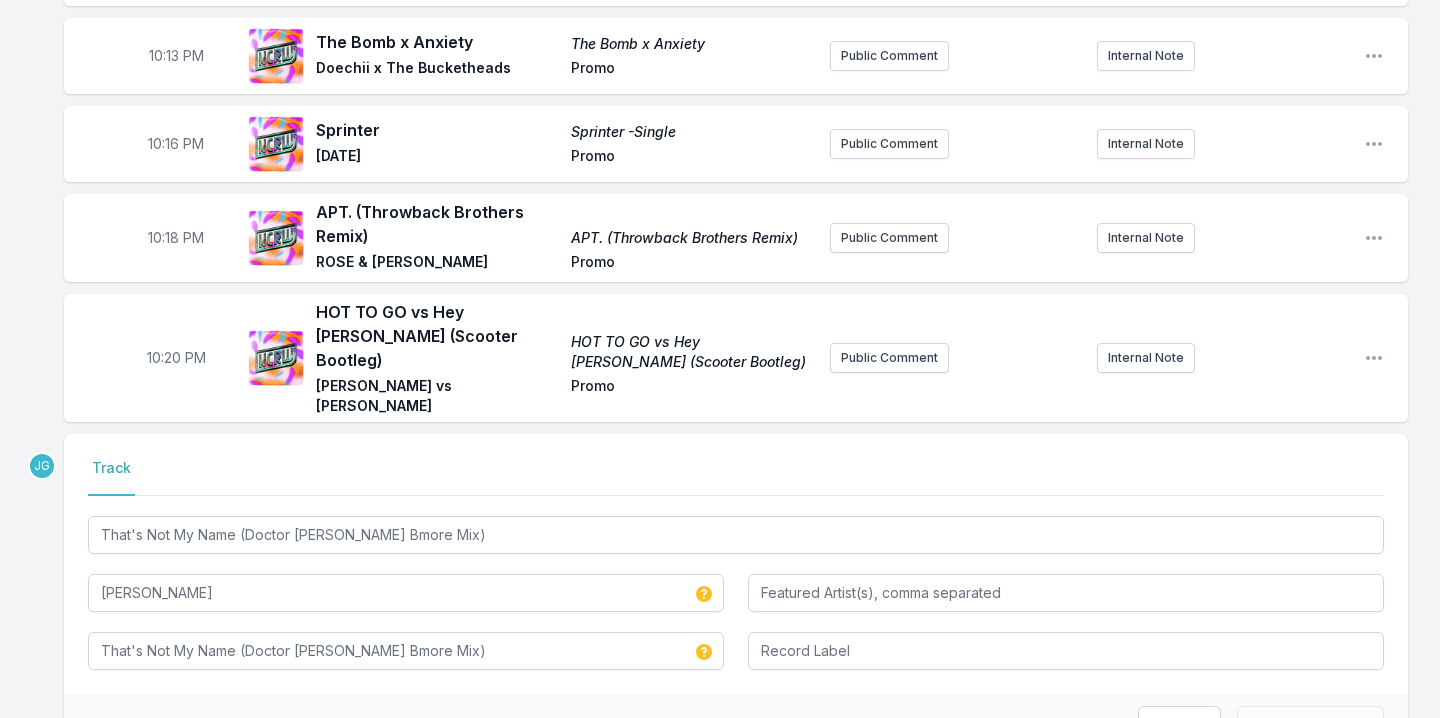 scroll, scrollTop: 726, scrollLeft: 0, axis: vertical 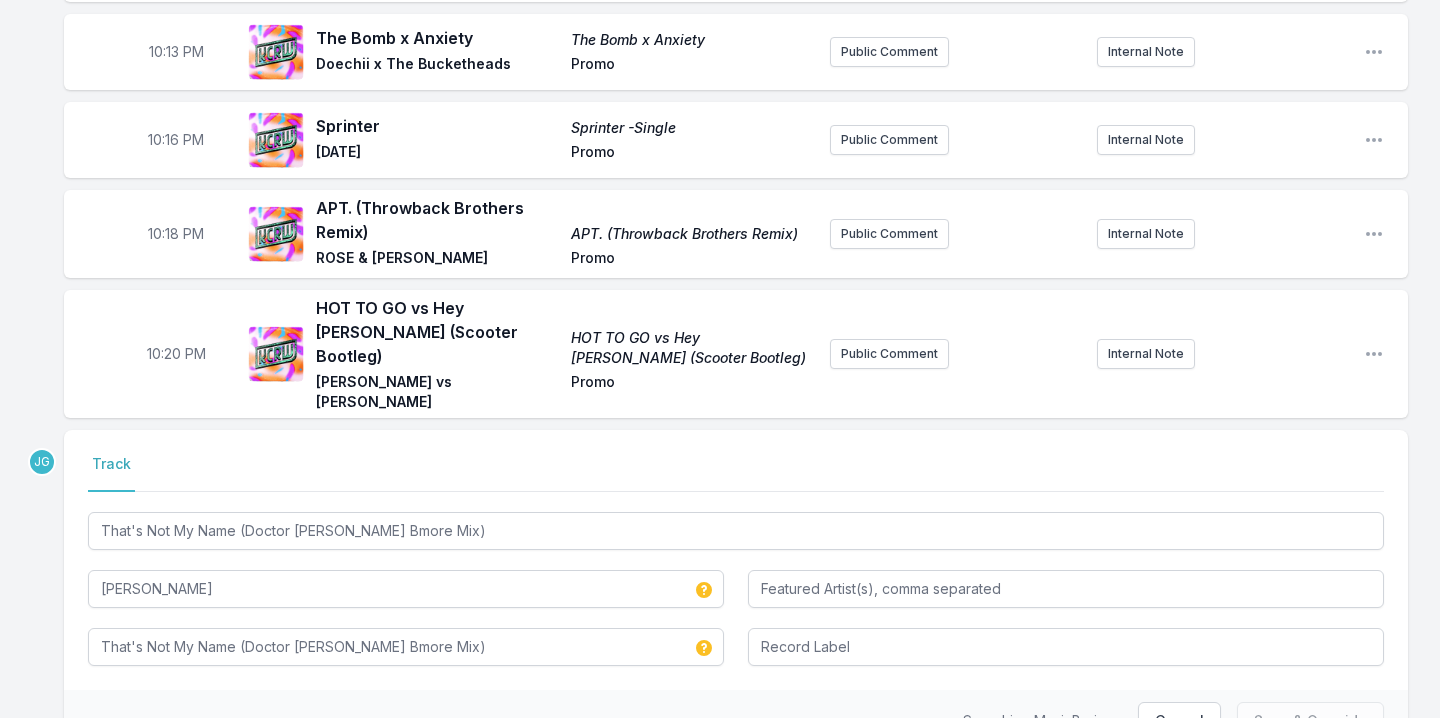 click on "Select a tab Track Track That's Not My Name (Doctor [PERSON_NAME] Bmore Mix) [PERSON_NAME] That's Not My Name (Doctor [PERSON_NAME] Bmore Mix)" at bounding box center (736, 560) 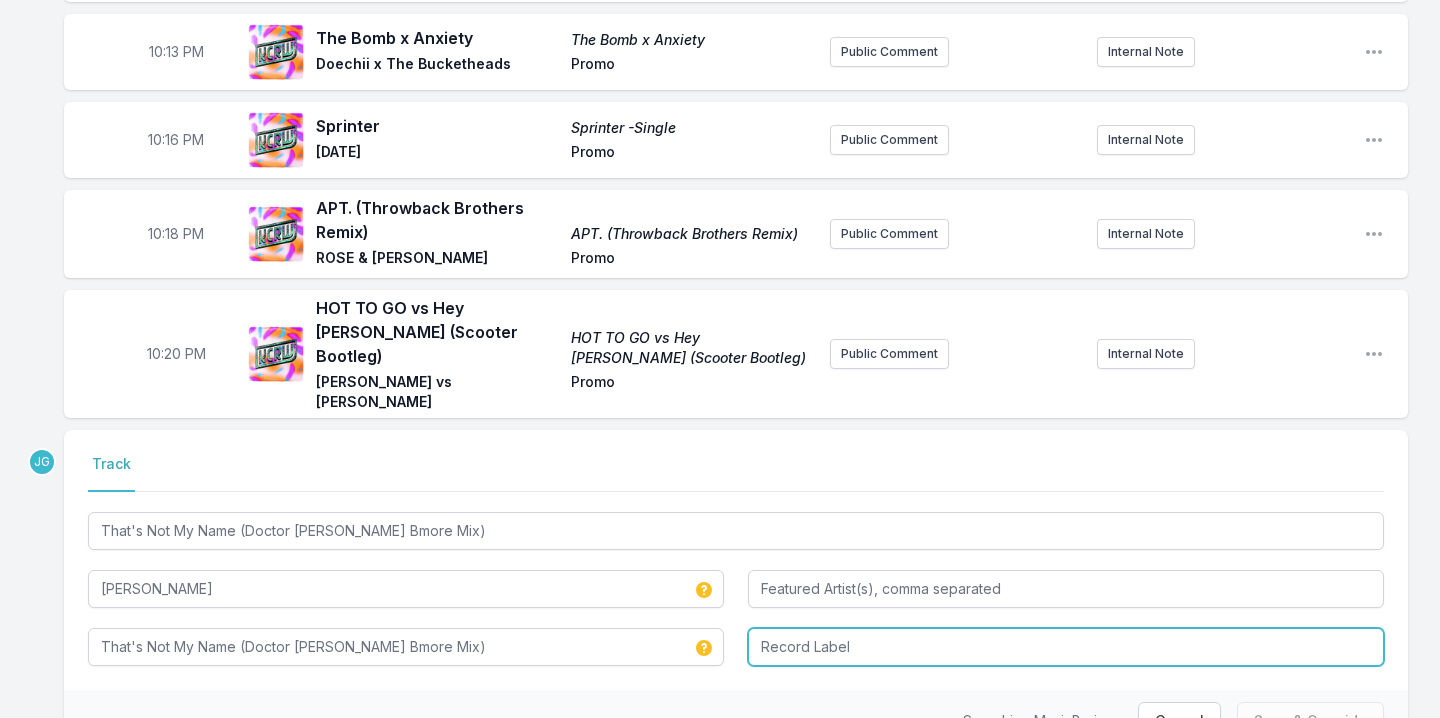 click at bounding box center [1066, 647] 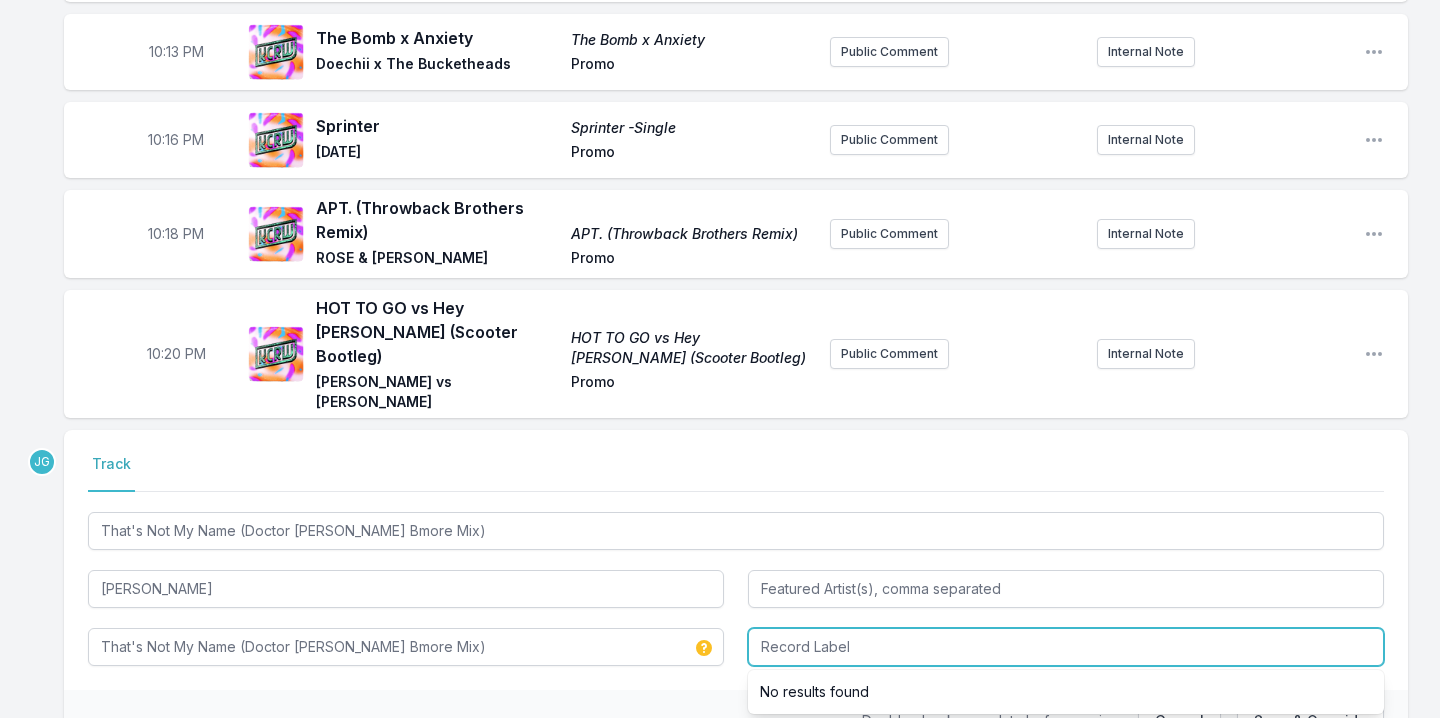 paste on "Promo" 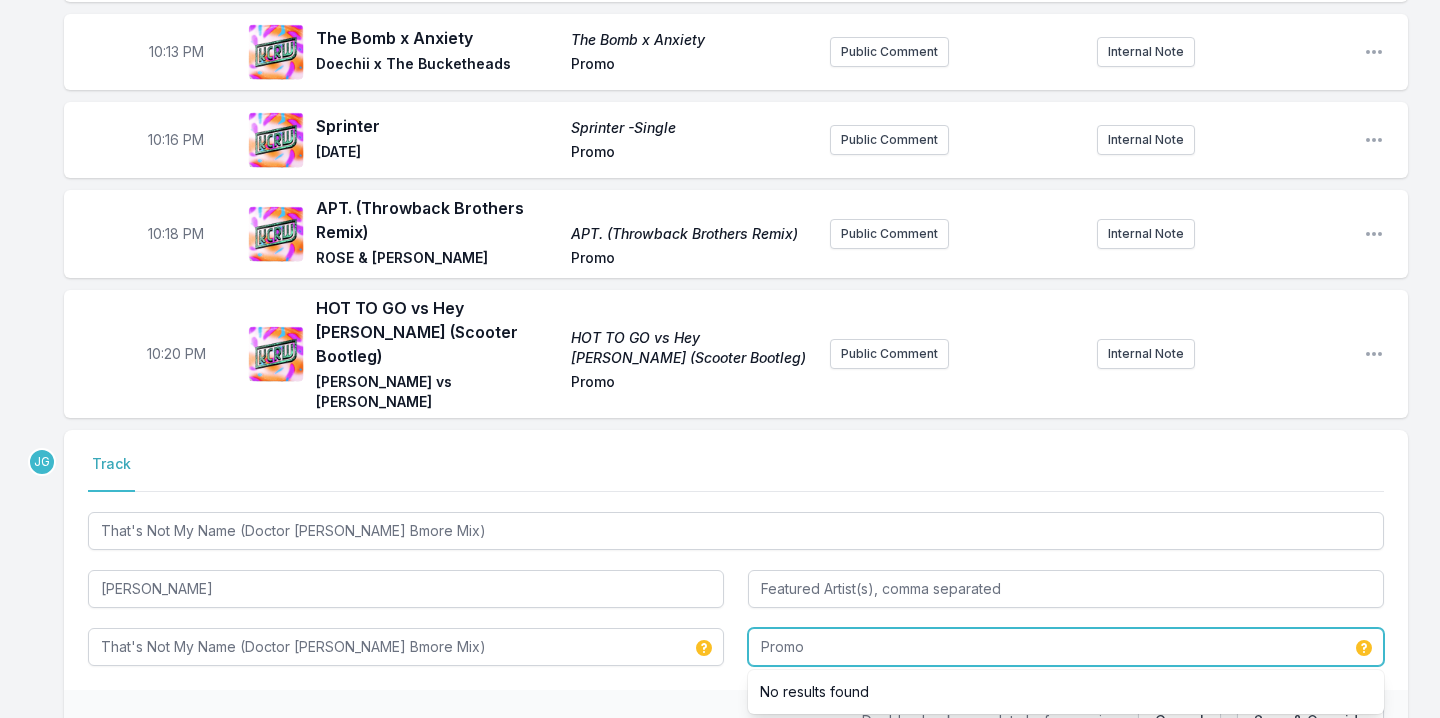 type on "Promo" 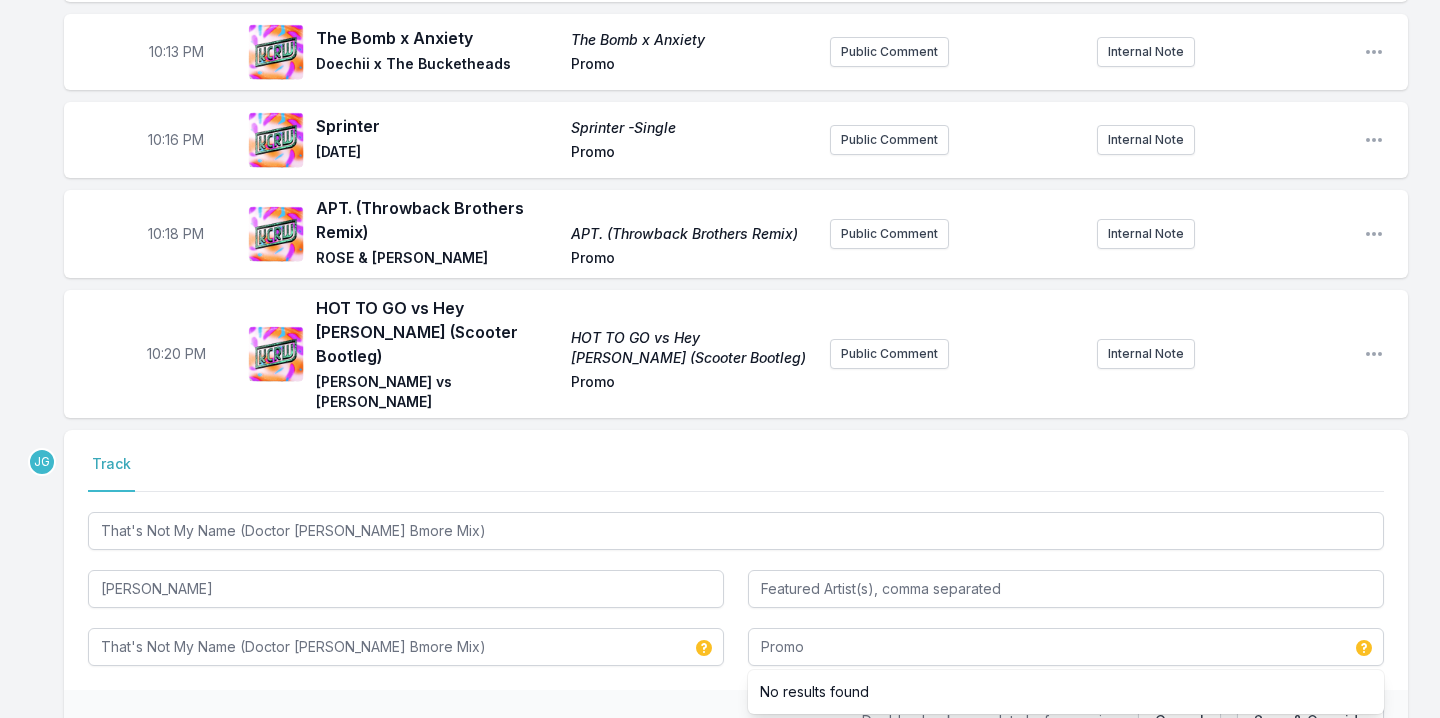 click on "Double check your data before saving. Cancel Save & Override" at bounding box center [736, 721] 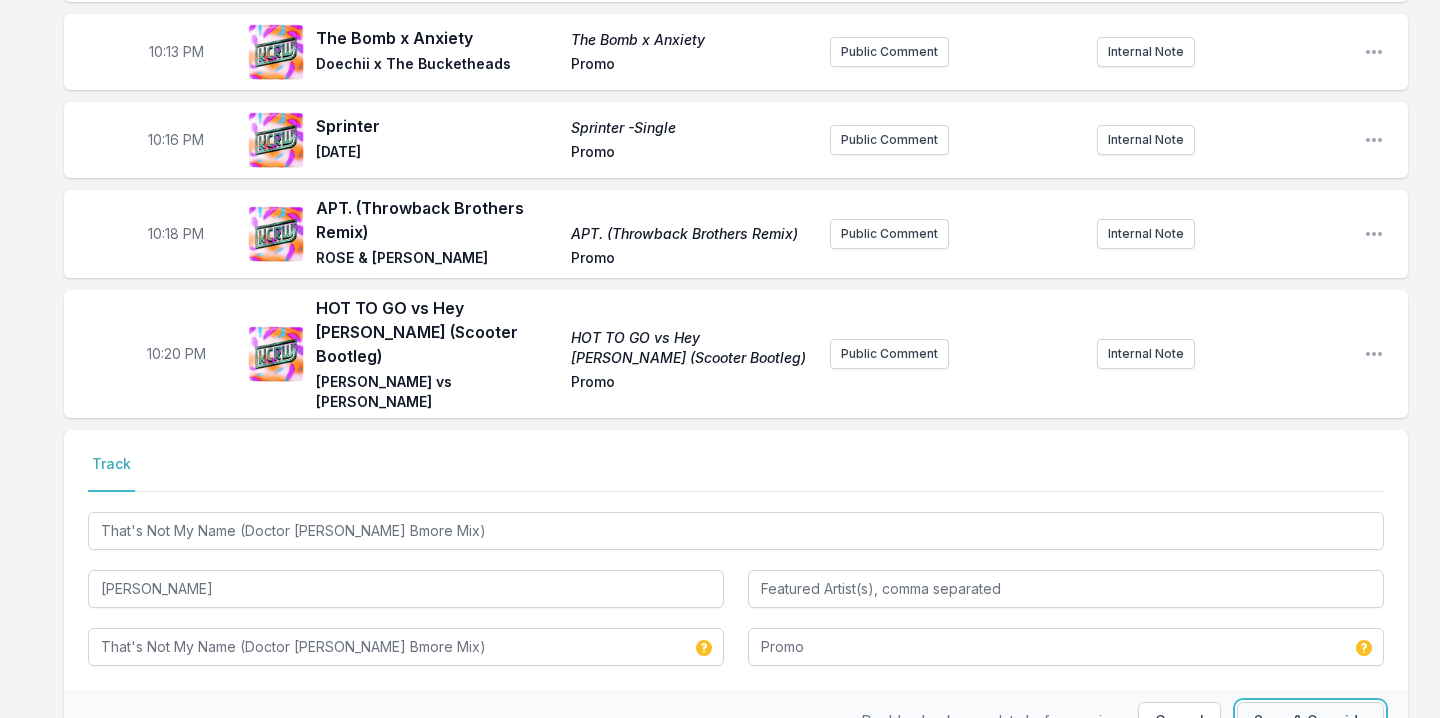 click on "Save & Override" at bounding box center (1310, 721) 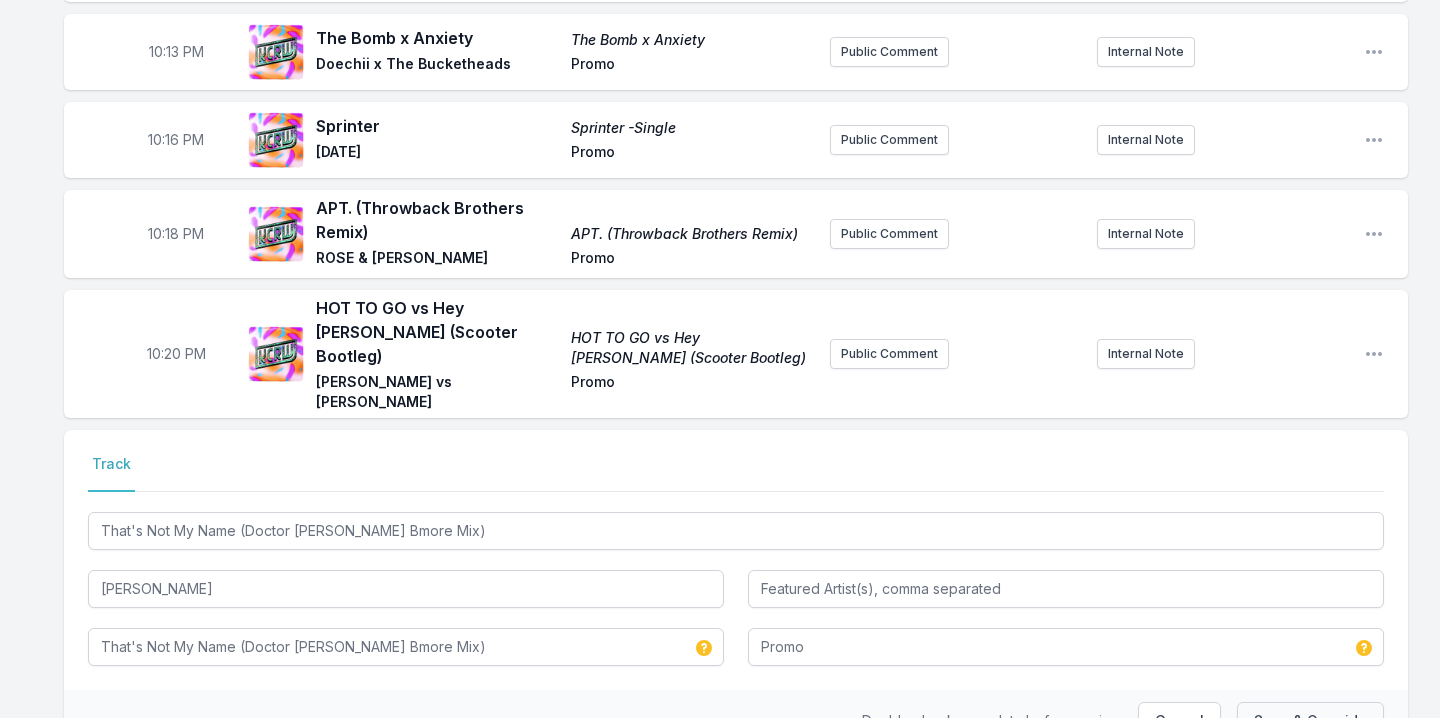 type 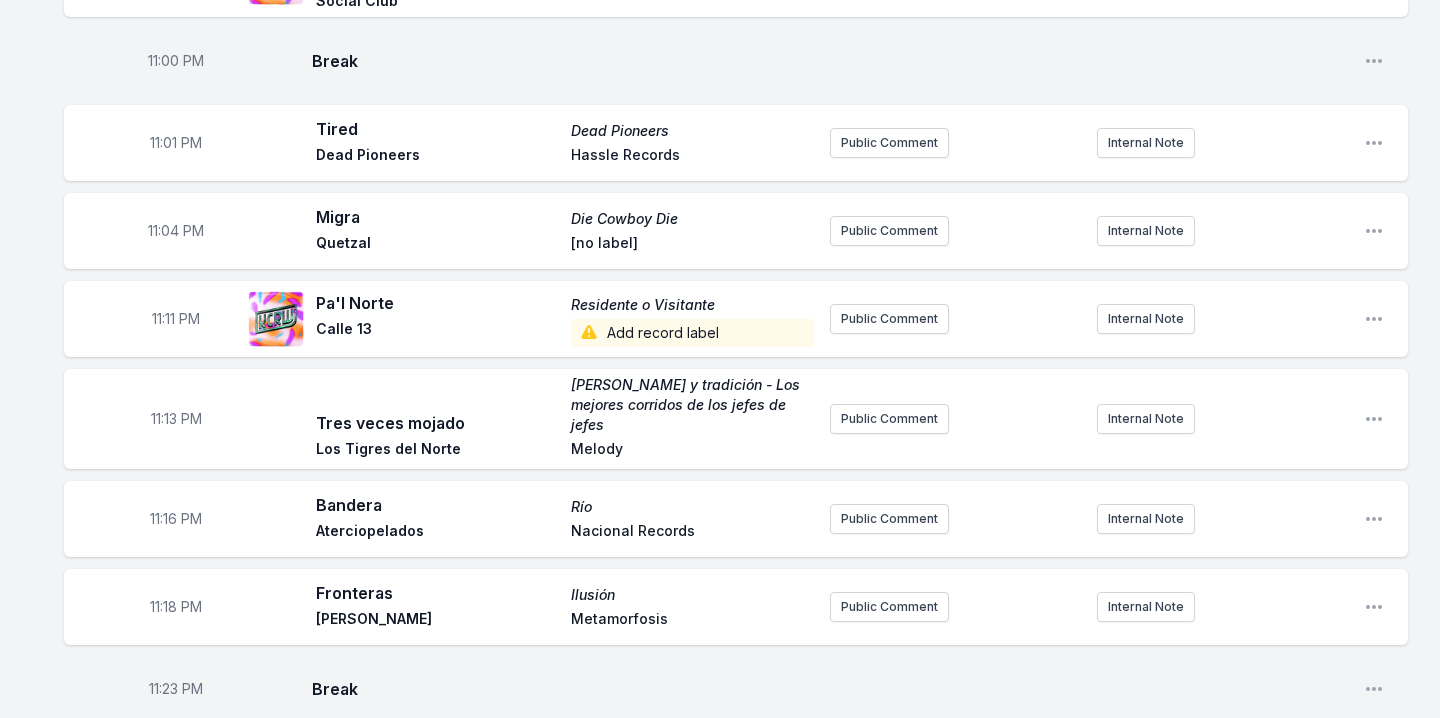 scroll, scrollTop: 2128, scrollLeft: 0, axis: vertical 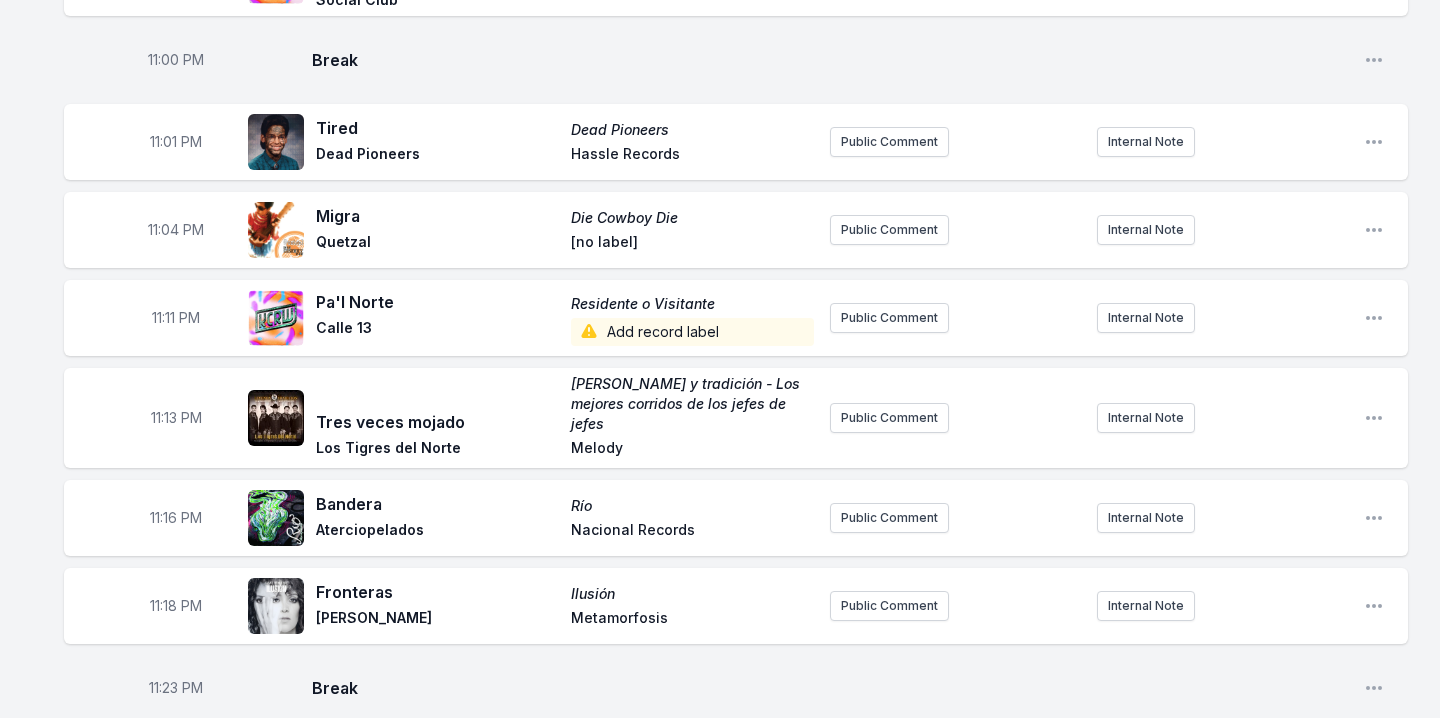 click on "Add record label" at bounding box center [692, 332] 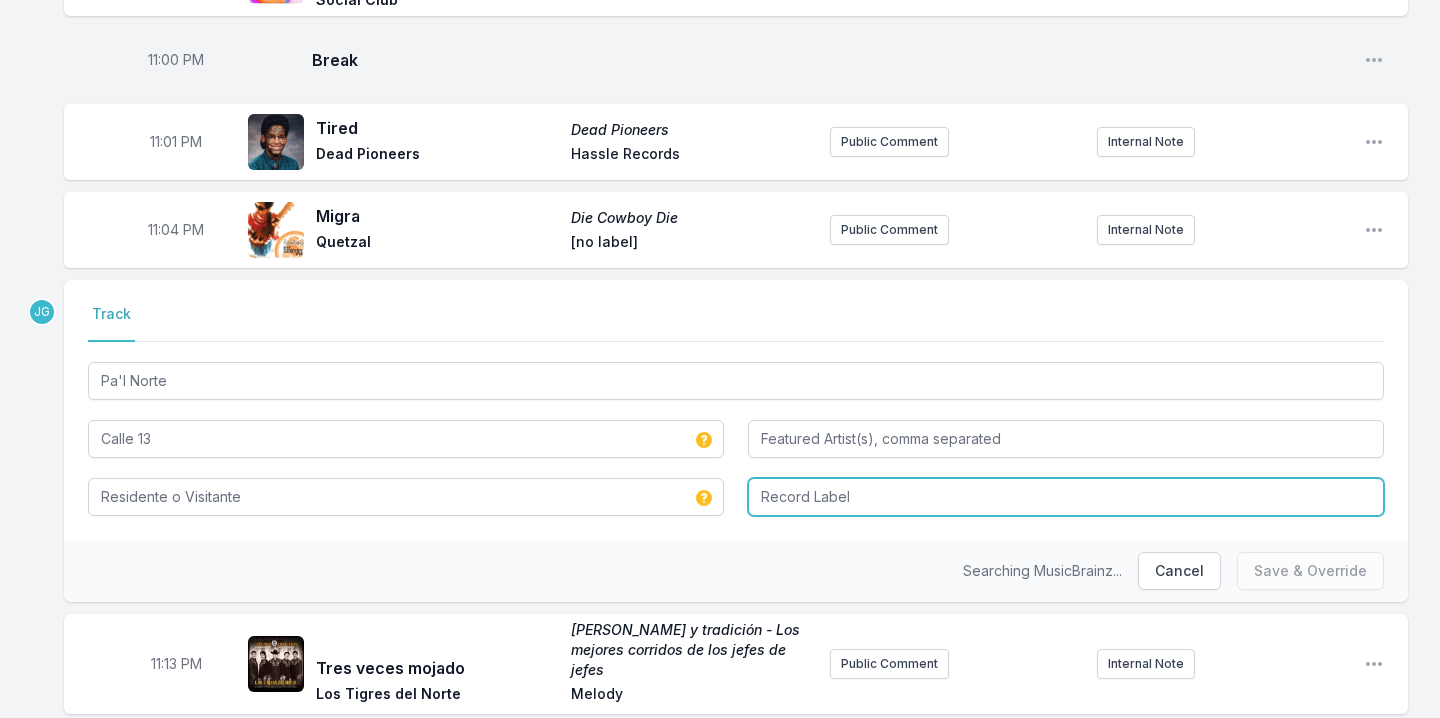 click at bounding box center [1066, 497] 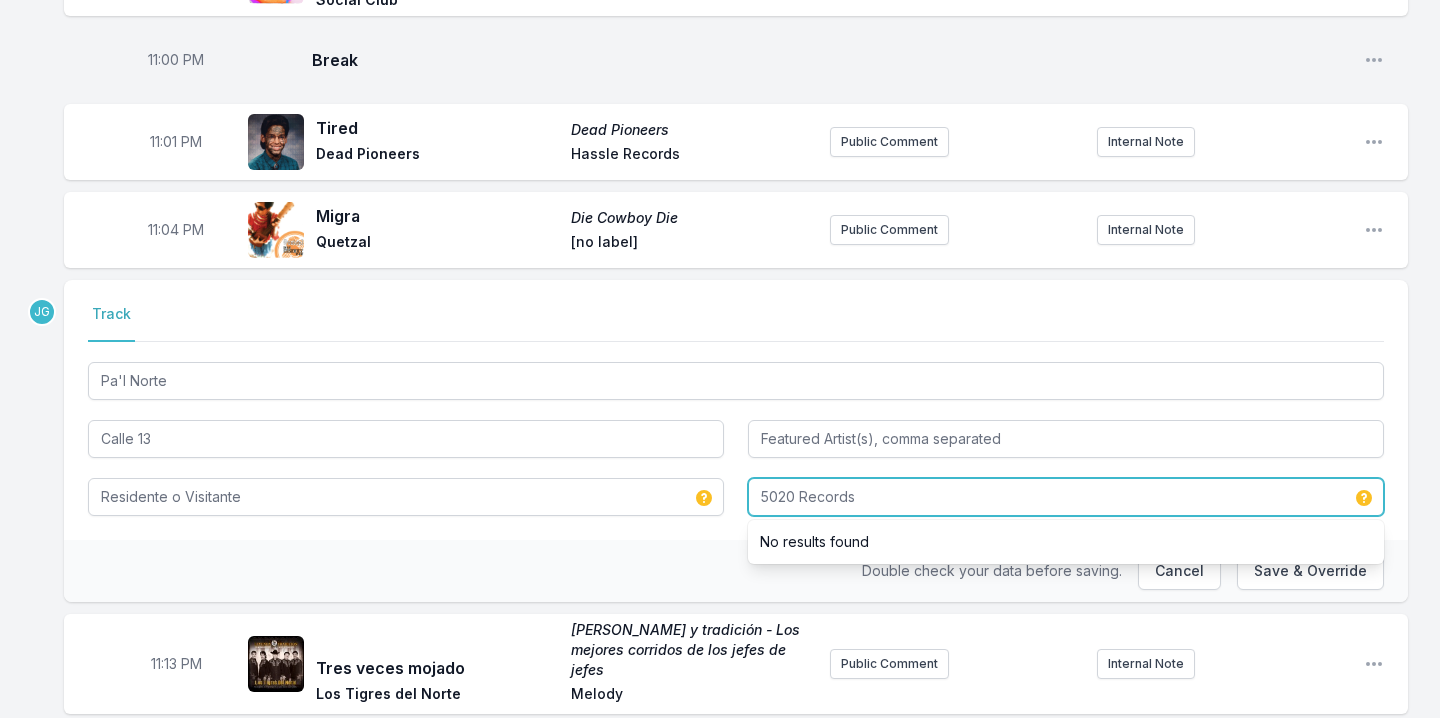 type on "5020 Records" 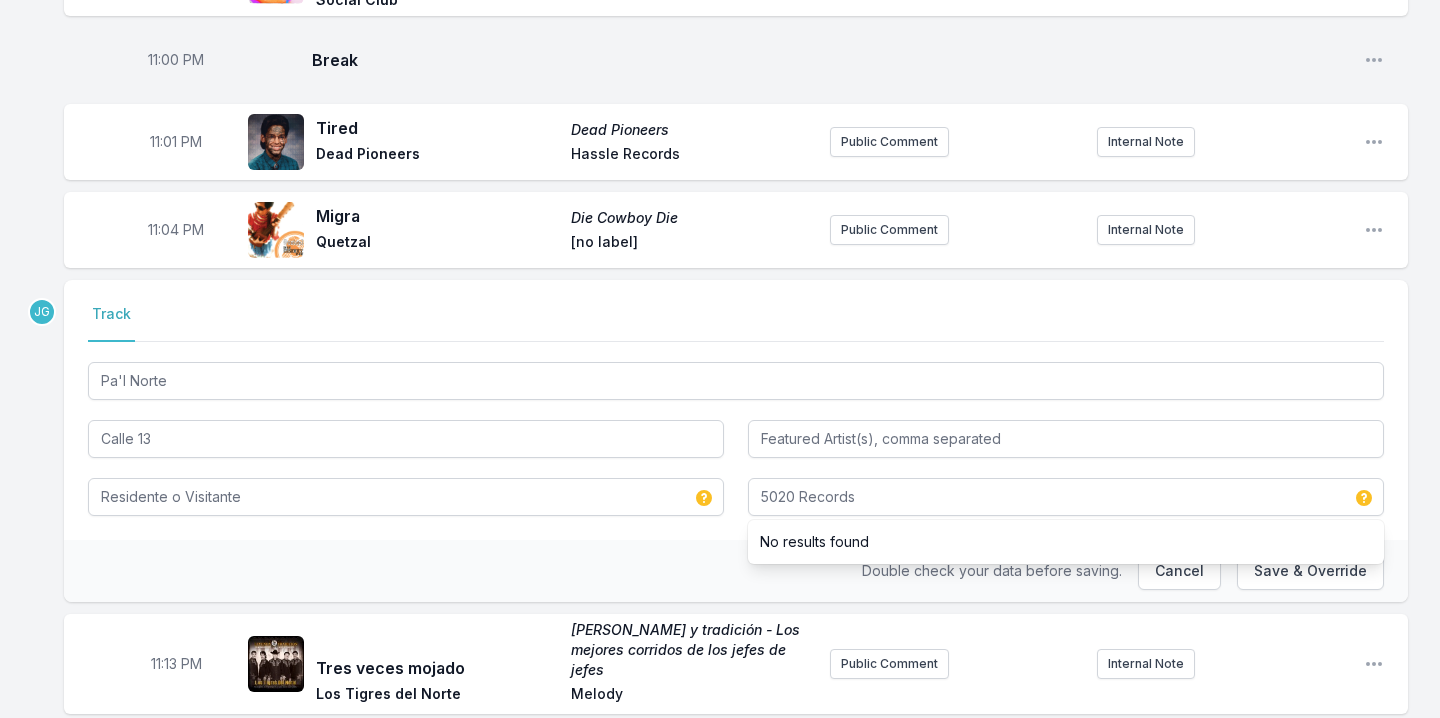 click on "No results found" at bounding box center (1066, 542) 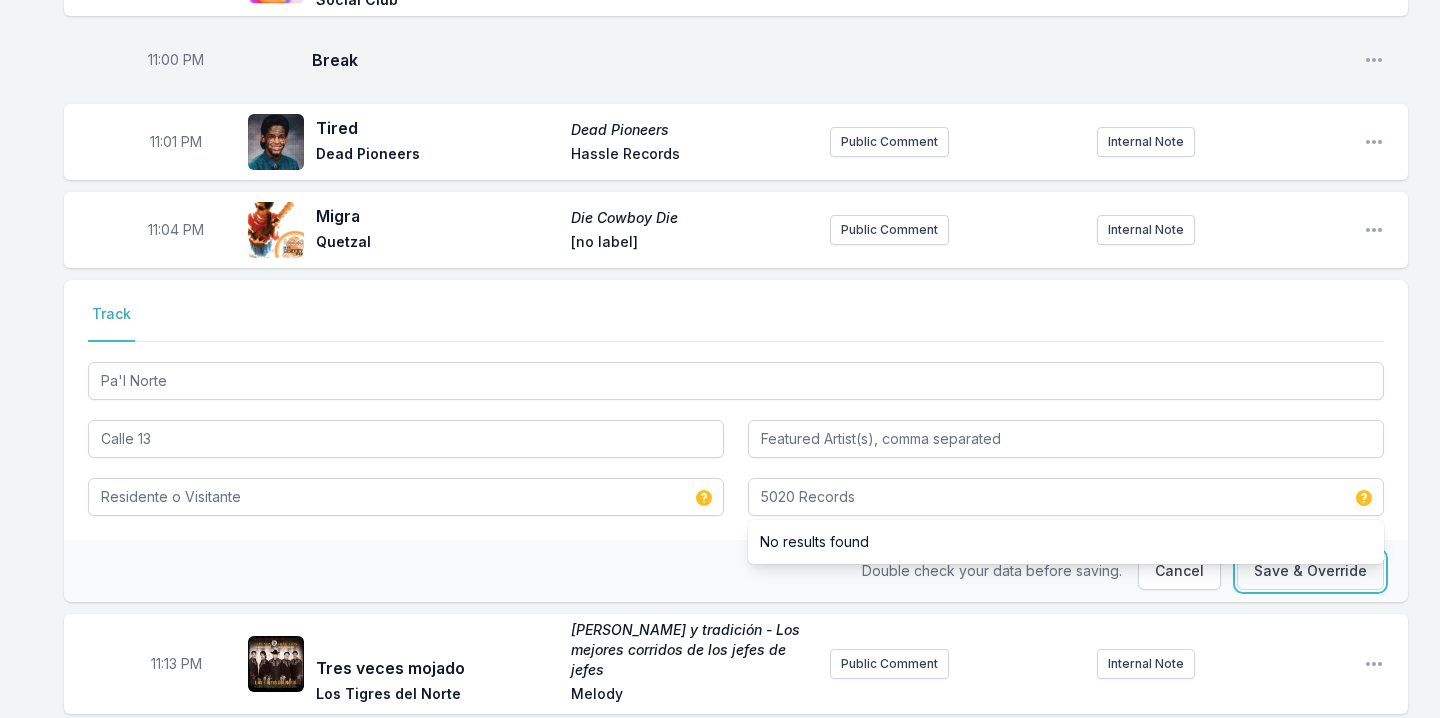 click on "Save & Override" at bounding box center [1310, 571] 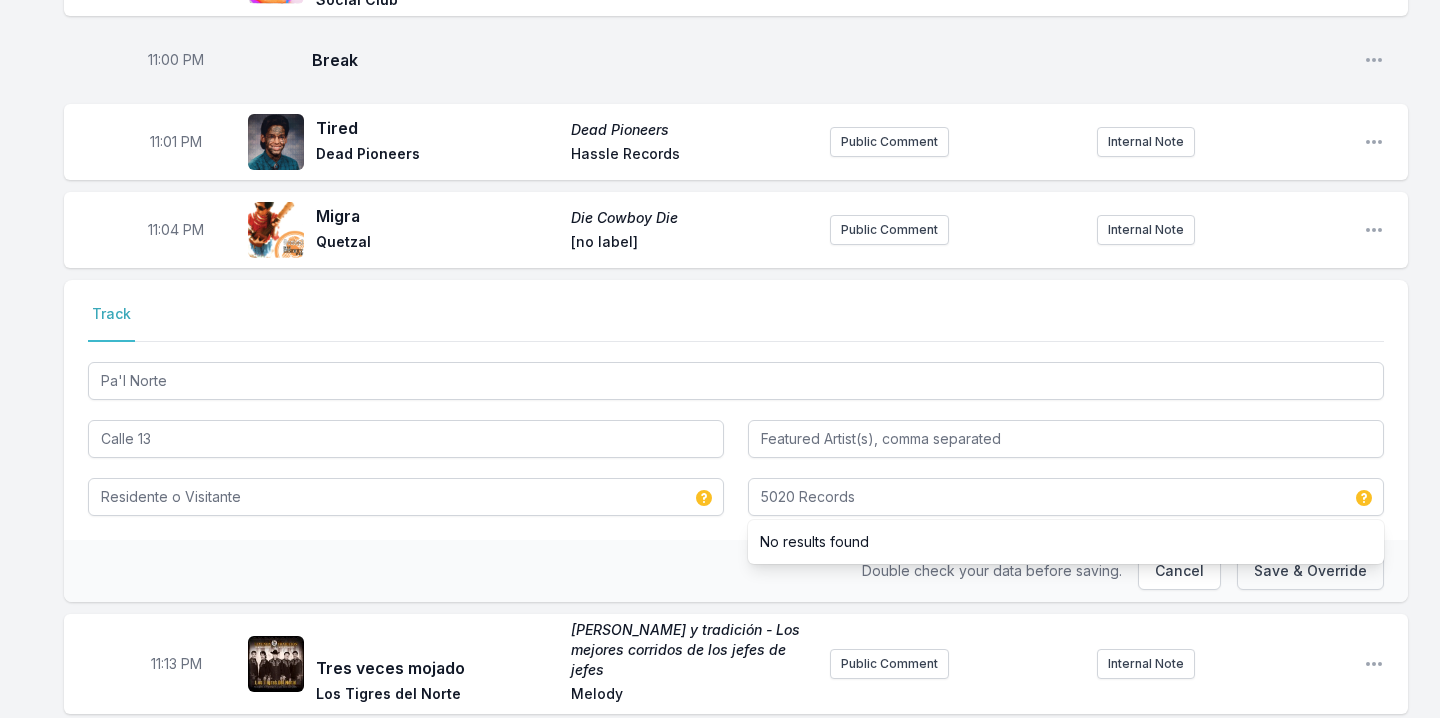 type 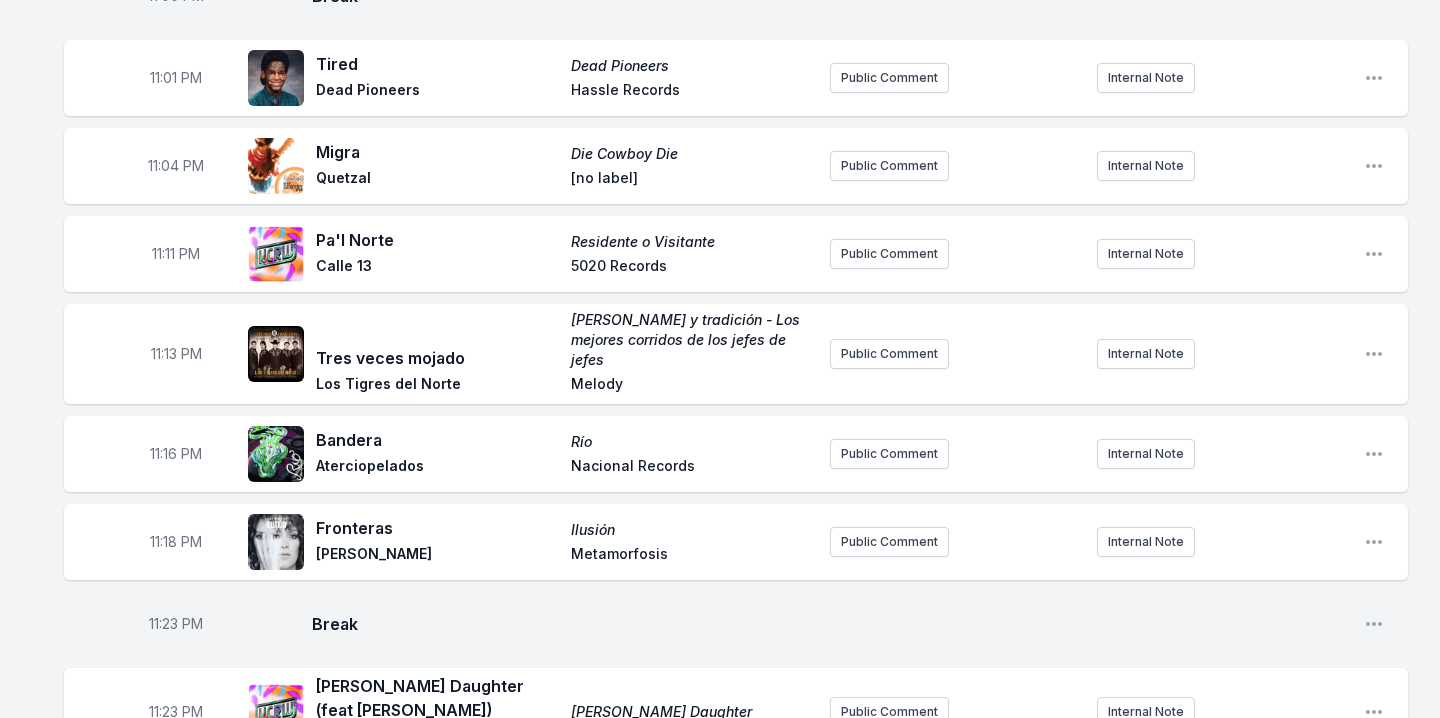 type 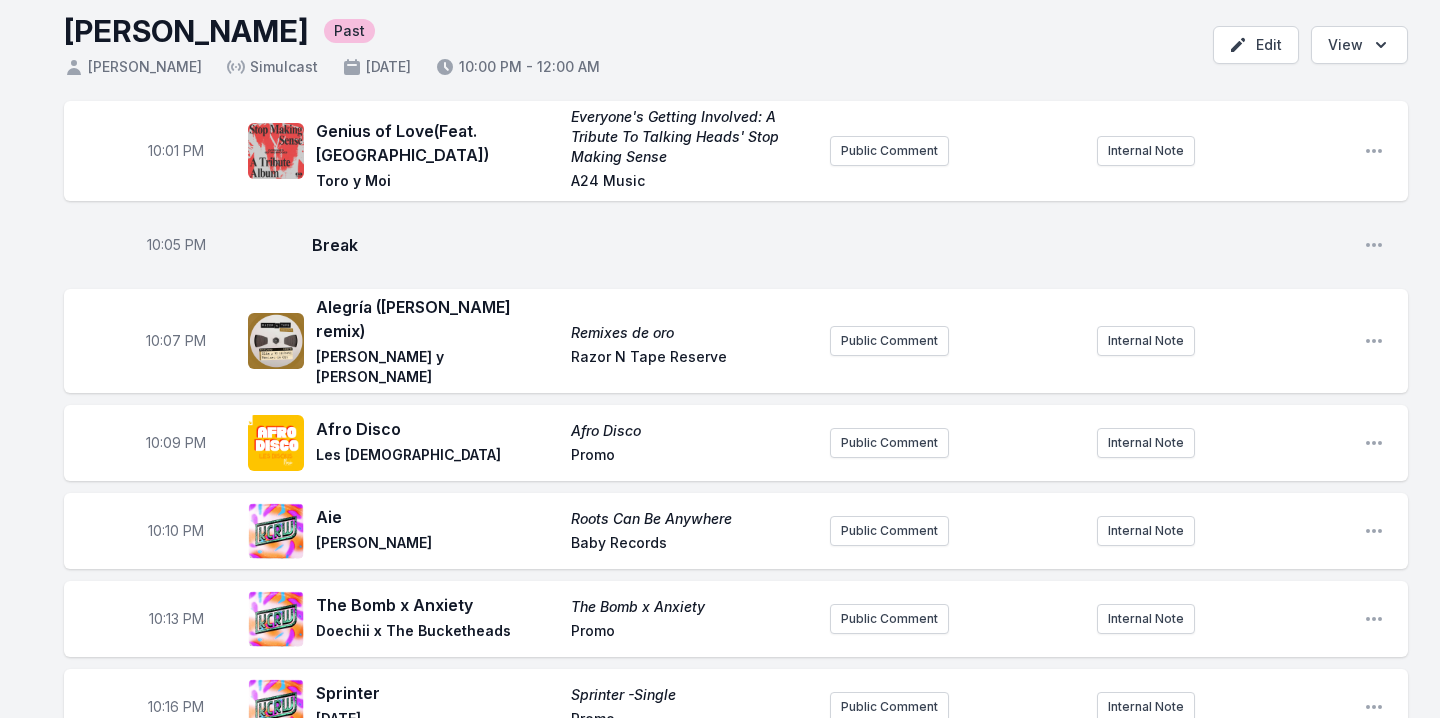 scroll, scrollTop: 0, scrollLeft: 0, axis: both 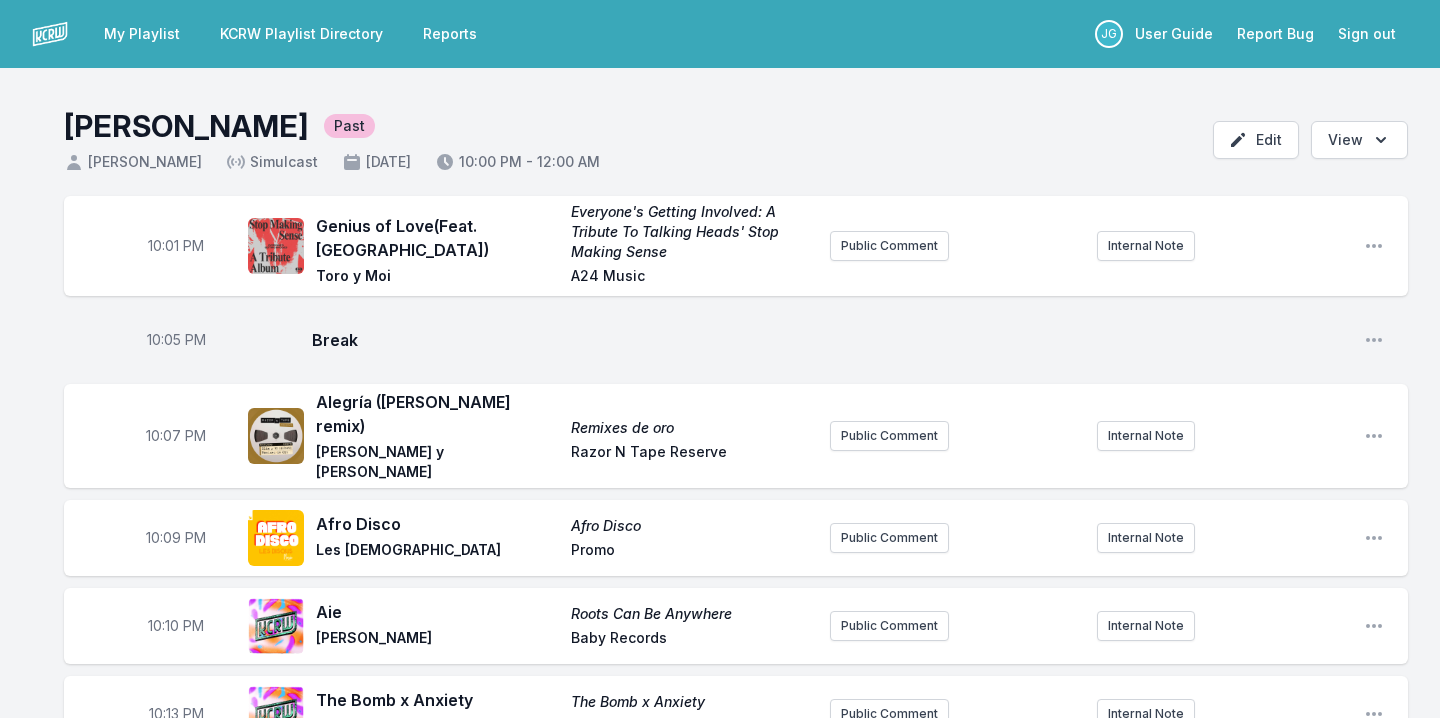 click on "KCRW Playlist Directory" at bounding box center [301, 34] 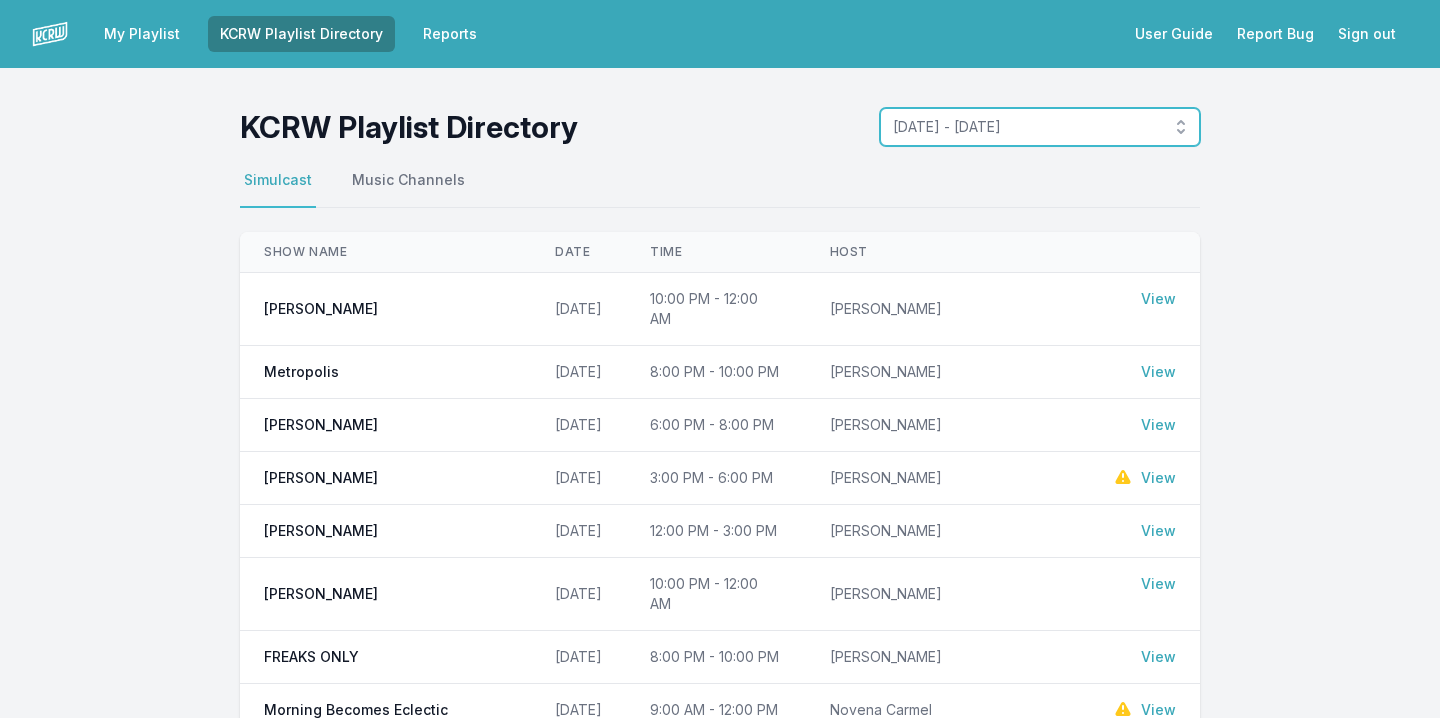 click on "[DATE] - [DATE]" at bounding box center (1026, 127) 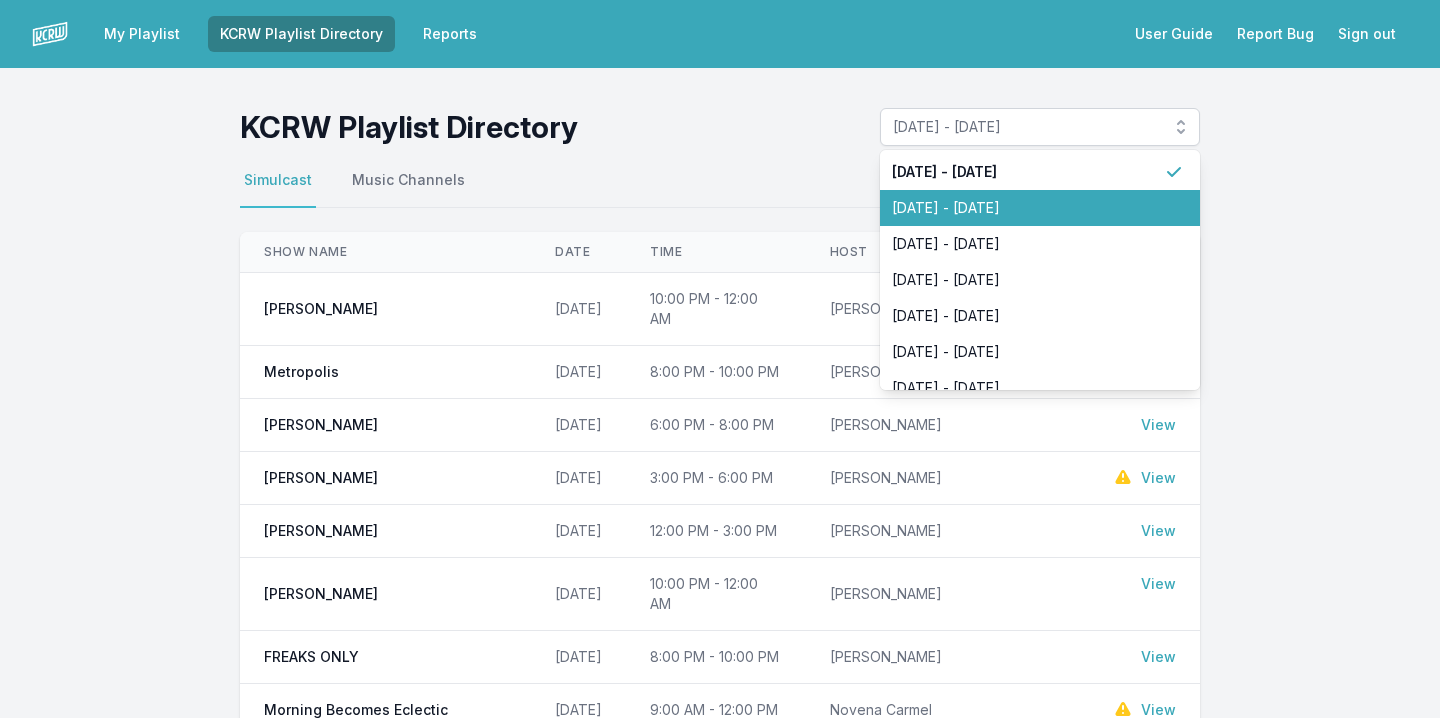 click on "[DATE] - [DATE]" at bounding box center (1028, 208) 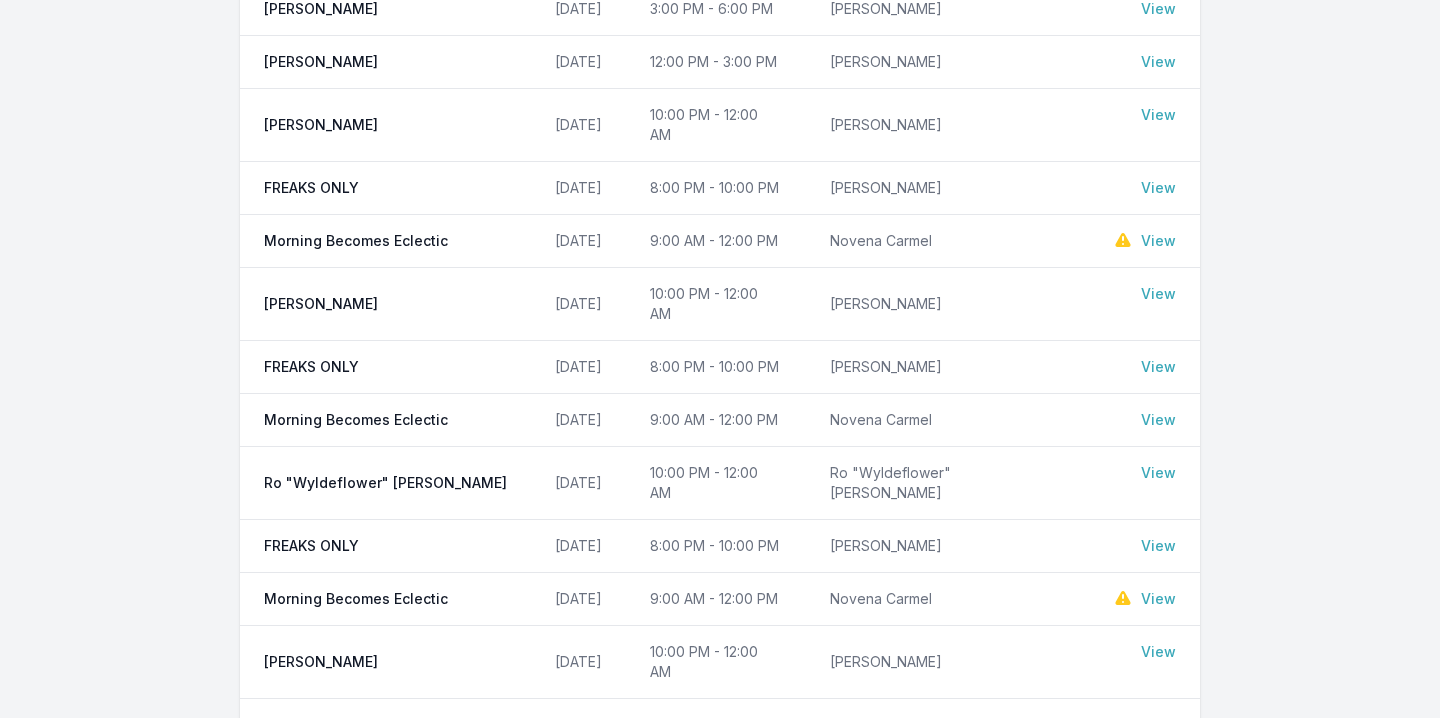 scroll, scrollTop: 919, scrollLeft: 0, axis: vertical 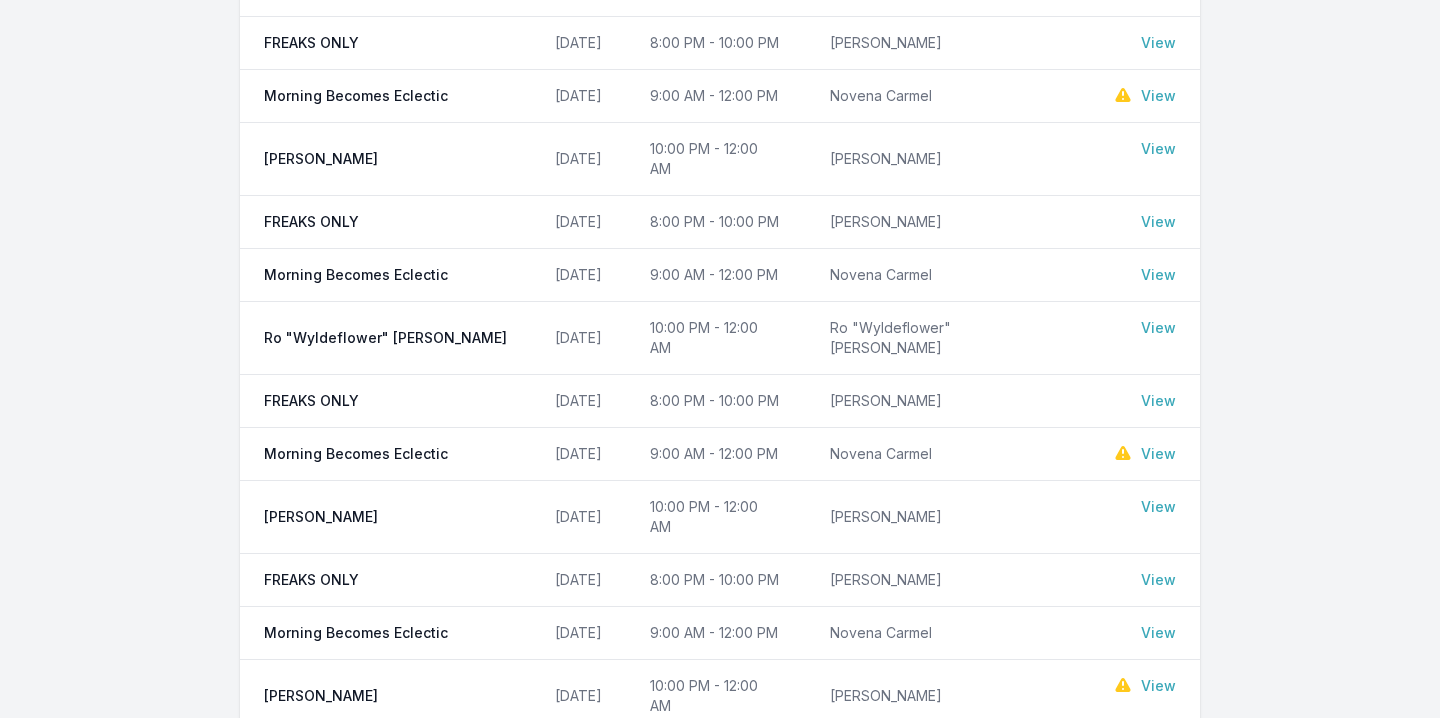 click on "View" at bounding box center [1158, 686] 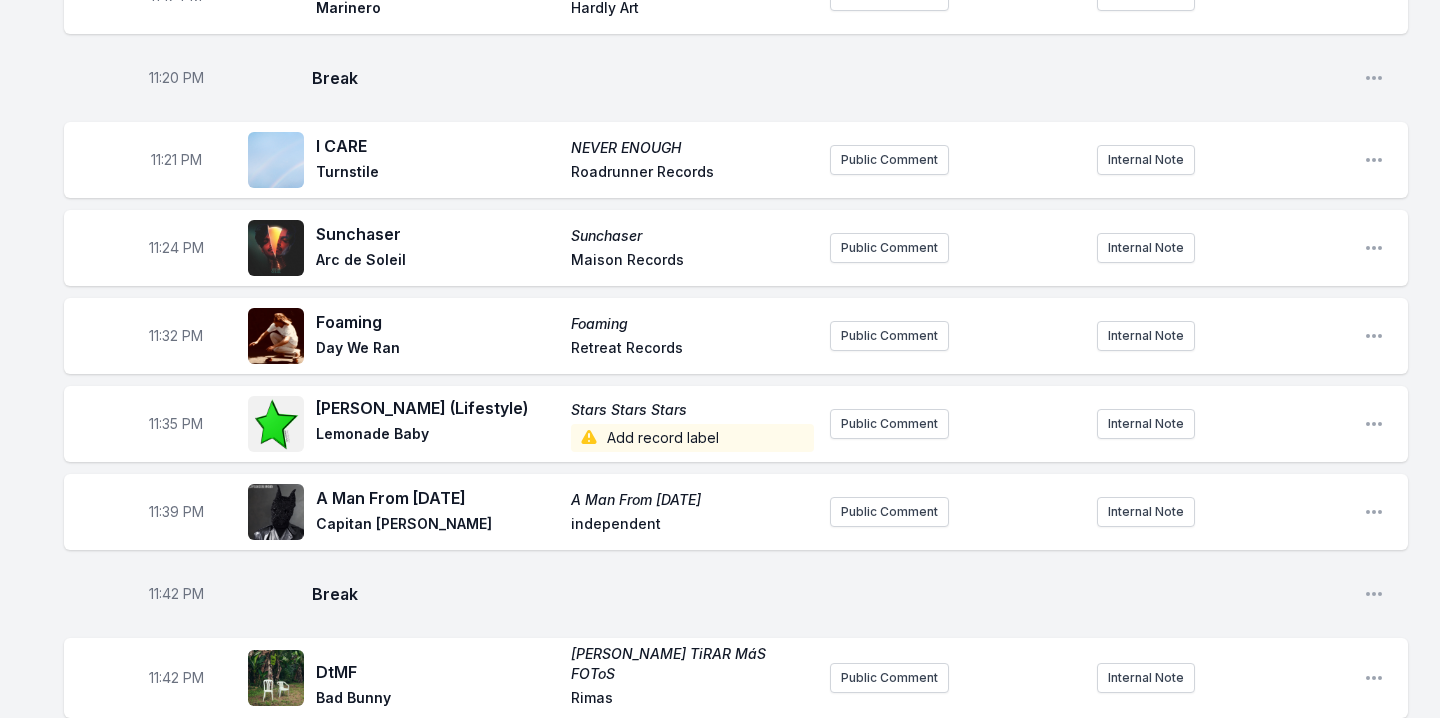 scroll, scrollTop: 2136, scrollLeft: 0, axis: vertical 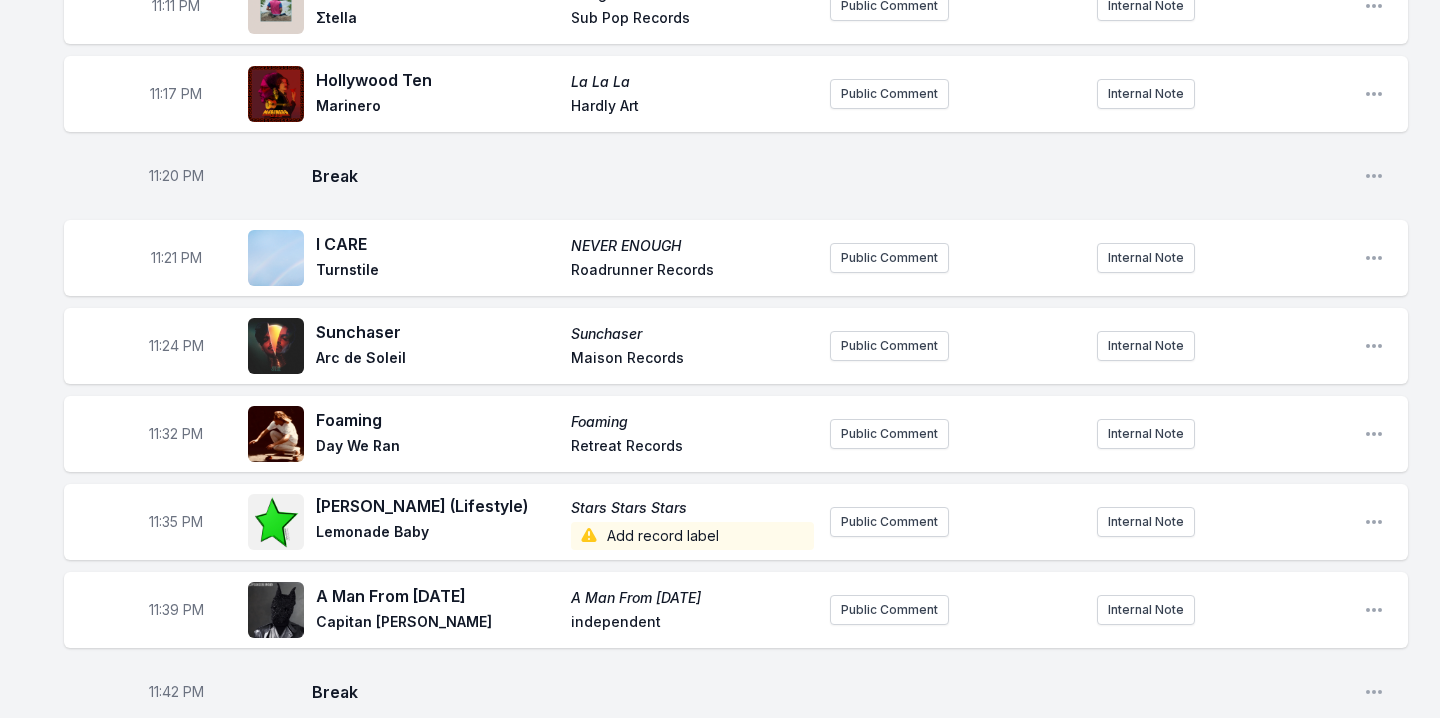 click on "Add record label" at bounding box center (692, 536) 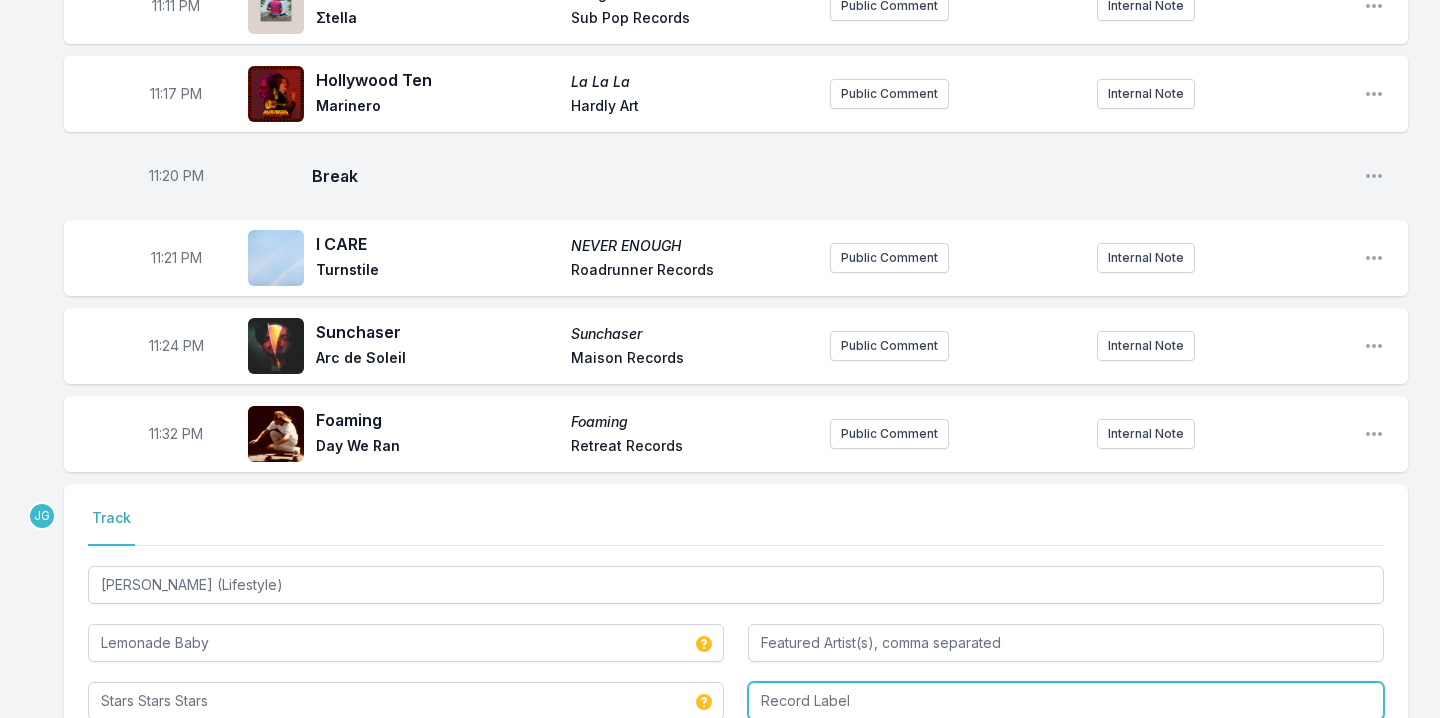 click at bounding box center (1066, 701) 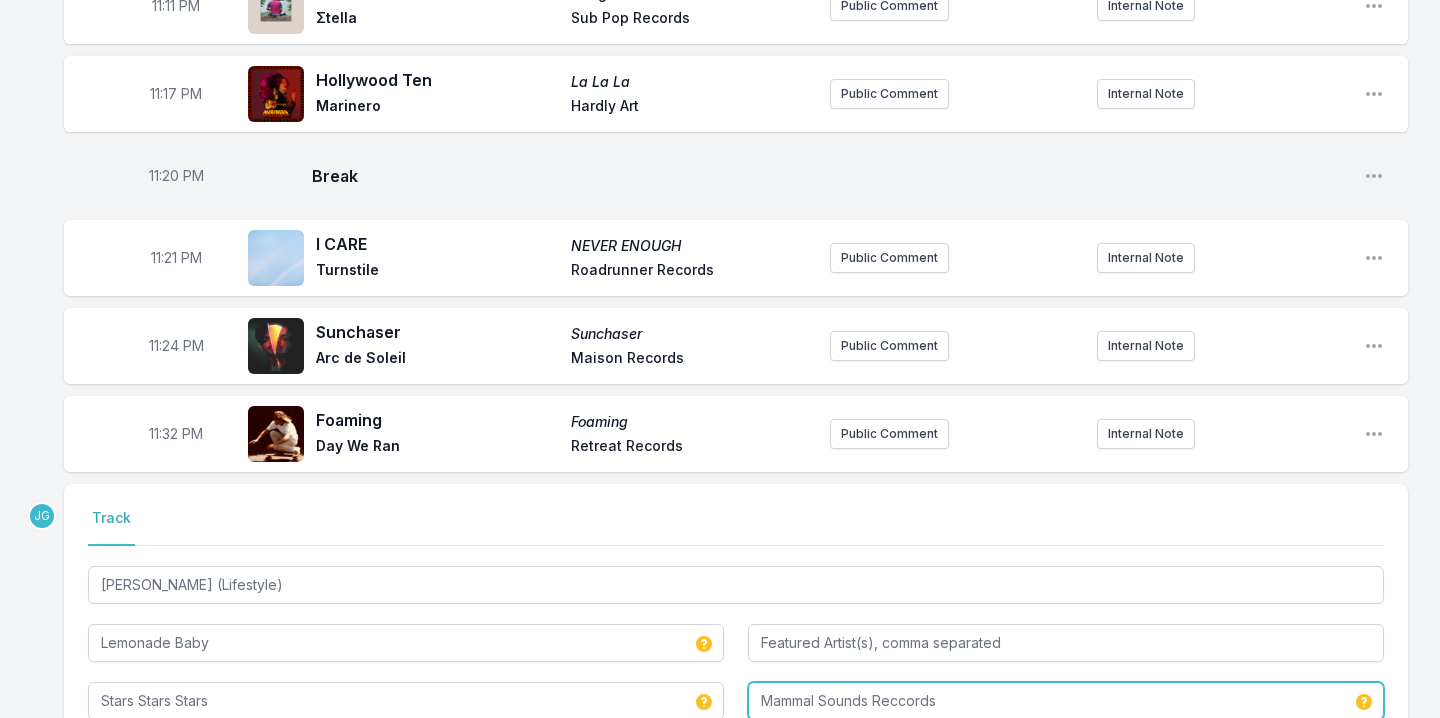 type on "Mammal Sounds Reccords" 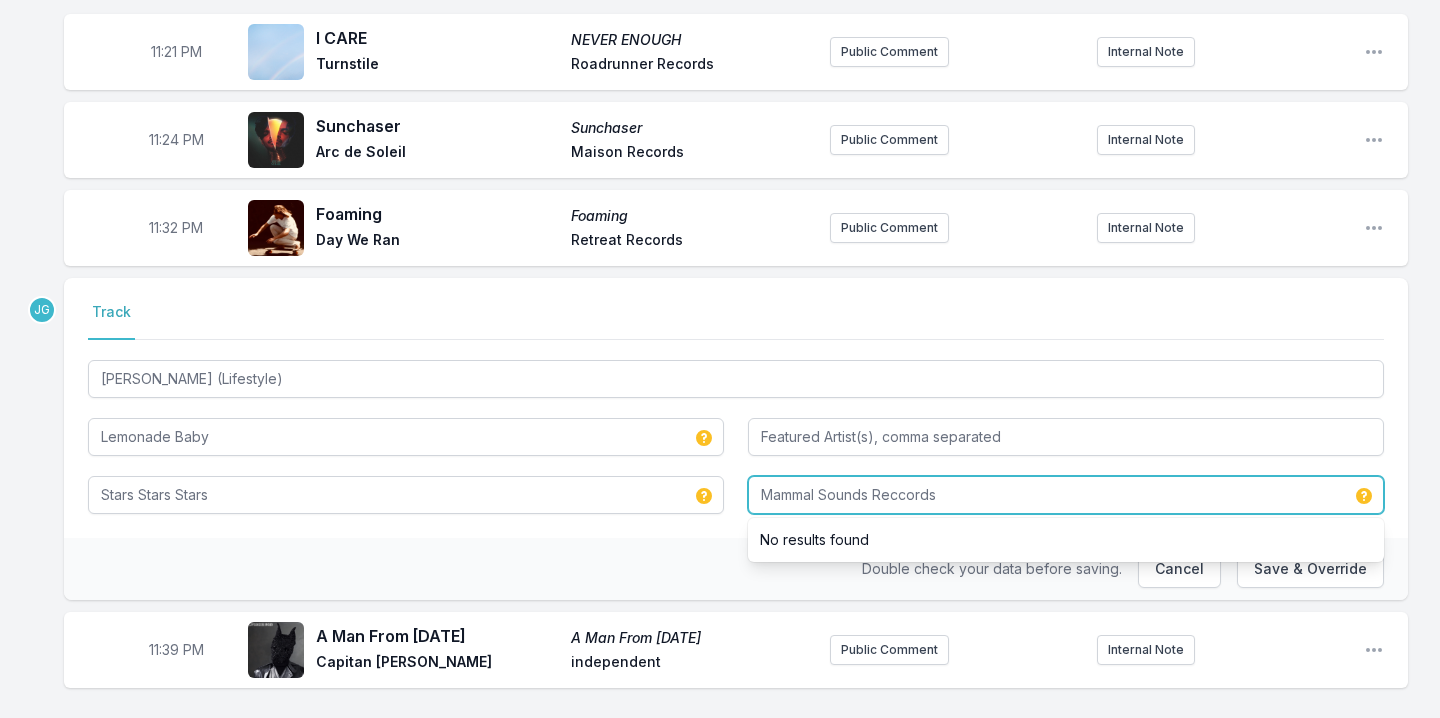 scroll, scrollTop: 2800, scrollLeft: 0, axis: vertical 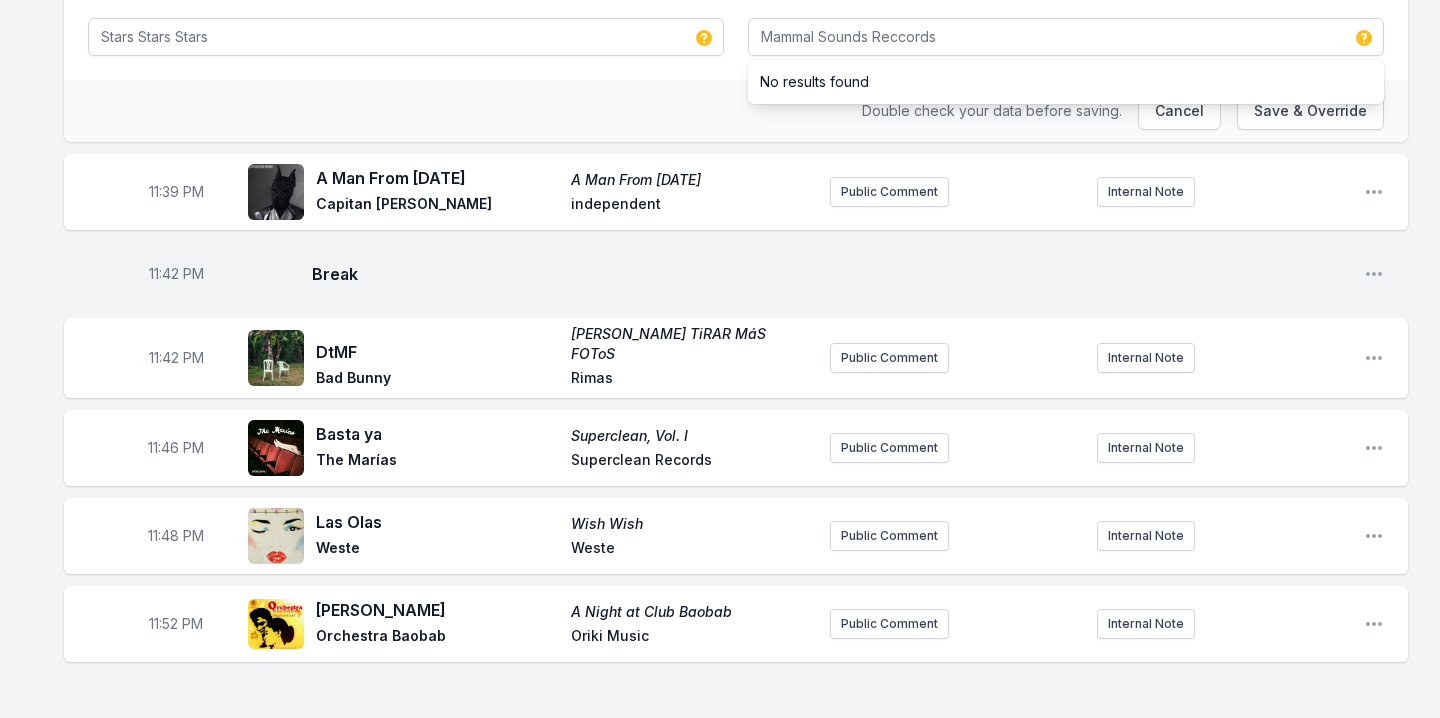 click on "Las Olas Wish Wish [GEOGRAPHIC_DATA]" at bounding box center (565, 536) 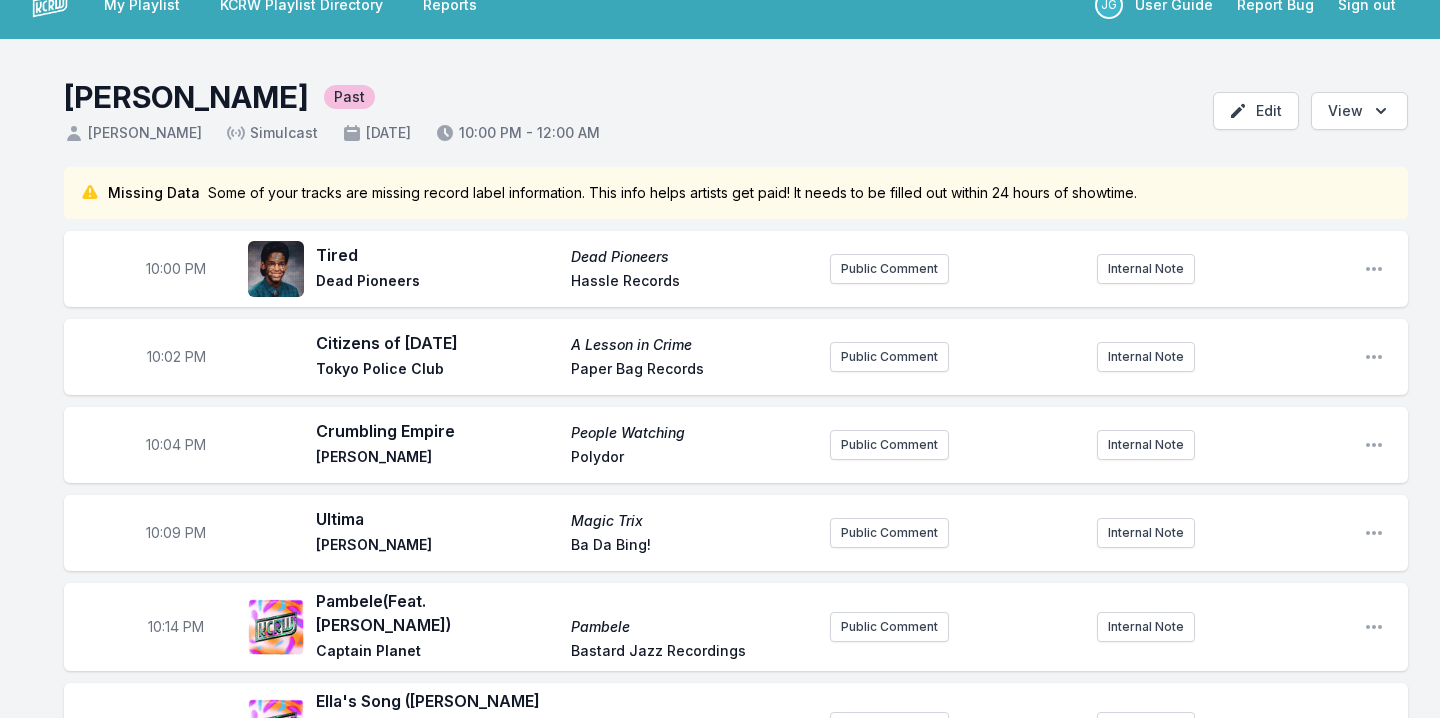 scroll, scrollTop: 11, scrollLeft: 0, axis: vertical 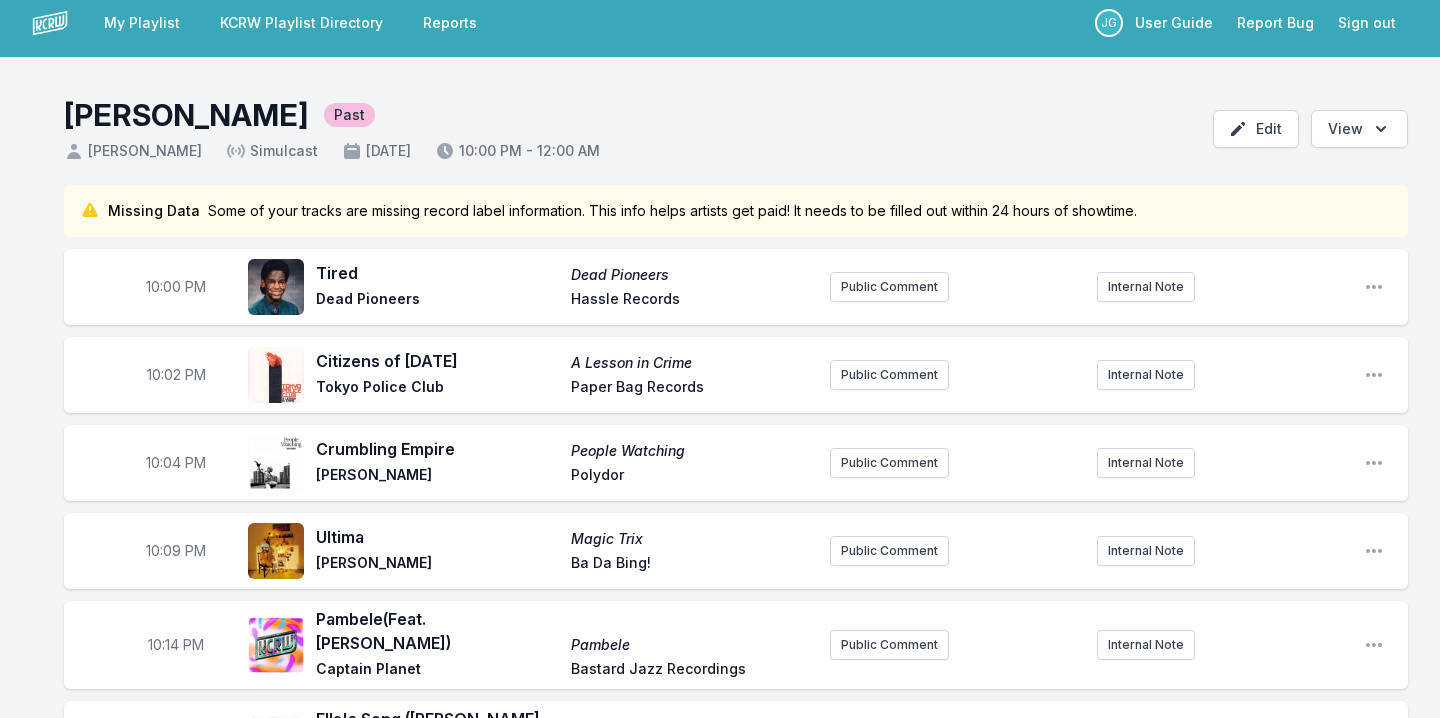 click on "KCRW Playlist Directory" at bounding box center (301, 23) 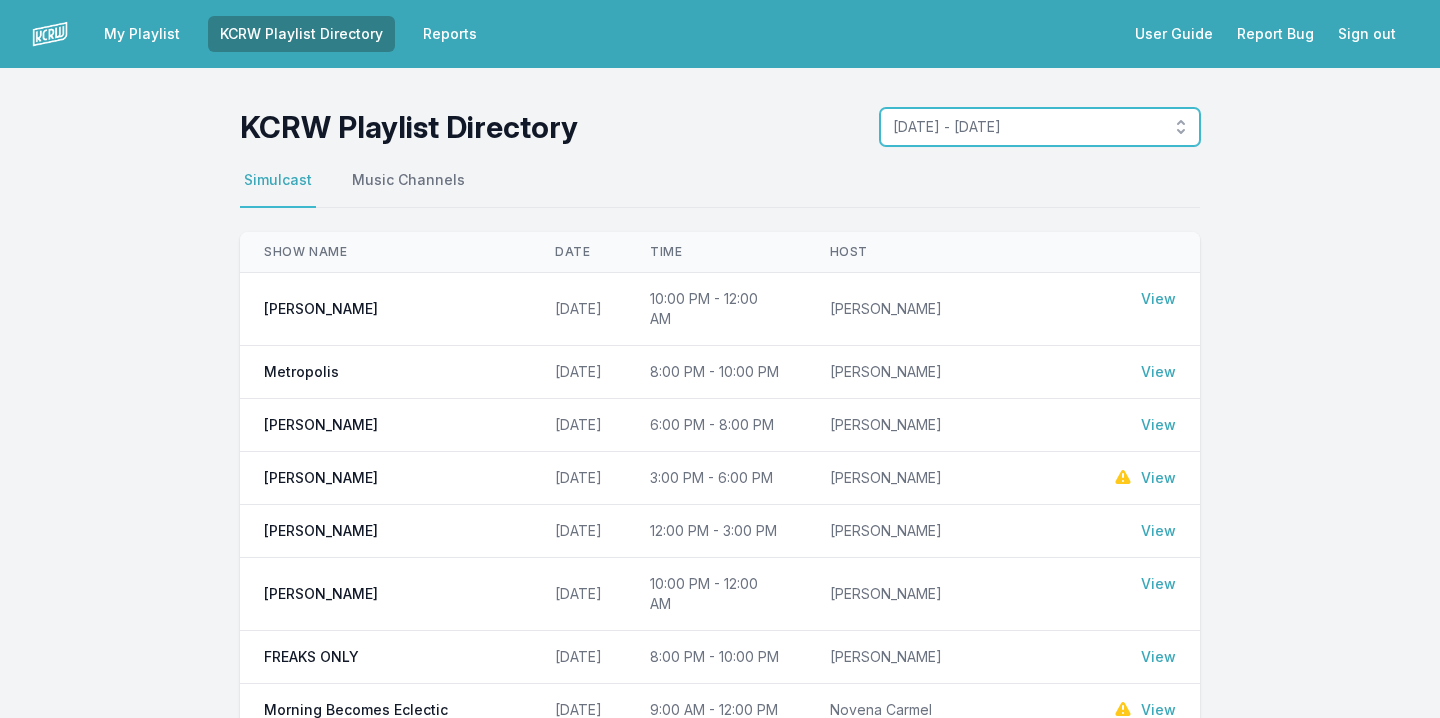 click on "[DATE] - [DATE]" at bounding box center (1026, 127) 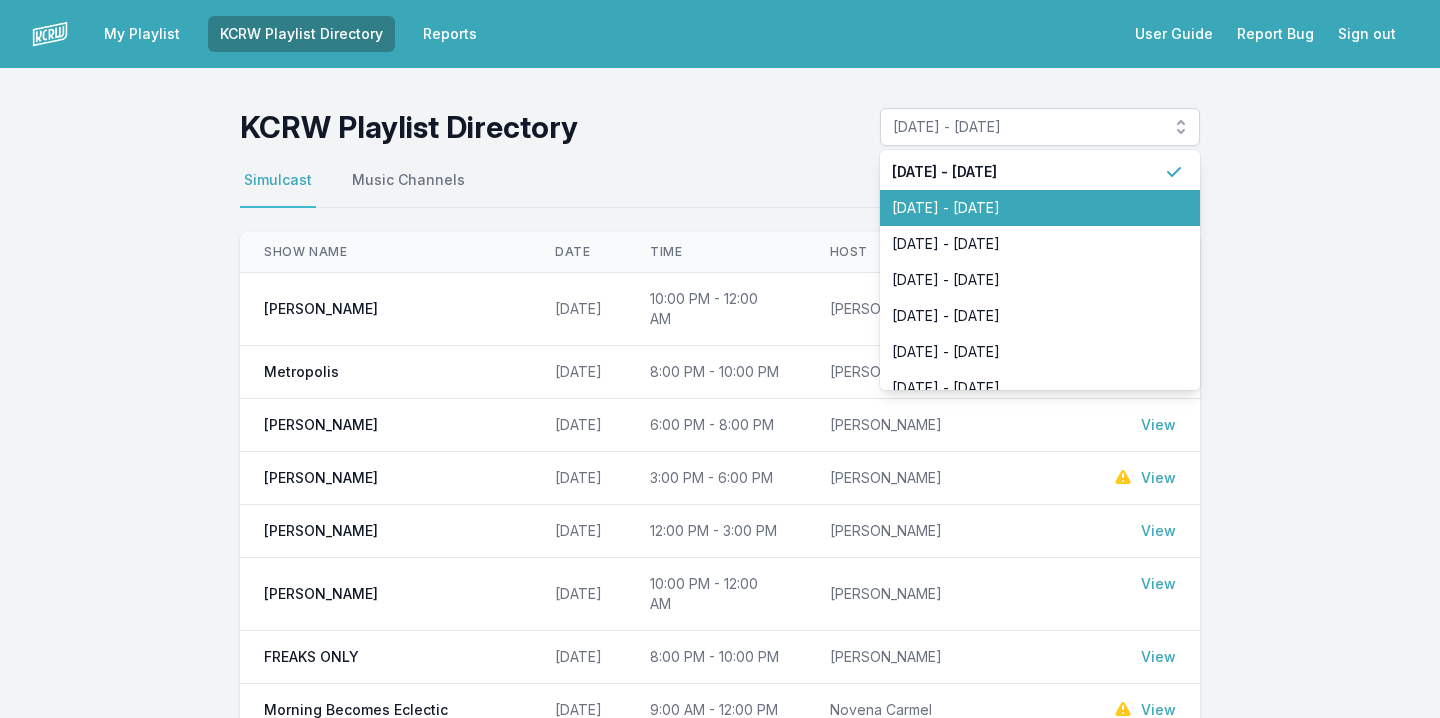 click on "[DATE] - [DATE]" at bounding box center (1028, 208) 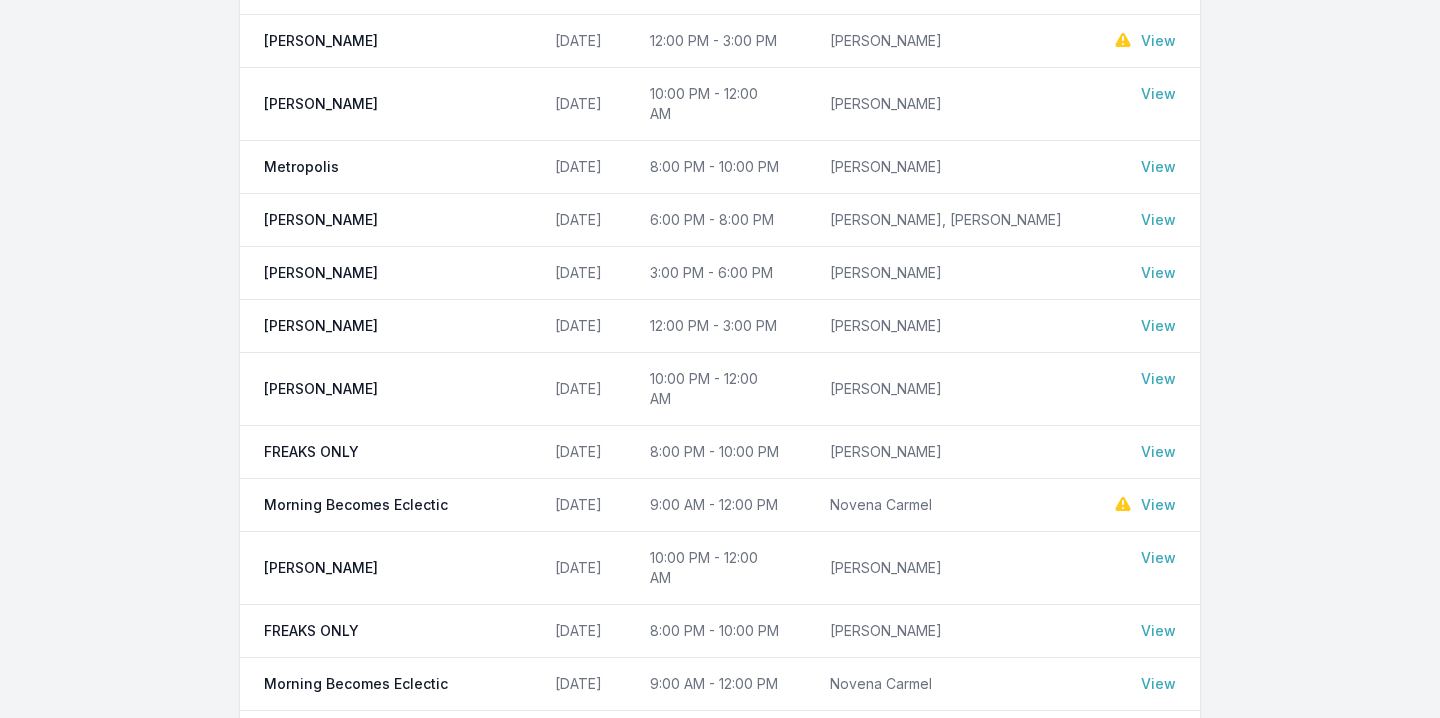 scroll, scrollTop: 919, scrollLeft: 0, axis: vertical 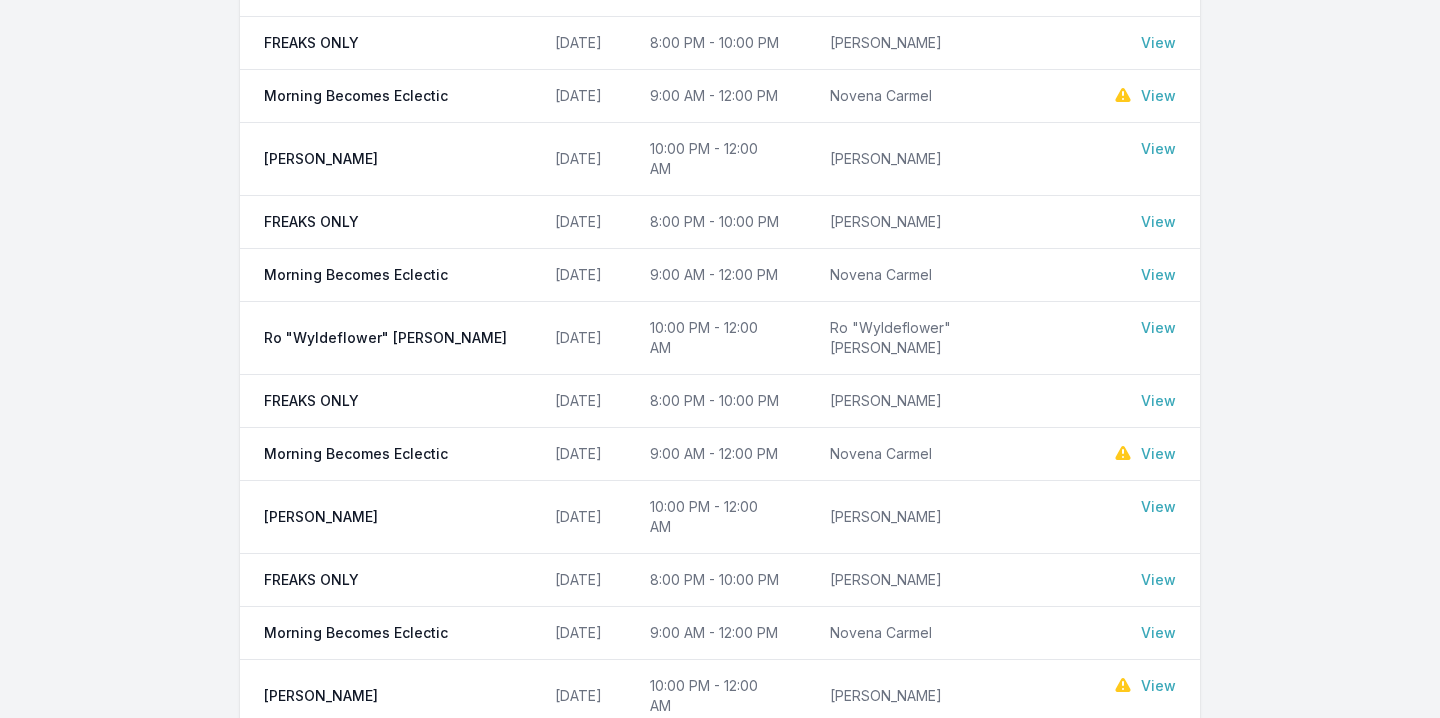 click on "View" at bounding box center [1144, 686] 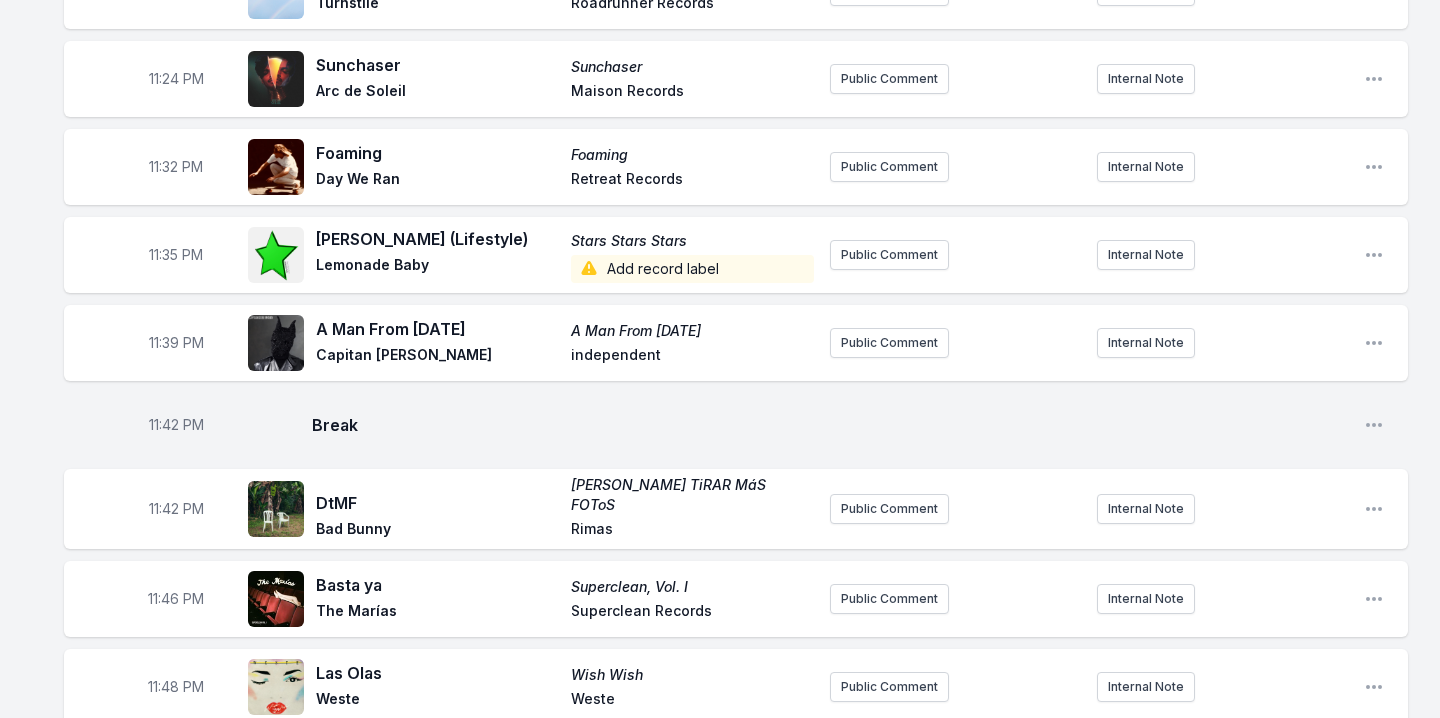 scroll, scrollTop: 2402, scrollLeft: 0, axis: vertical 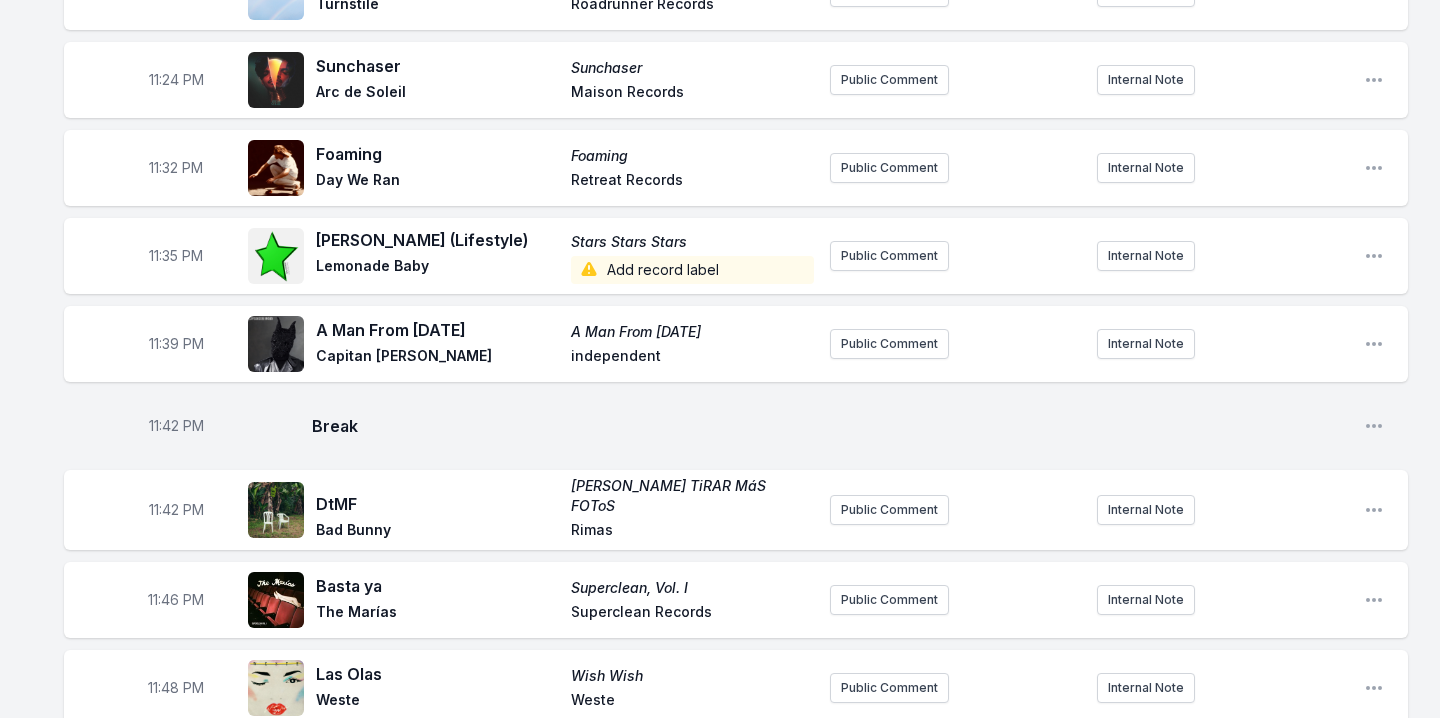 click on "Add record label" at bounding box center [692, 270] 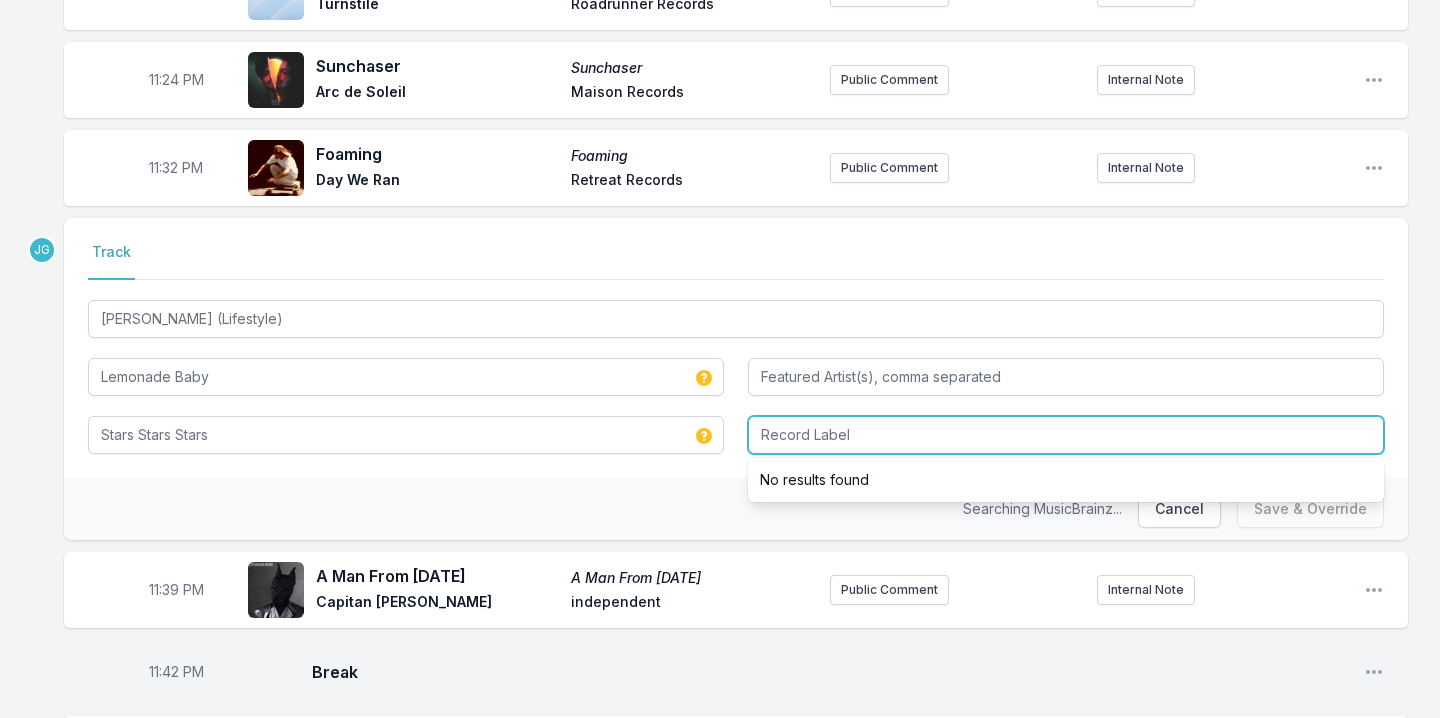 click at bounding box center (1066, 435) 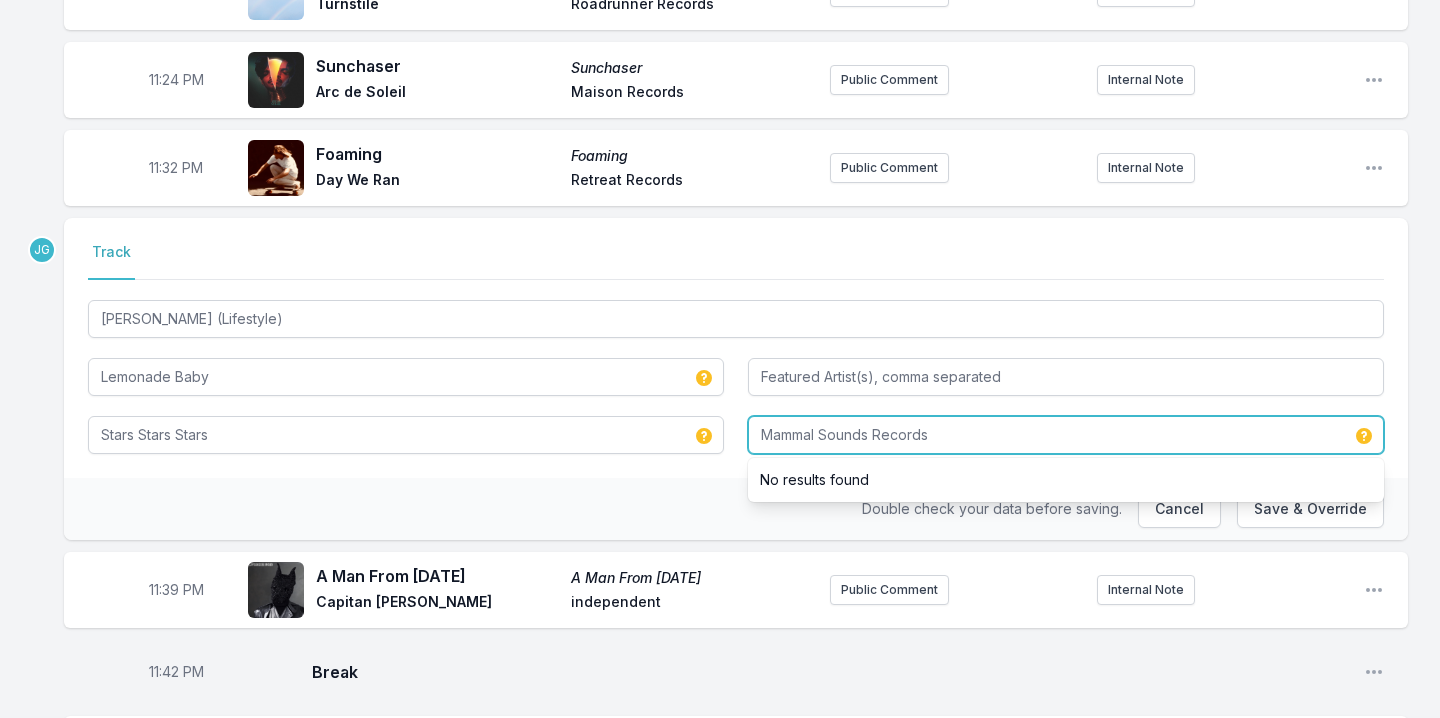 type on "Mammal Sounds Records" 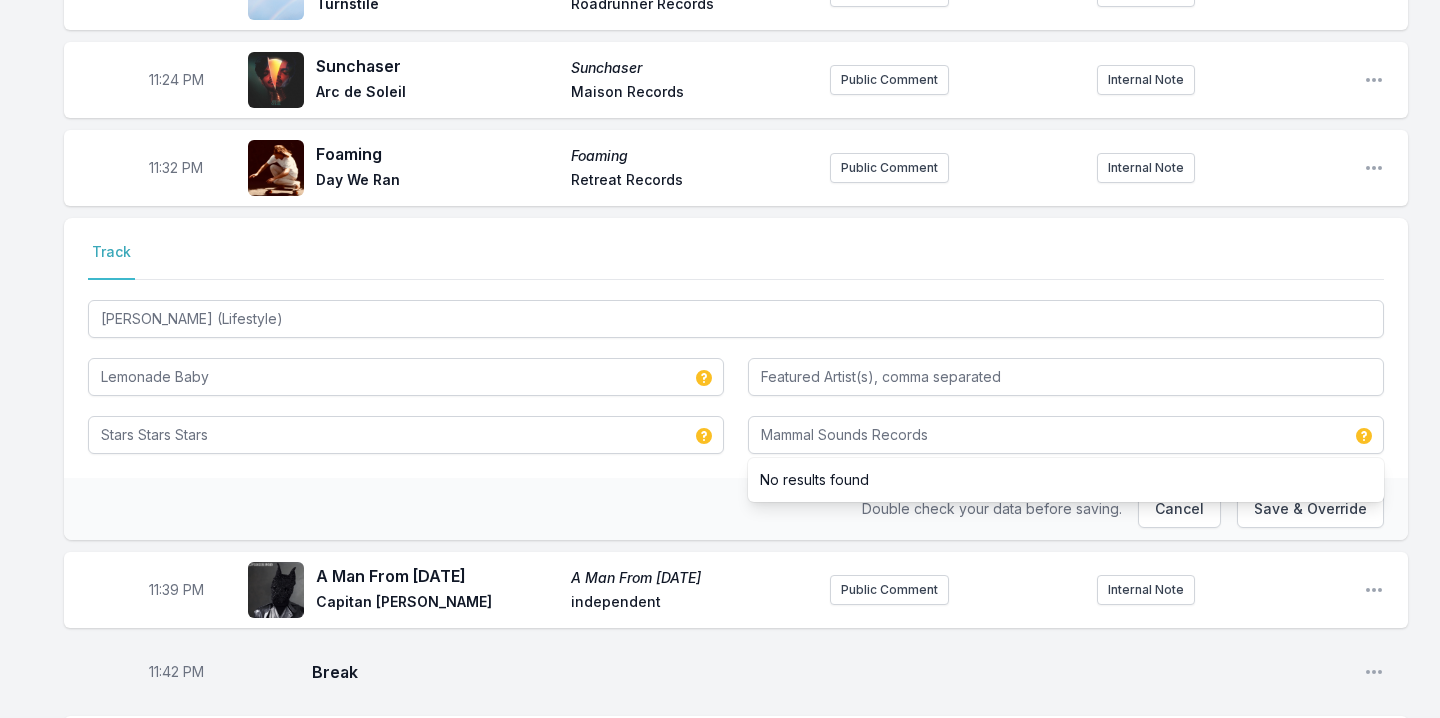 click on "Double check your data before saving. Cancel Save & Override" at bounding box center (736, 509) 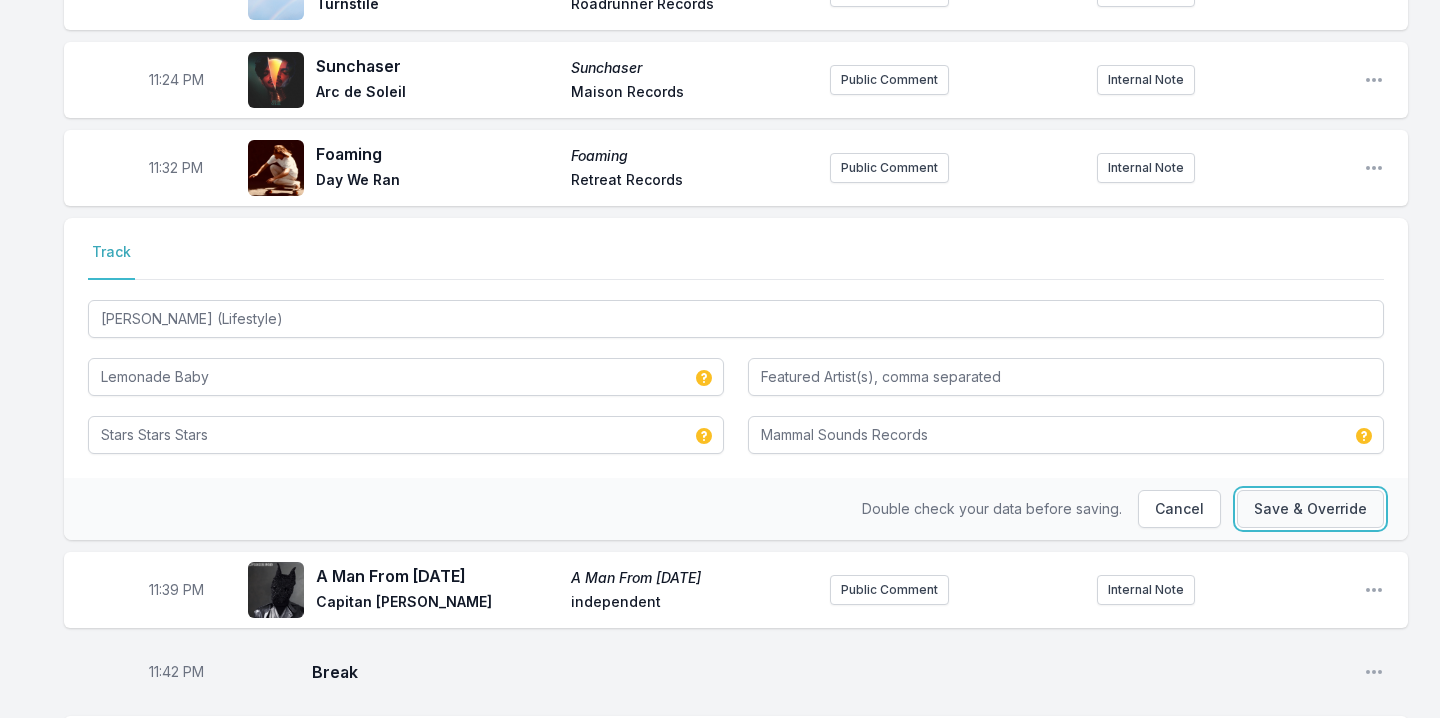 click on "Save & Override" at bounding box center [1310, 509] 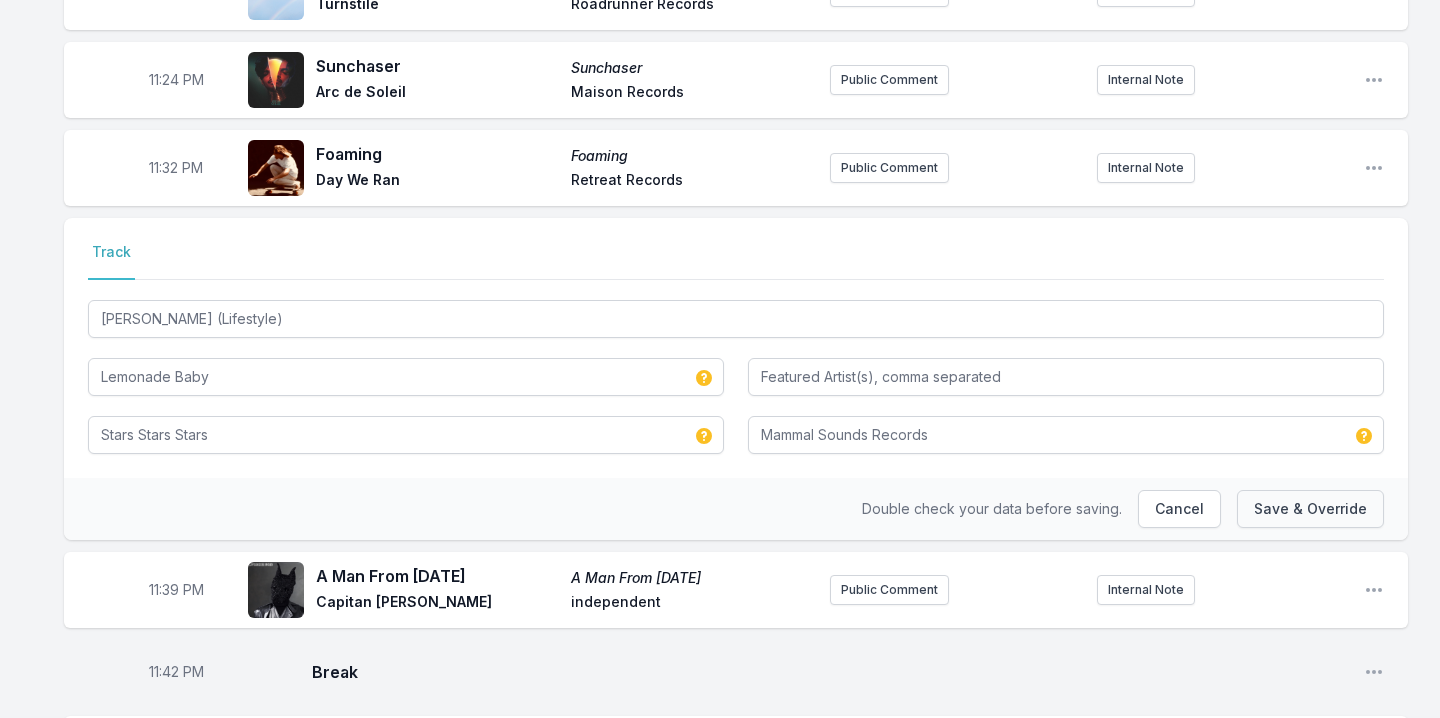 type 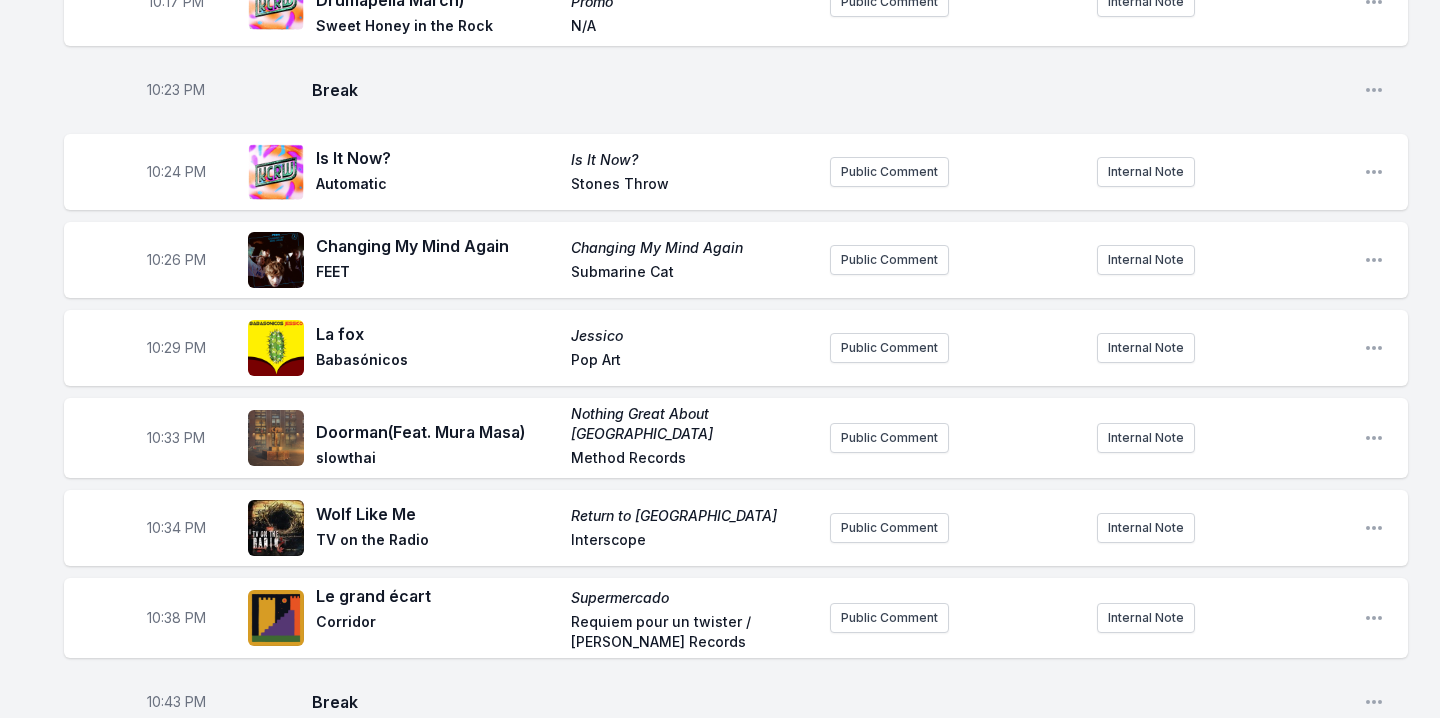 scroll, scrollTop: 0, scrollLeft: 0, axis: both 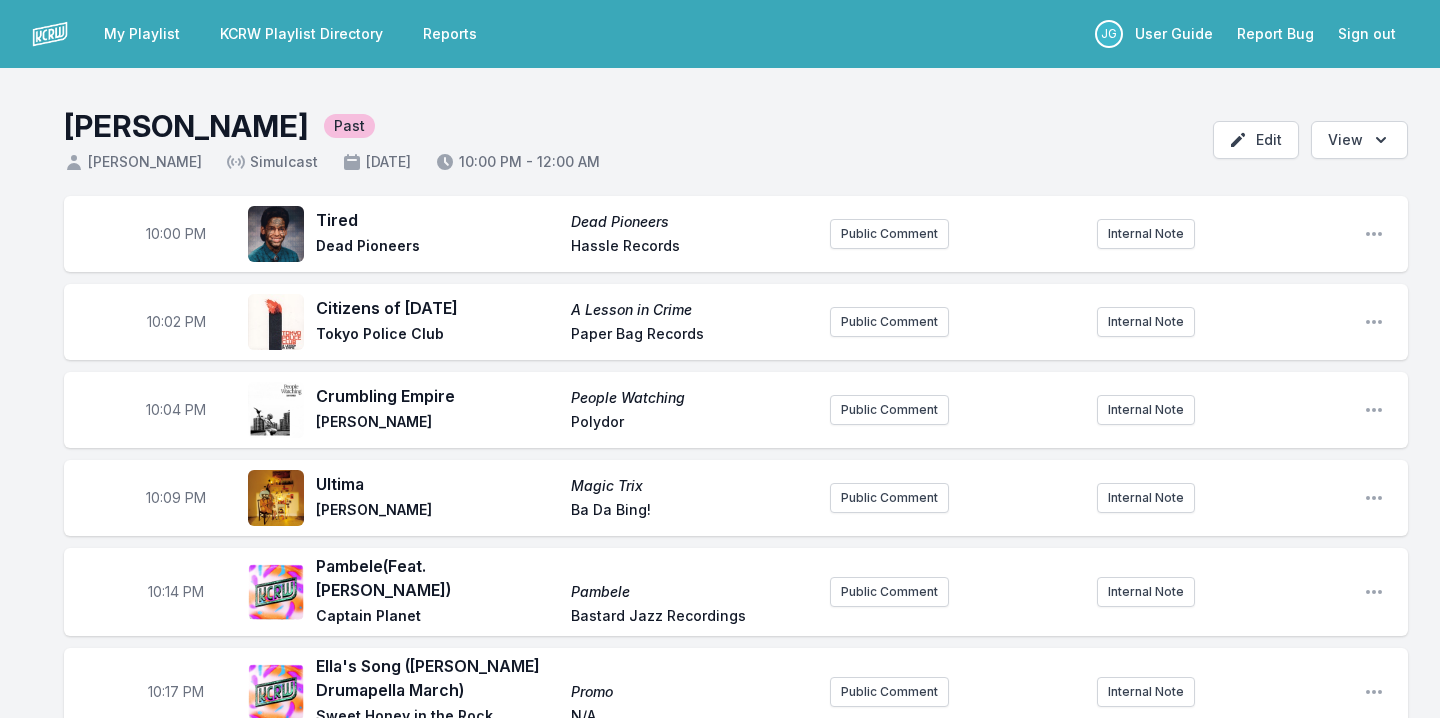 click on "KCRW Playlist Directory" at bounding box center (301, 34) 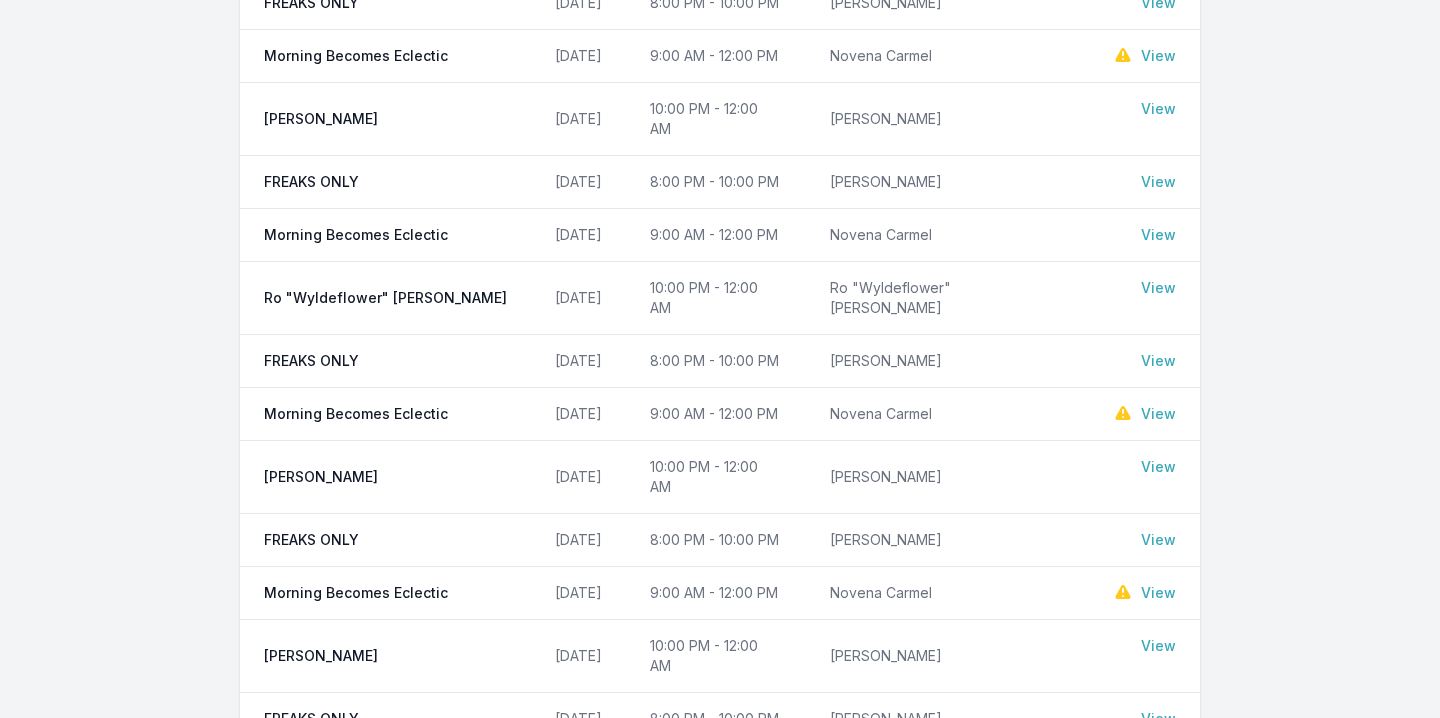 scroll, scrollTop: 0, scrollLeft: 0, axis: both 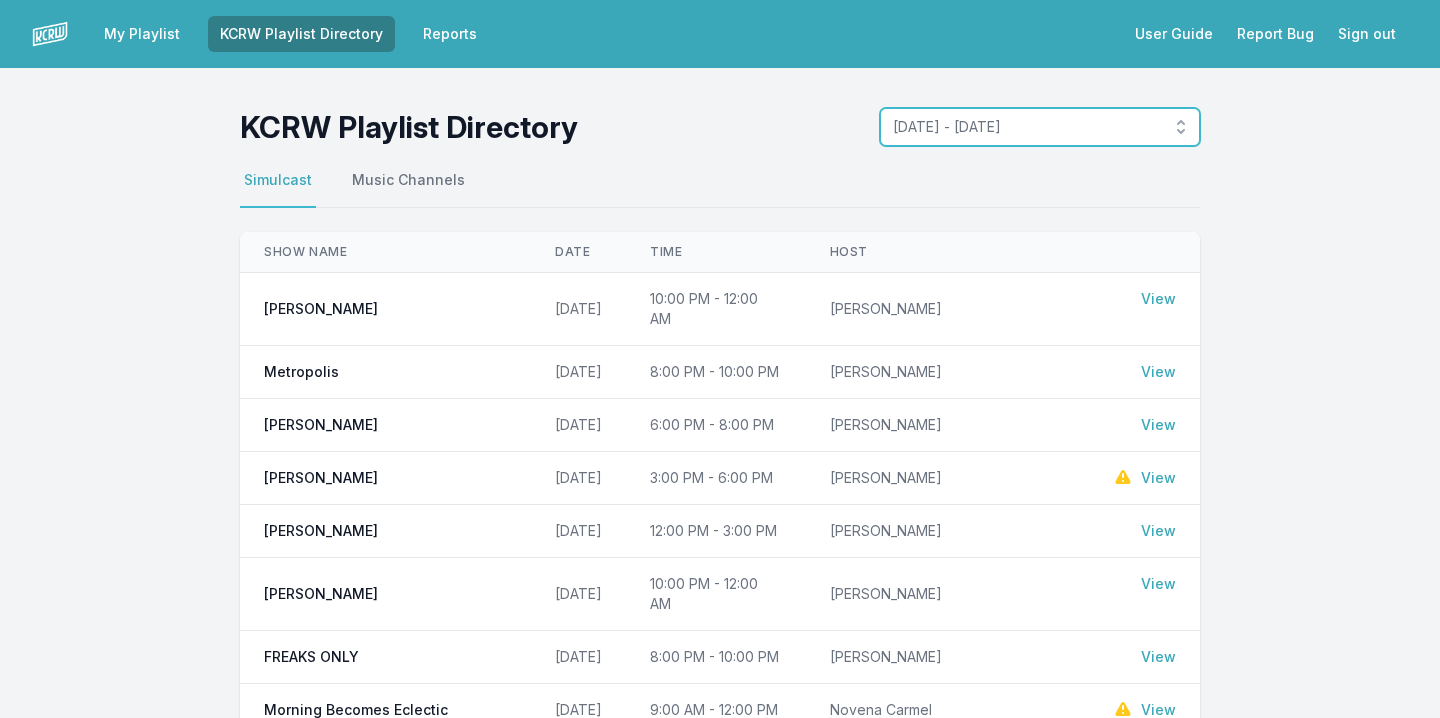 click on "[DATE] - [DATE]" at bounding box center [1026, 127] 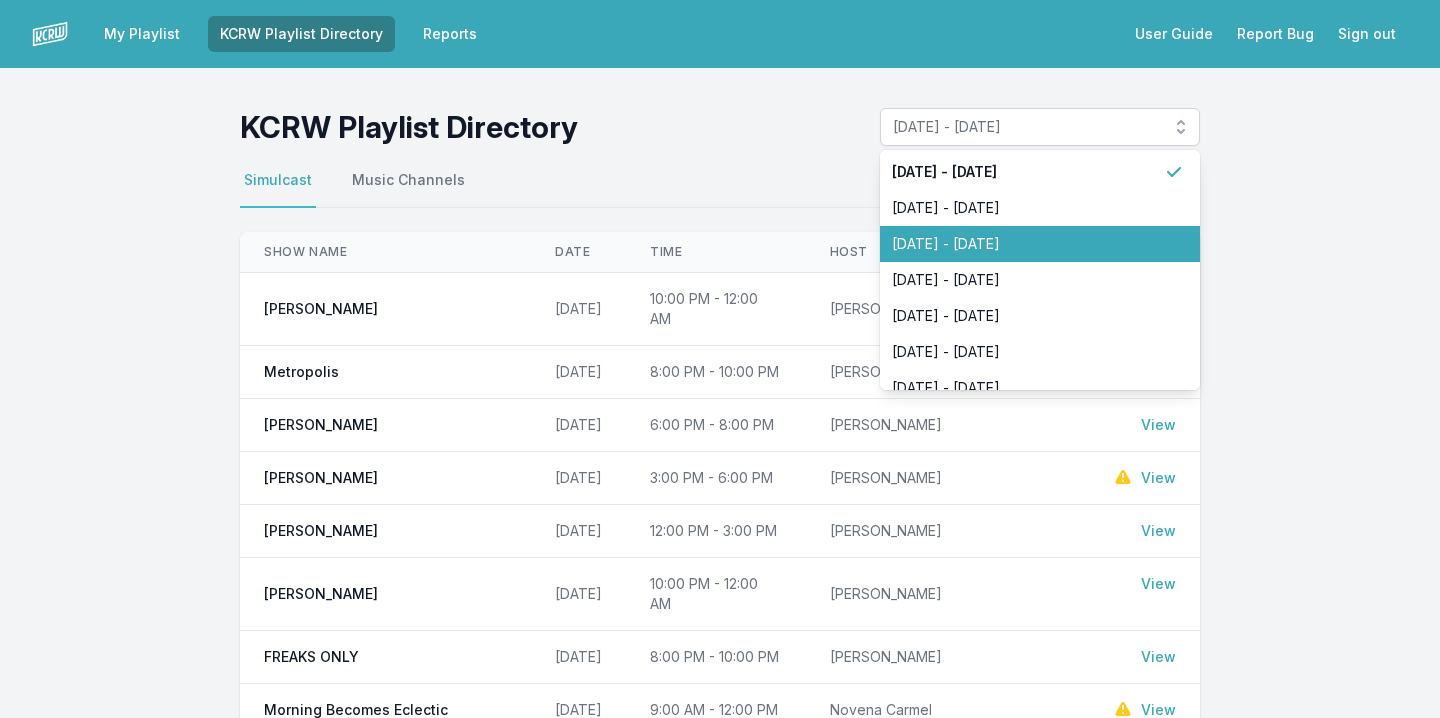 click on "[DATE] - [DATE]" at bounding box center [1028, 244] 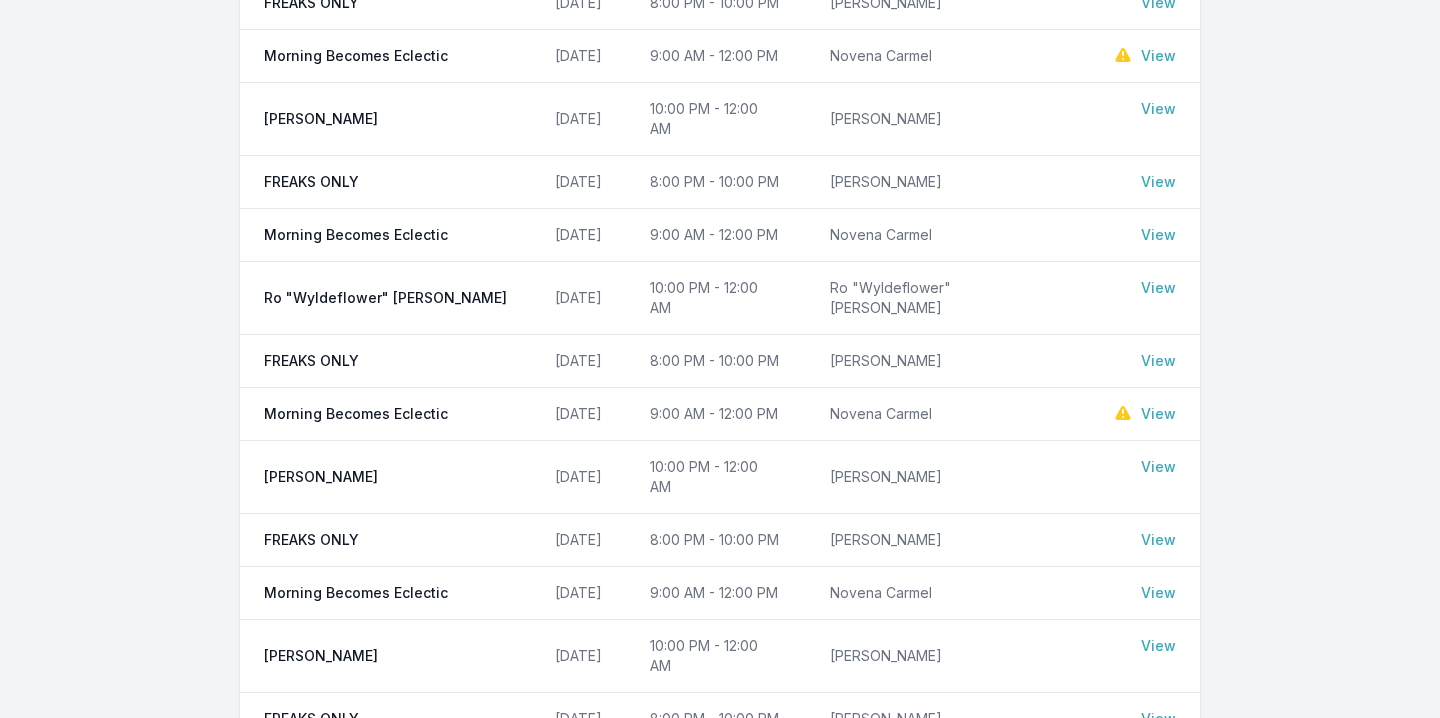 scroll, scrollTop: 0, scrollLeft: 0, axis: both 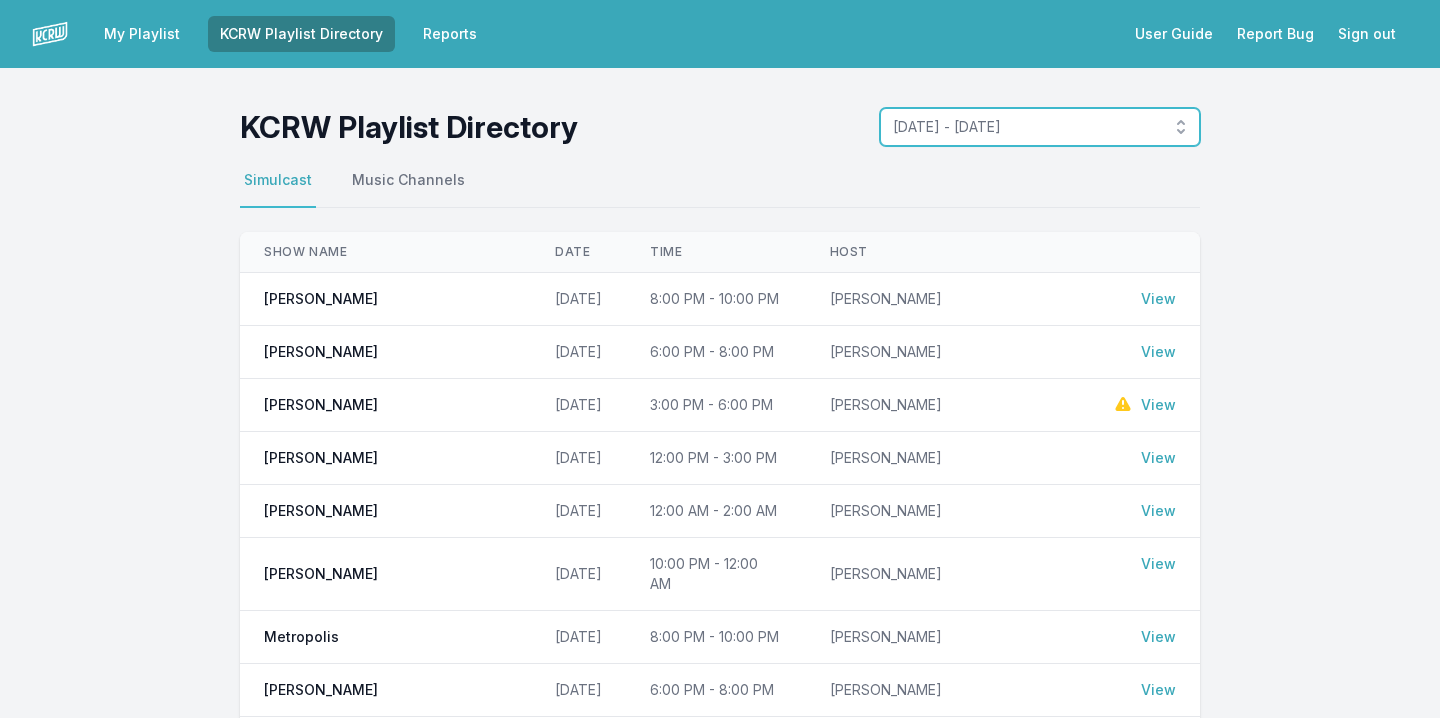 click on "[DATE] - [DATE]" at bounding box center (1040, 127) 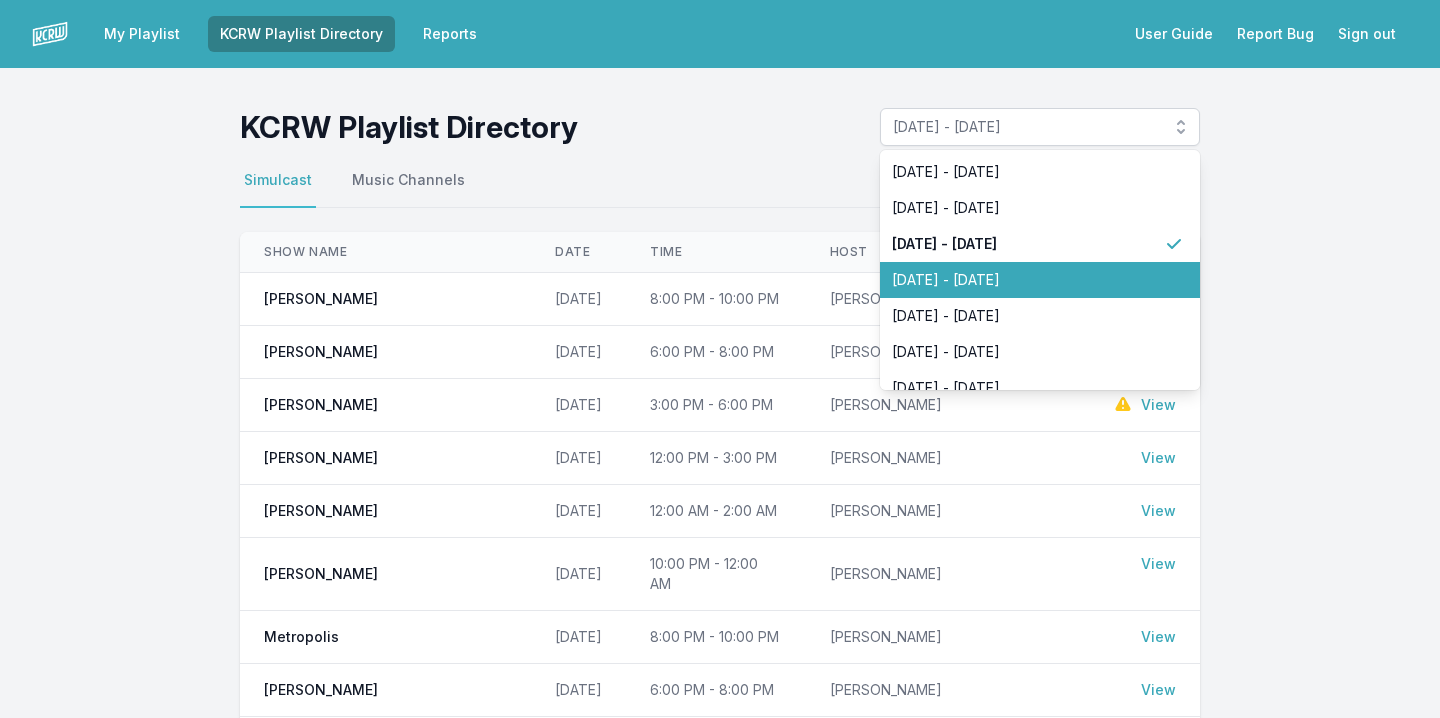 click on "[DATE] - [DATE]" at bounding box center (1028, 280) 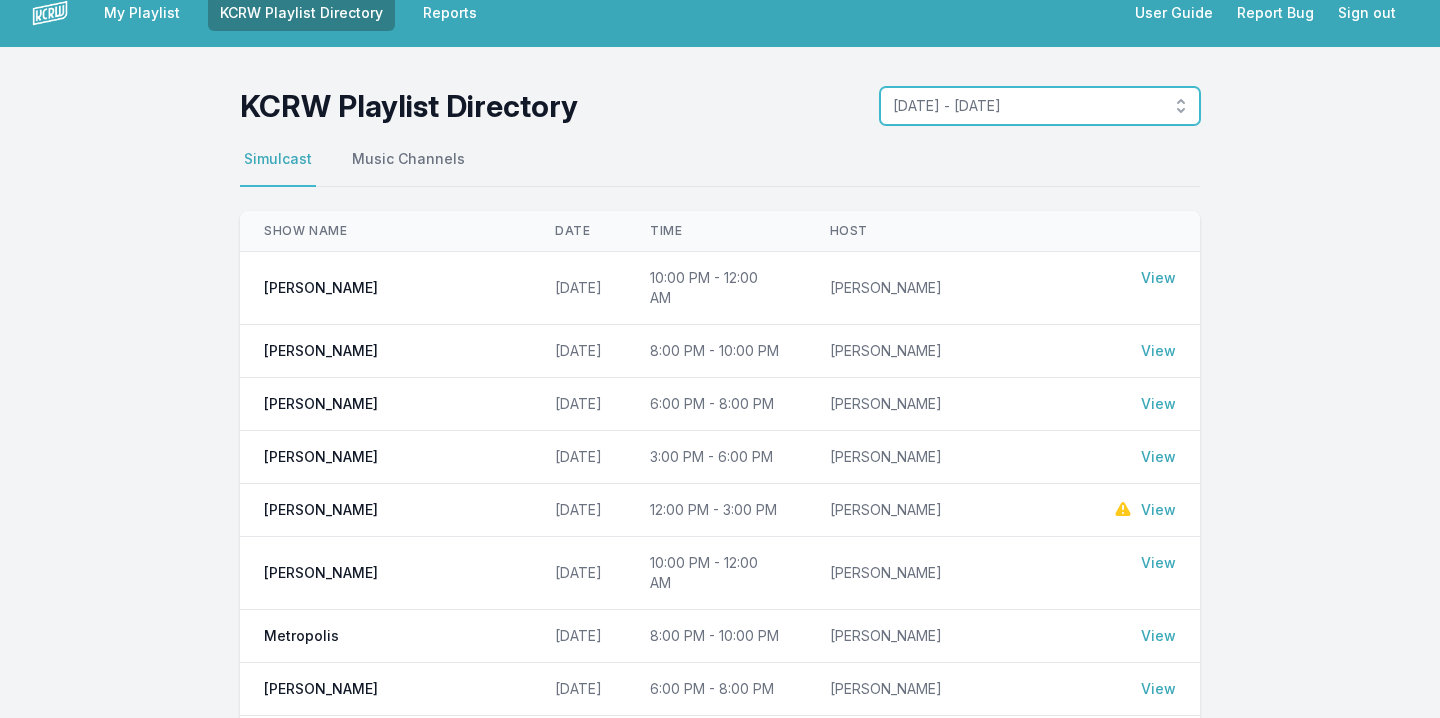 scroll, scrollTop: 18, scrollLeft: 0, axis: vertical 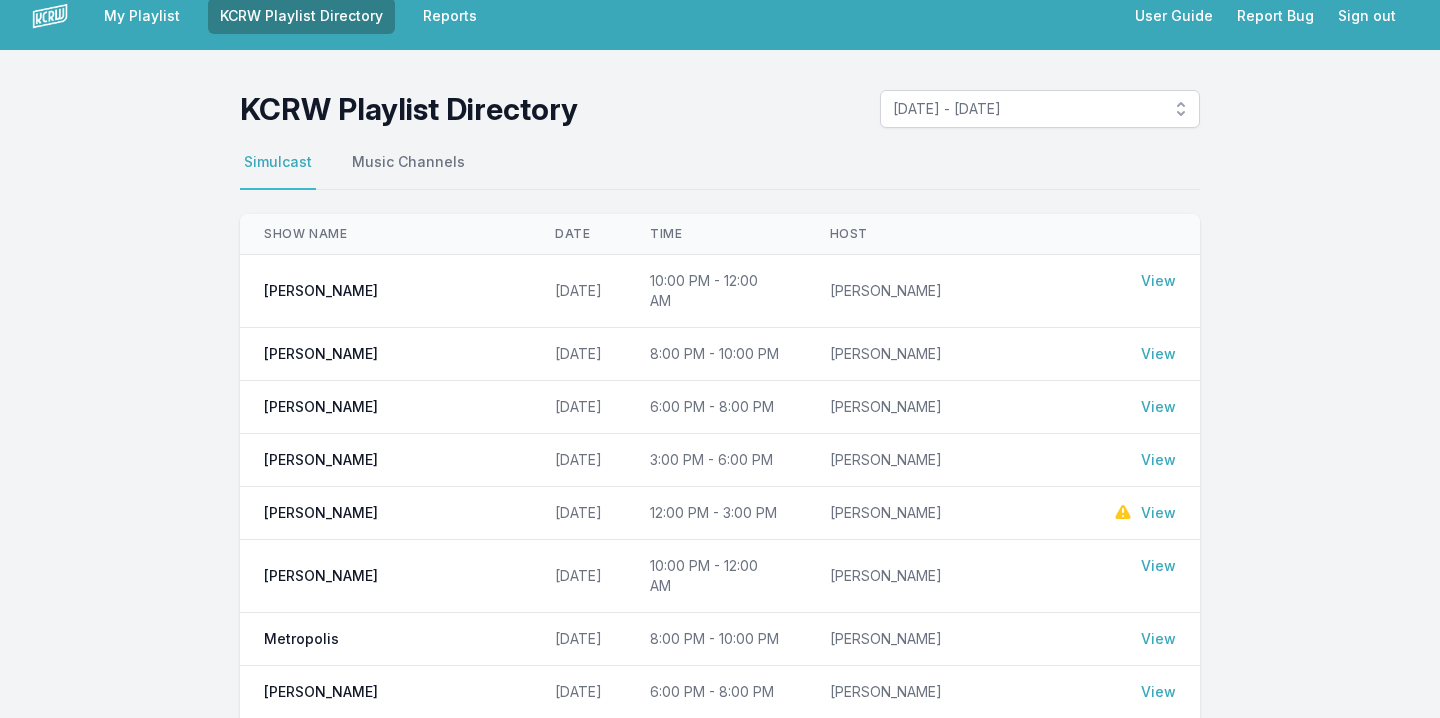 click on "KCRW Playlist Directory [DATE] - [DATE] Select a tab Simulcast Music Channels Simulcast Music Channels Show Name Date Time Host View [PERSON_NAME] [DATE] 10:00 PM - 12:00 AM [PERSON_NAME] View [PERSON_NAME] [DATE] 8:00 PM - 10:00 PM [PERSON_NAME] View [PERSON_NAME] [DATE] 6:00 PM - 8:00 PM [PERSON_NAME] View [PERSON_NAME] [DATE] 3:00 PM - 6:00 PM [PERSON_NAME] View [PERSON_NAME] [DATE] 12:00 PM - 3:00 PM [PERSON_NAME] View [PERSON_NAME] [DATE] 10:00 PM - 12:00 AM [PERSON_NAME] View Metropolis [DATE] 8:00 PM - 10:00 PM [PERSON_NAME] View [PERSON_NAME] [DATE] 6:00 PM - 8:00 PM [PERSON_NAME] View [PERSON_NAME] [DATE] 3:00 PM - 6:00 PM [PERSON_NAME] View [PERSON_NAME] [DATE] 12:00 PM - 3:00 PM [PERSON_NAME] View FREAKS ONLY [DATE] 8:00 PM - 10:00 PM [PERSON_NAME] View Morning Becomes Eclectic [DATE] 9:00 AM - 12:00 PM [PERSON_NAME] View [PERSON_NAME] [DATE] 10:00 PM - 12:00 AM [PERSON_NAME] View FREAKS ONLY [DATE] 8:00 PM - 10:00 PM View View" at bounding box center [720, 898] 